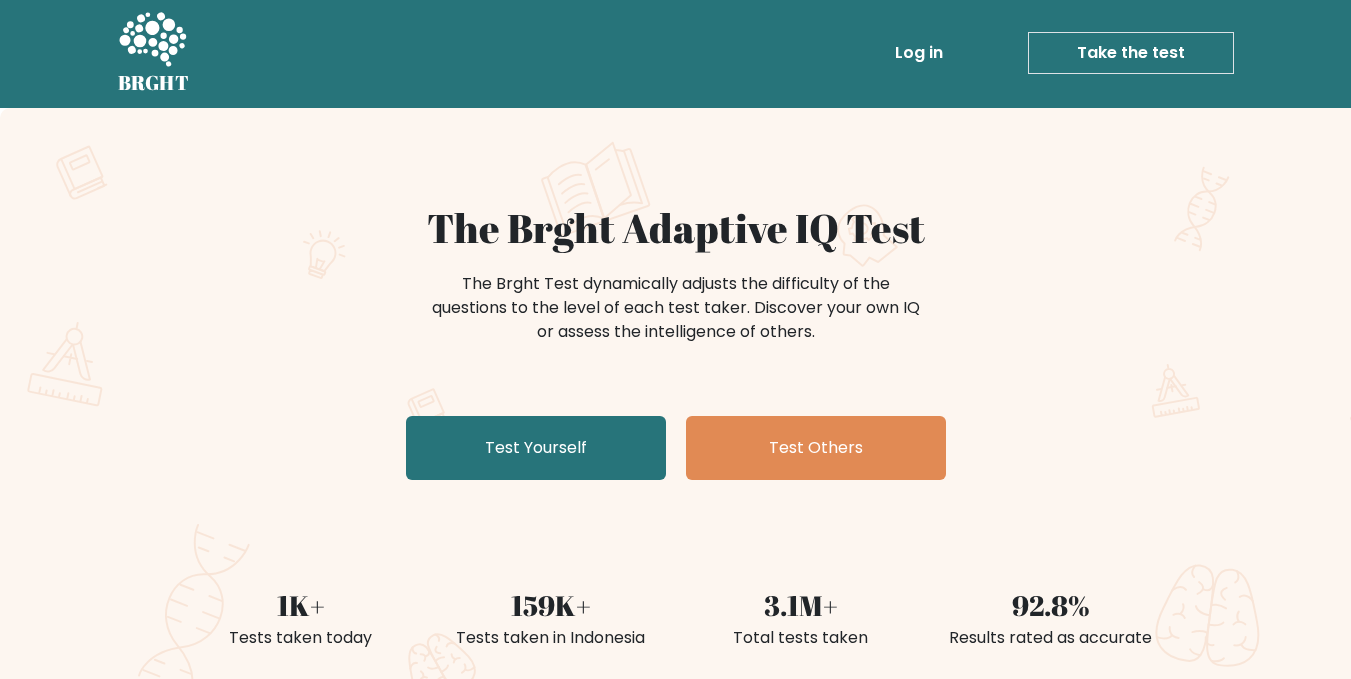 scroll, scrollTop: 0, scrollLeft: 0, axis: both 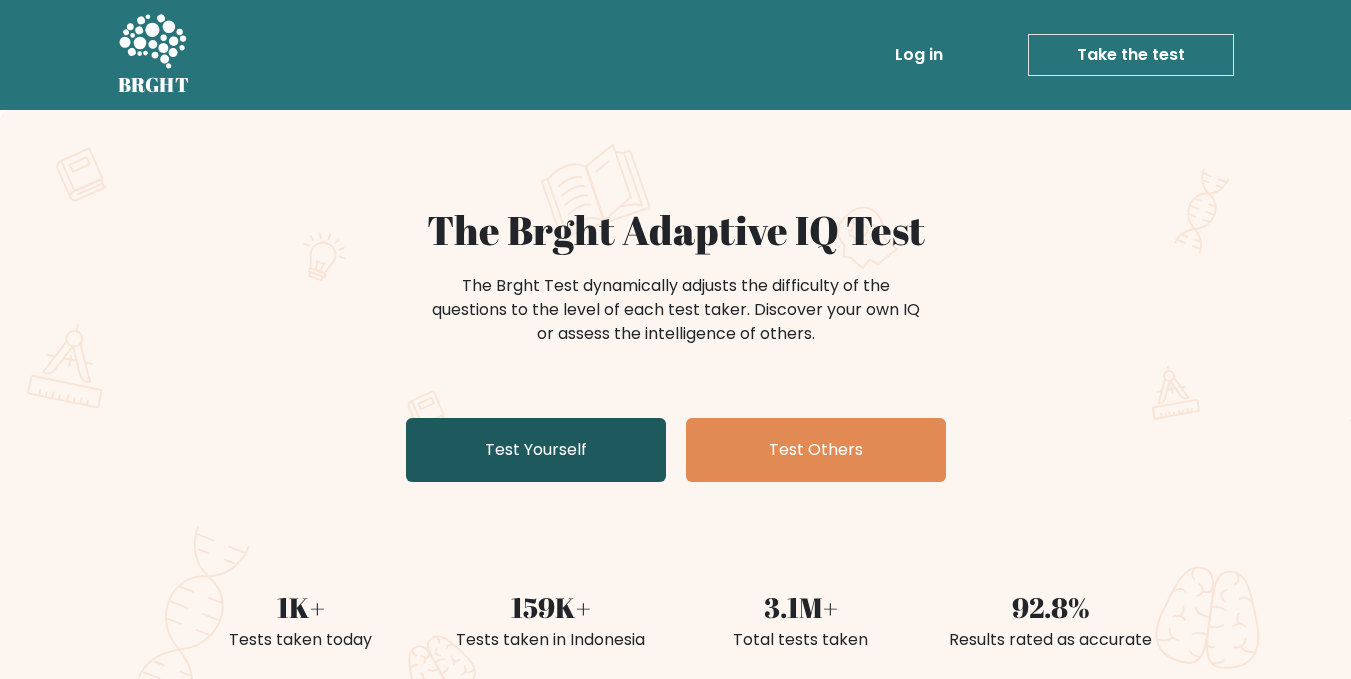 click on "Test Yourself" at bounding box center [536, 450] 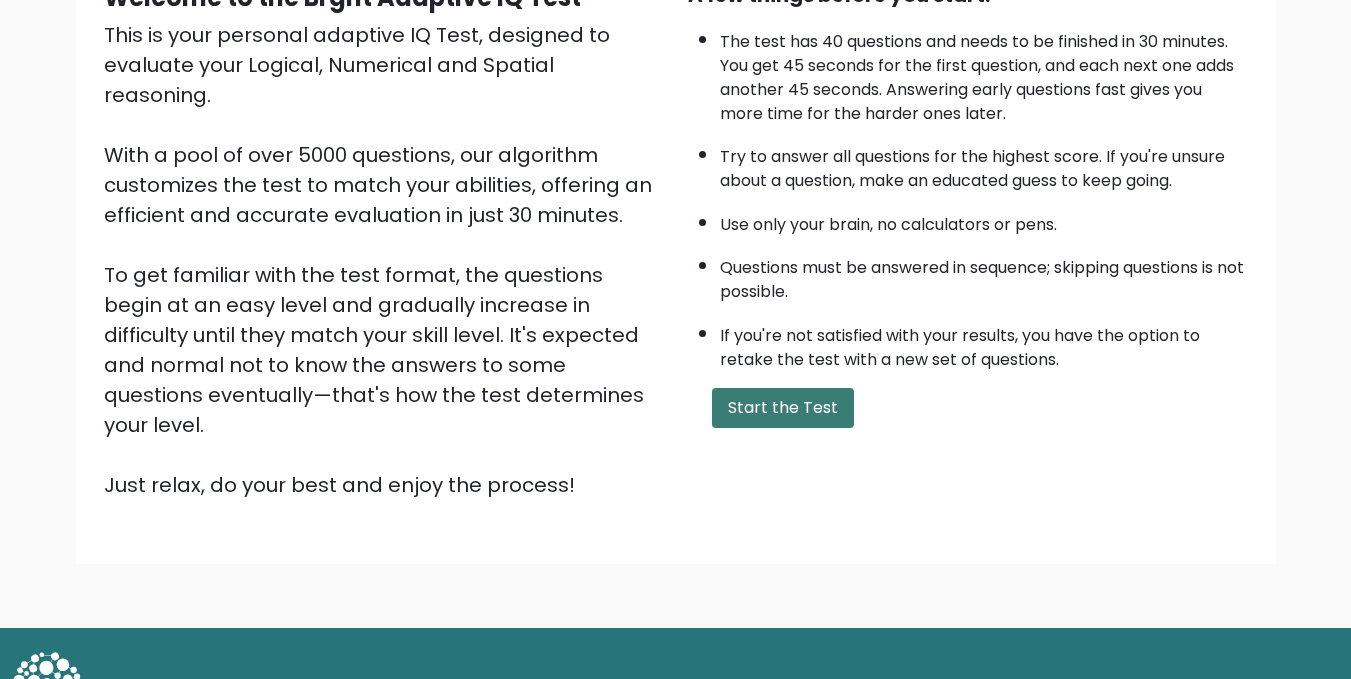 scroll, scrollTop: 237, scrollLeft: 0, axis: vertical 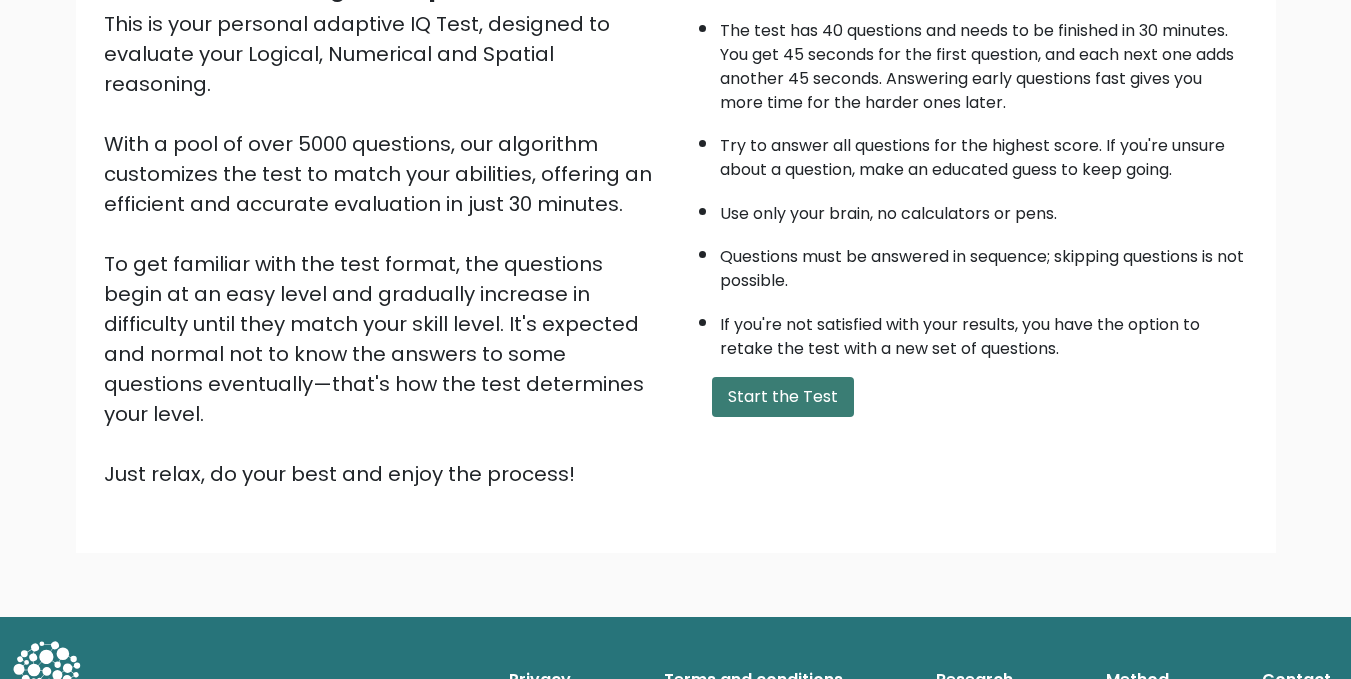 click on "Start the Test" at bounding box center (783, 397) 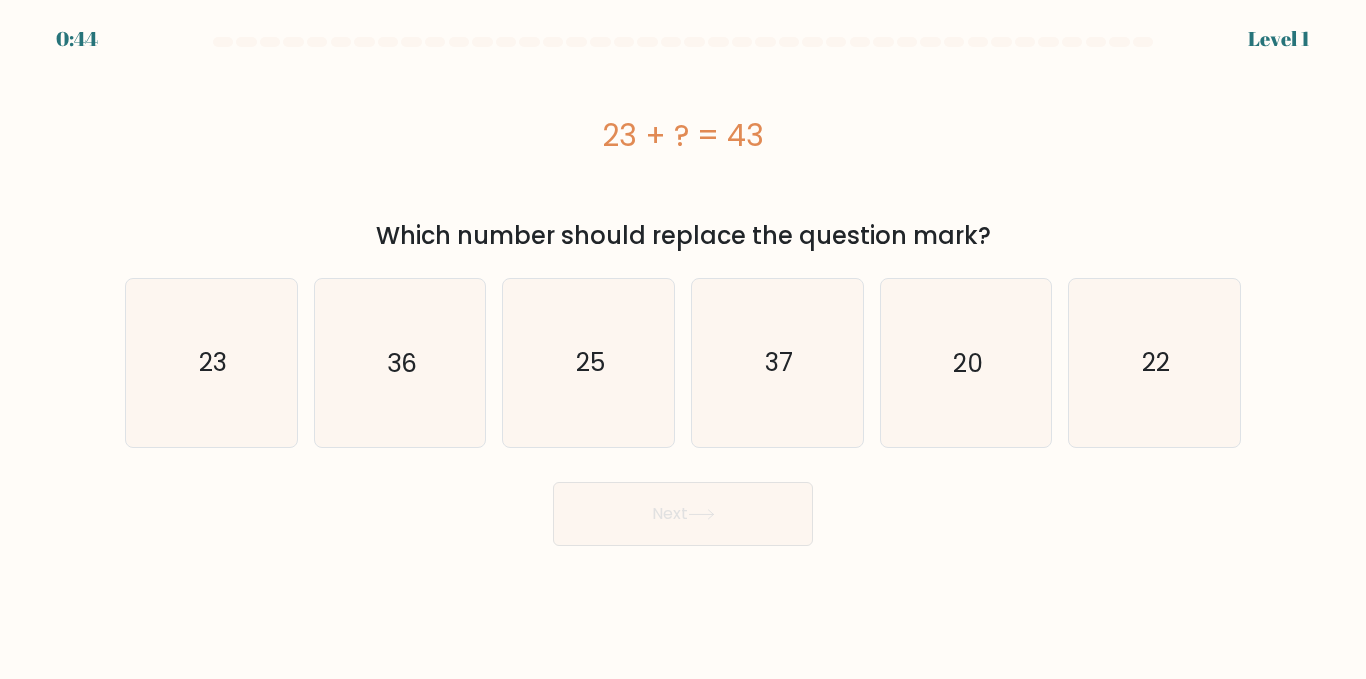 scroll, scrollTop: 0, scrollLeft: 0, axis: both 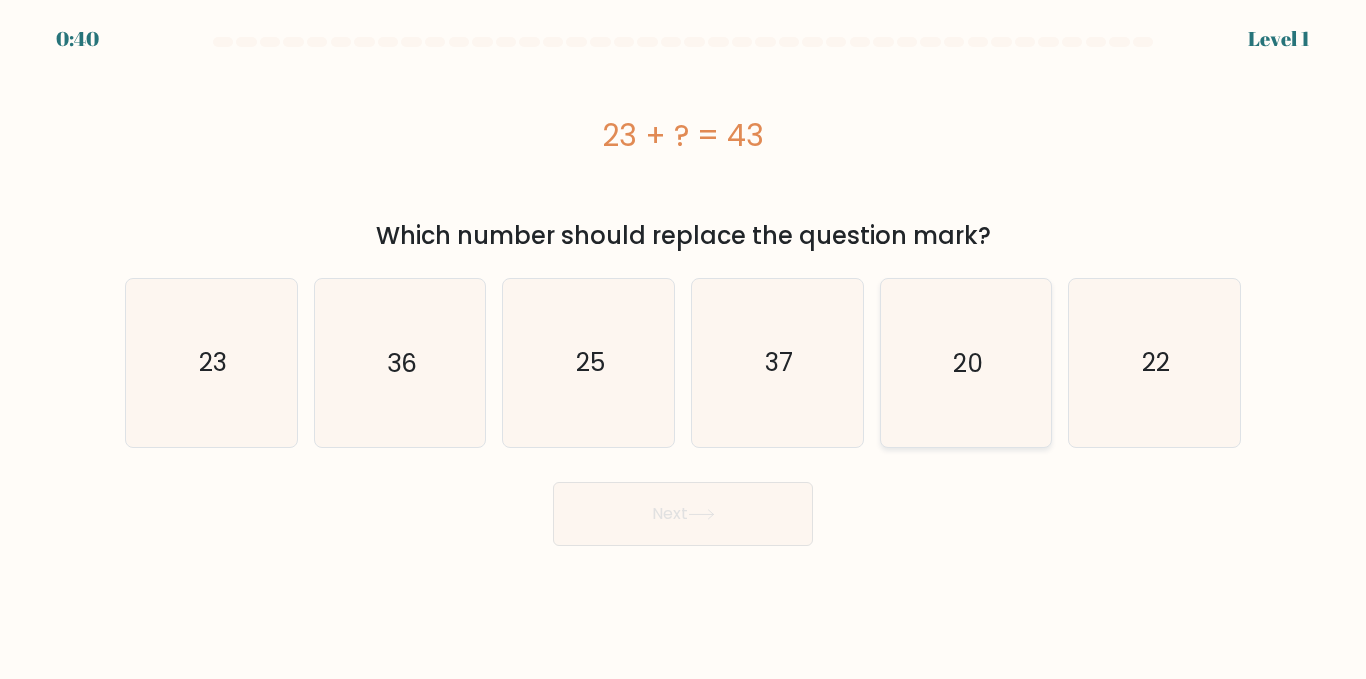 click on "20" 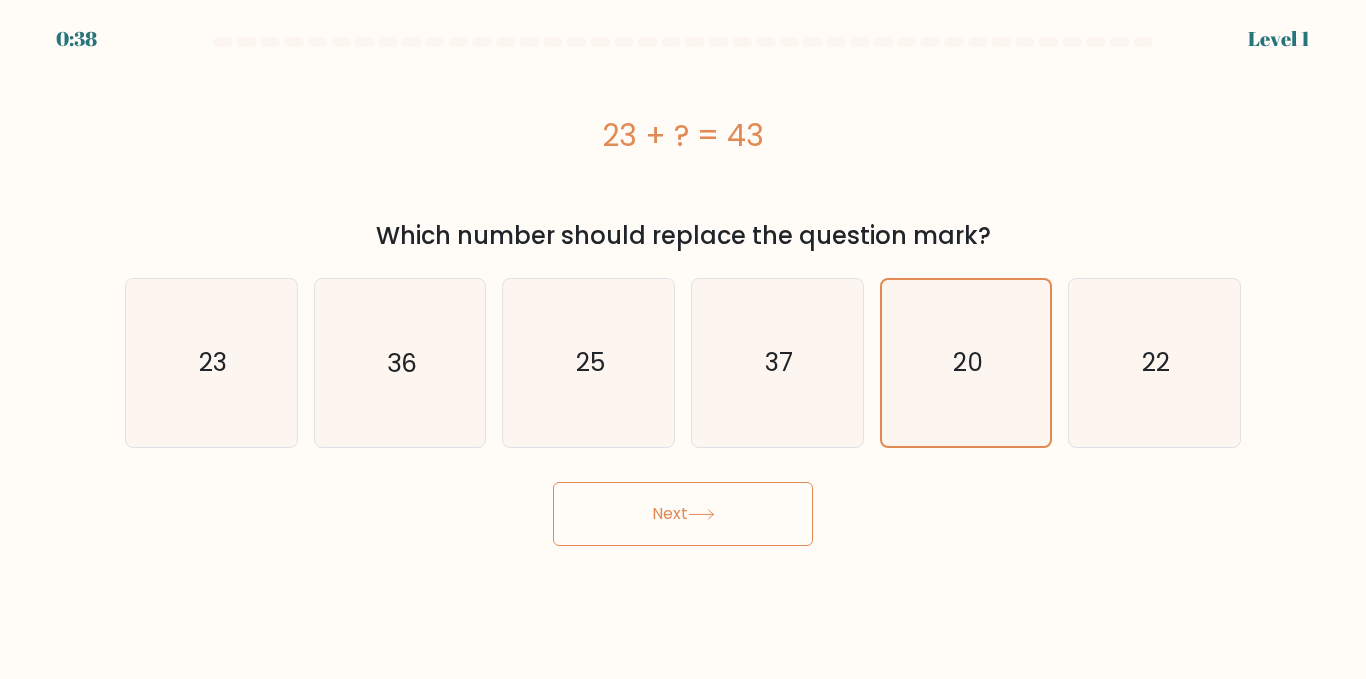 click on "Next" at bounding box center (683, 514) 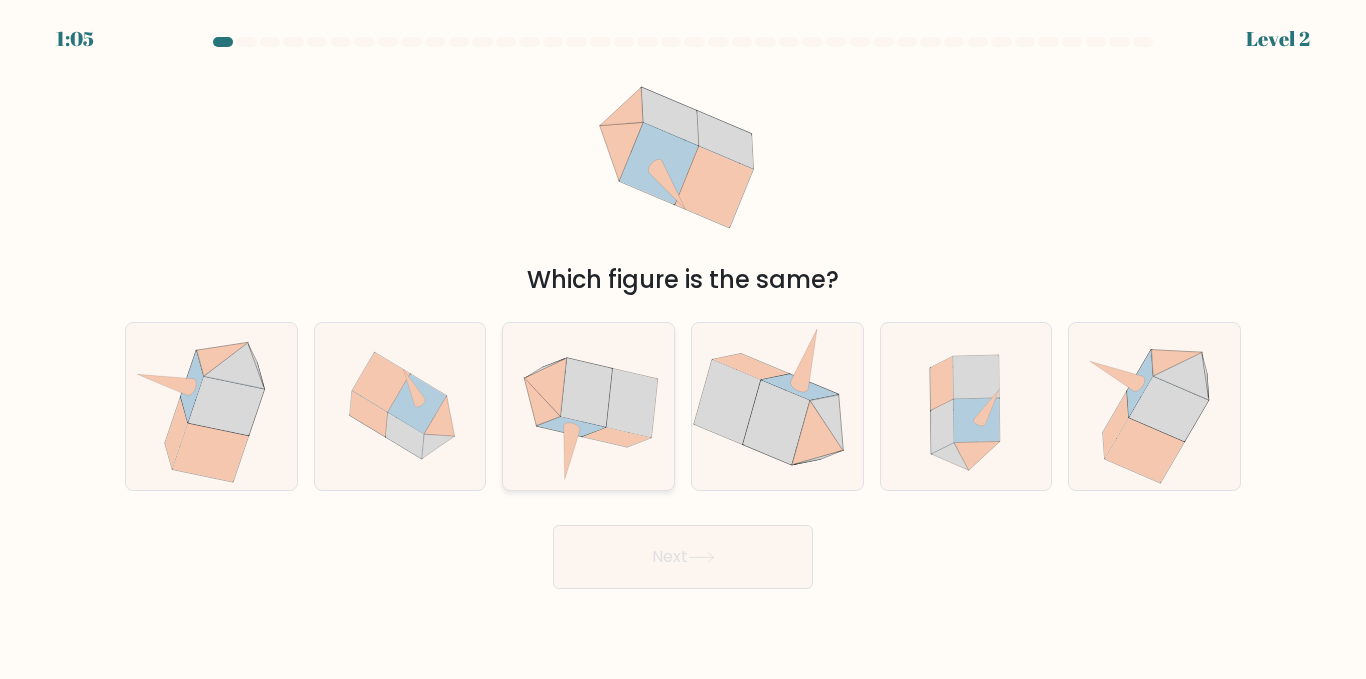 click 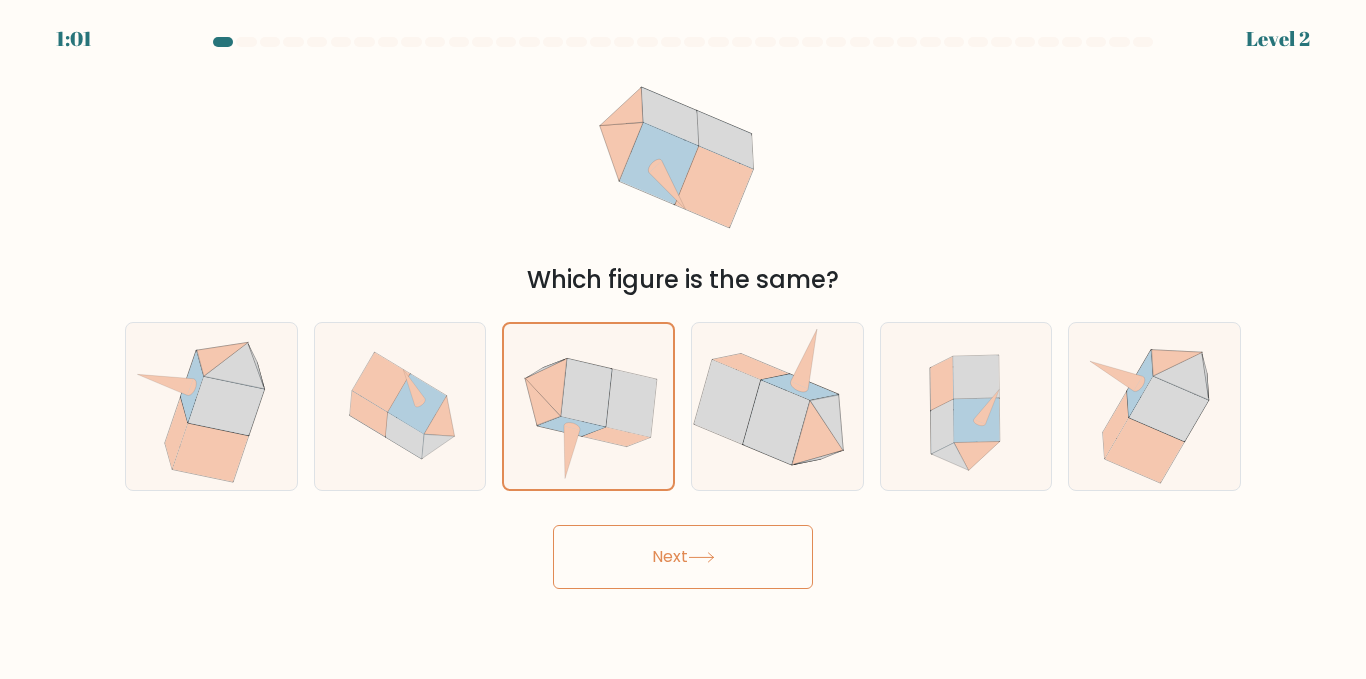 click on "Next" at bounding box center [683, 557] 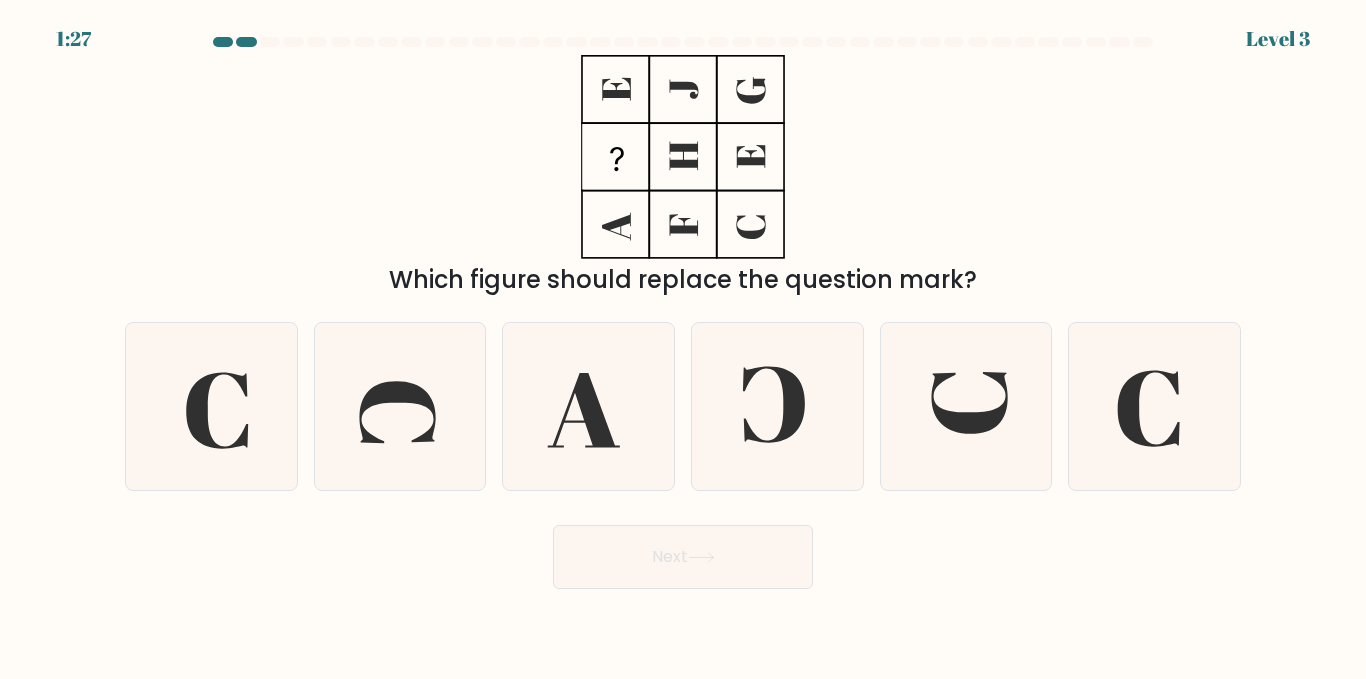 click on "Which figure should replace the question mark?" at bounding box center [683, 280] 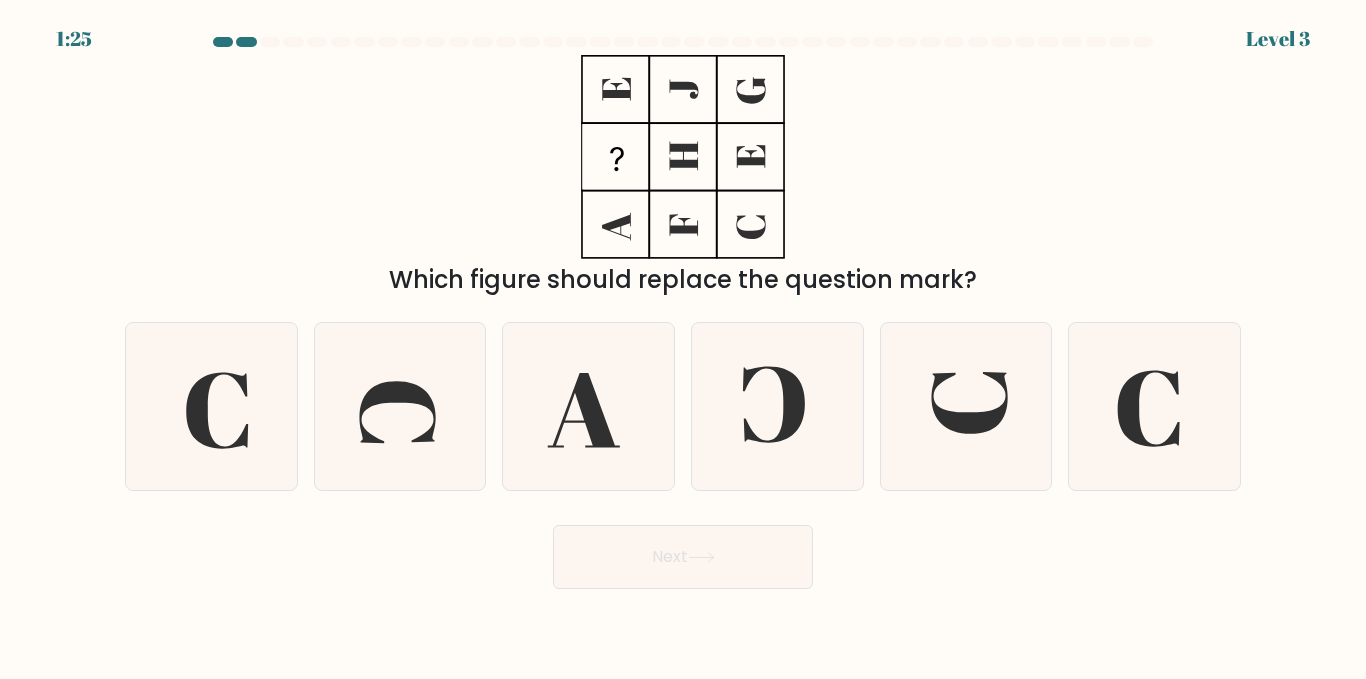 drag, startPoint x: 388, startPoint y: 273, endPoint x: 968, endPoint y: 270, distance: 580.00775 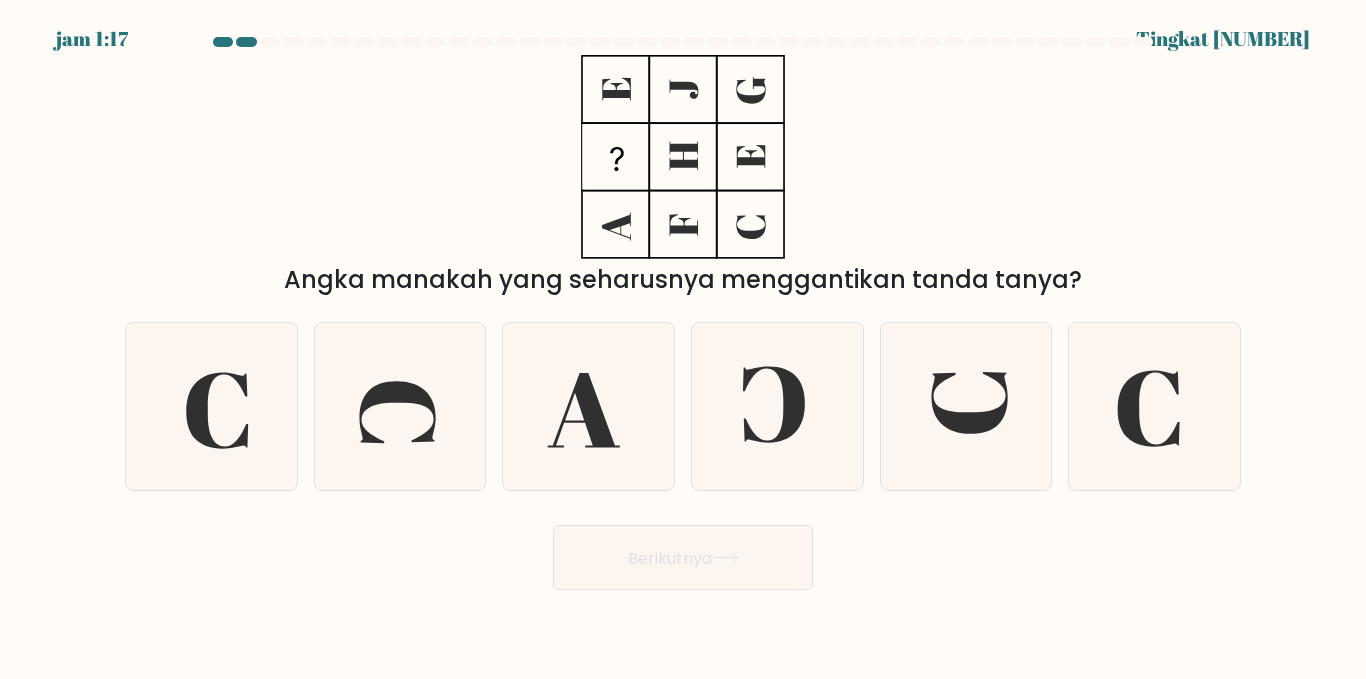 click on "Angka manakah yang seharusnya menggantikan tanda tanya?" at bounding box center [683, 176] 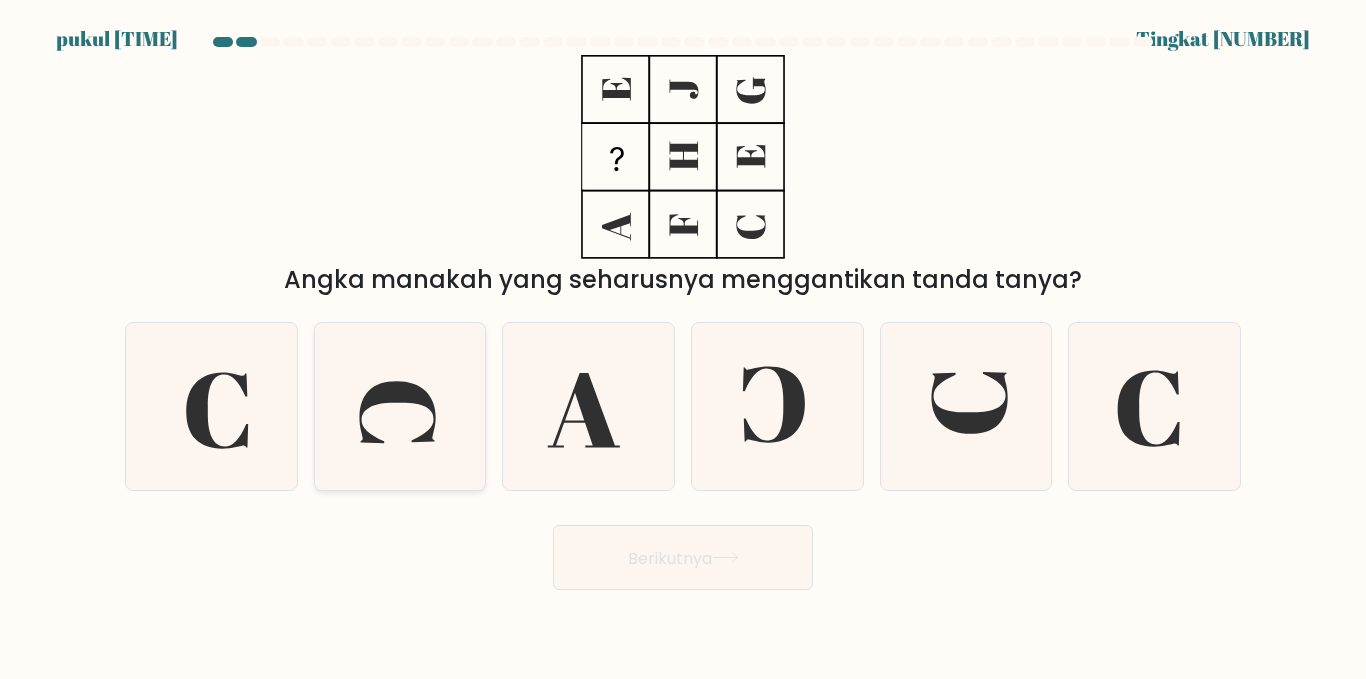 click 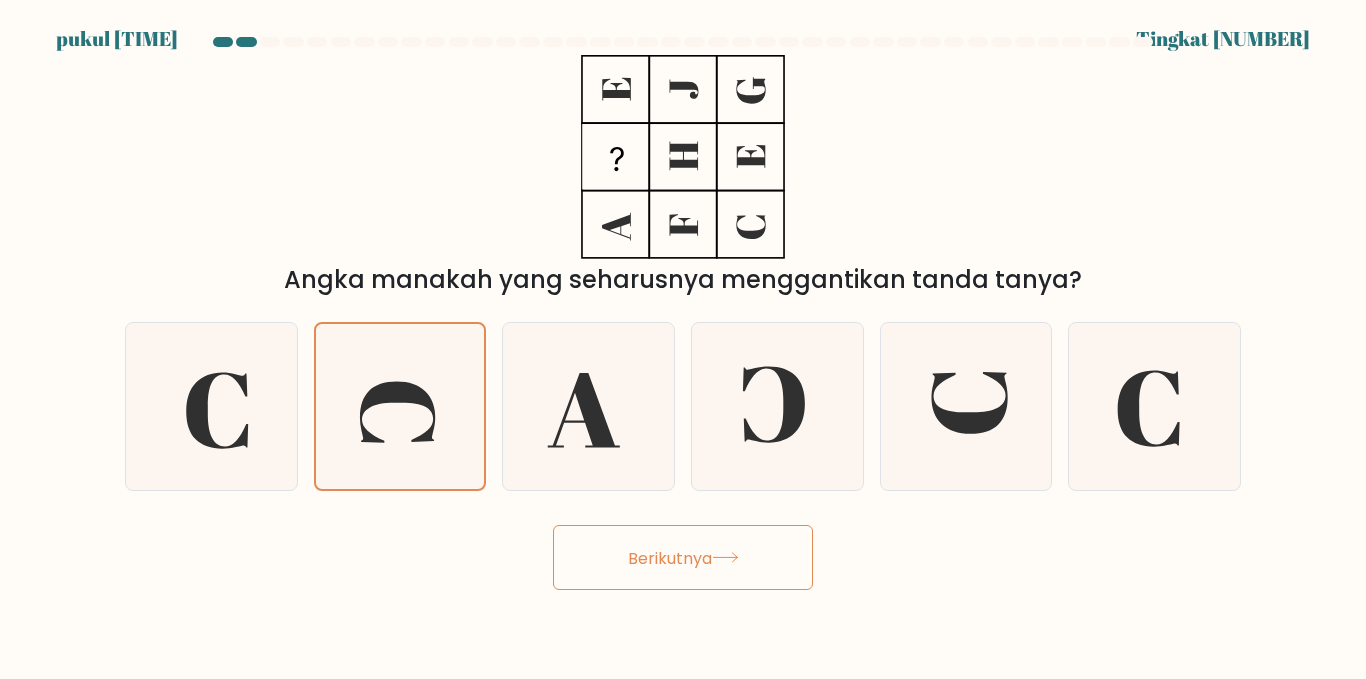 click on "Berikutnya" at bounding box center (670, 557) 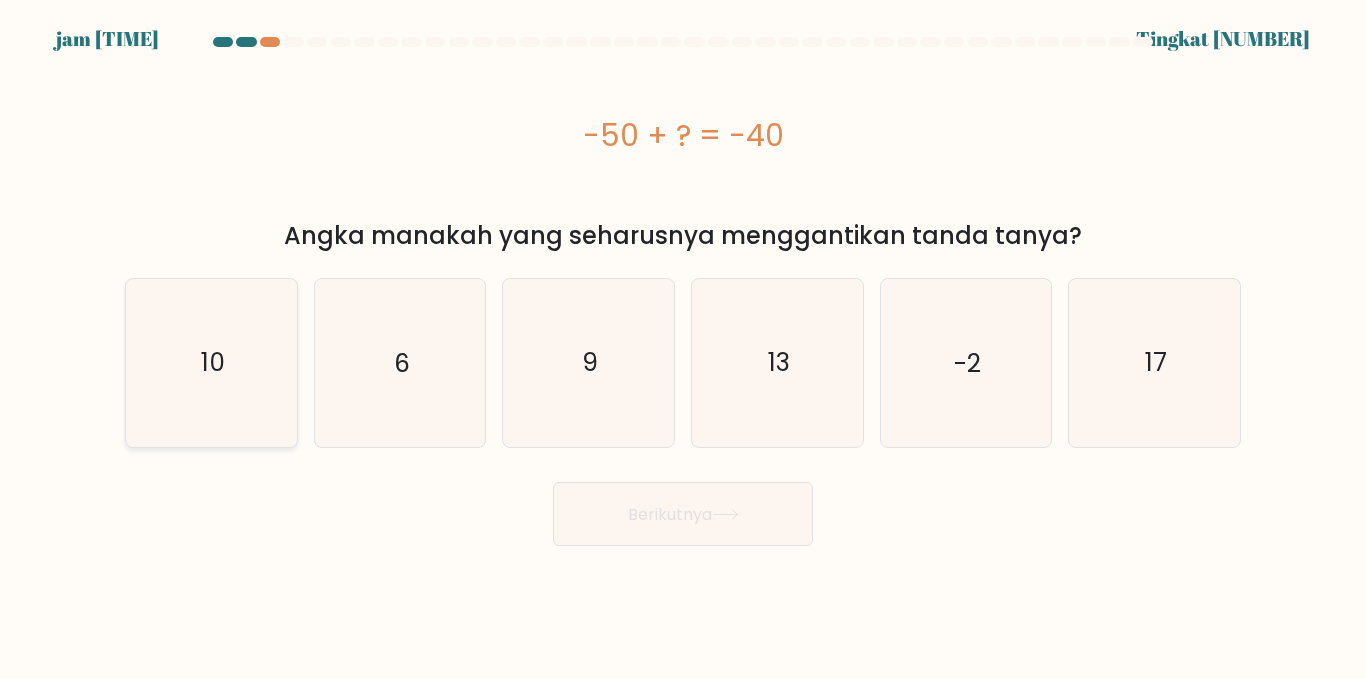 click on "10" 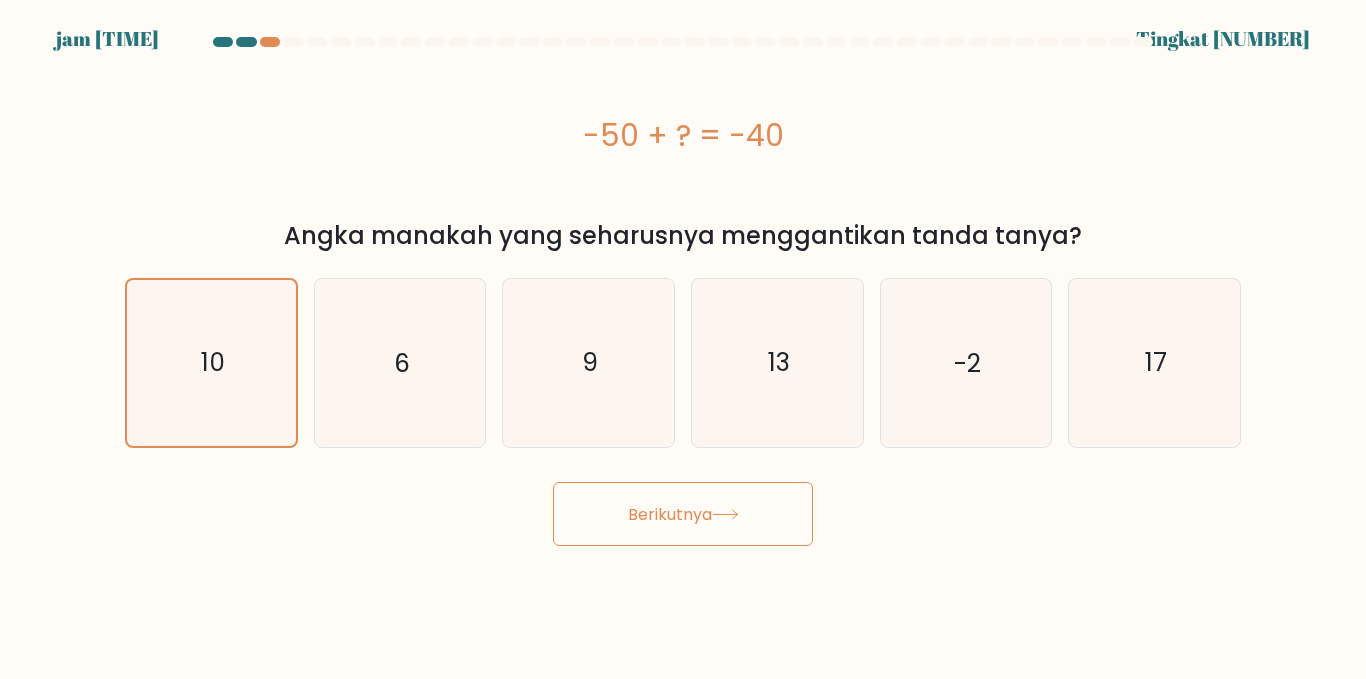 click on "Berikutnya" at bounding box center [670, 513] 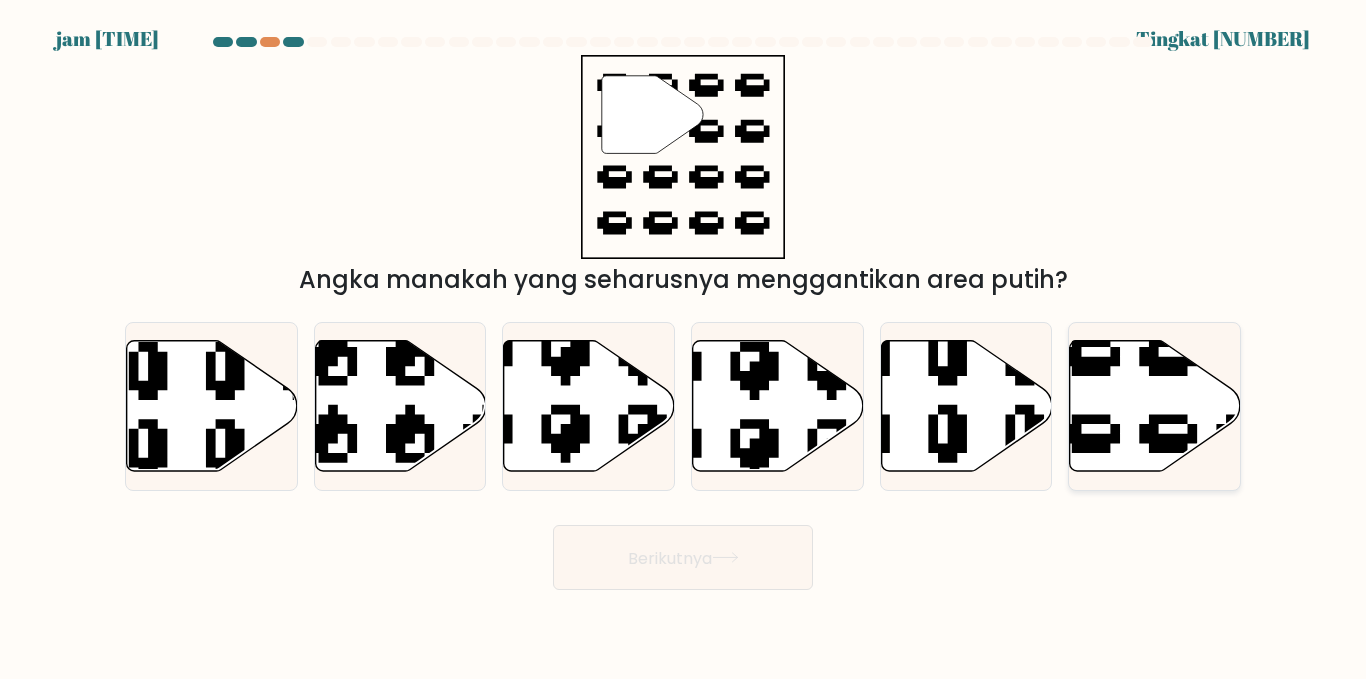 click 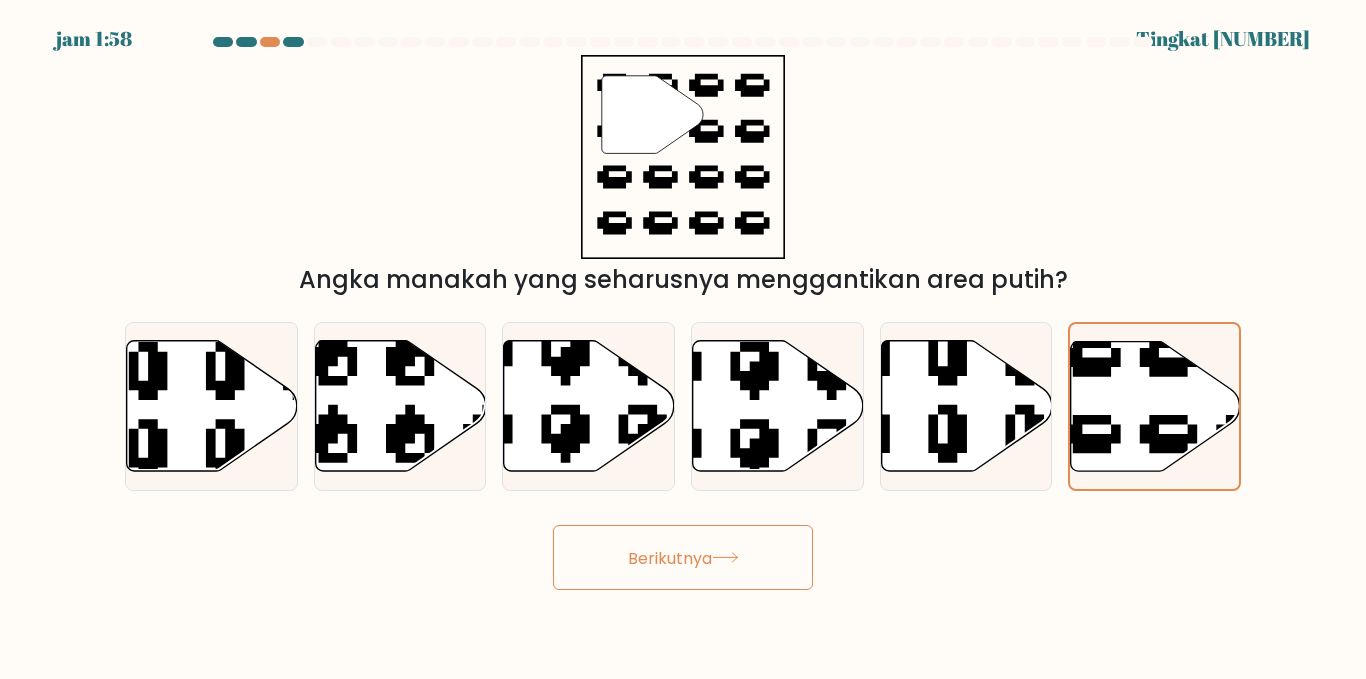 click on "Berikutnya" at bounding box center (683, 557) 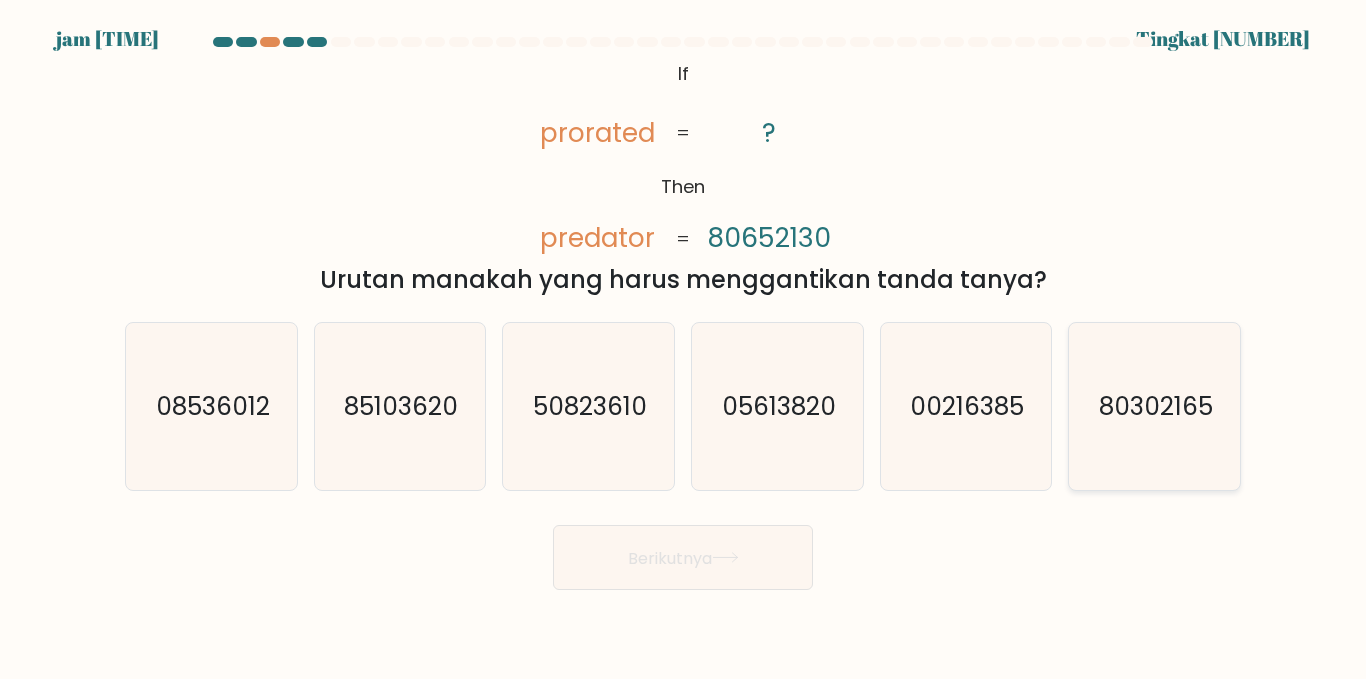 click on "80302165" 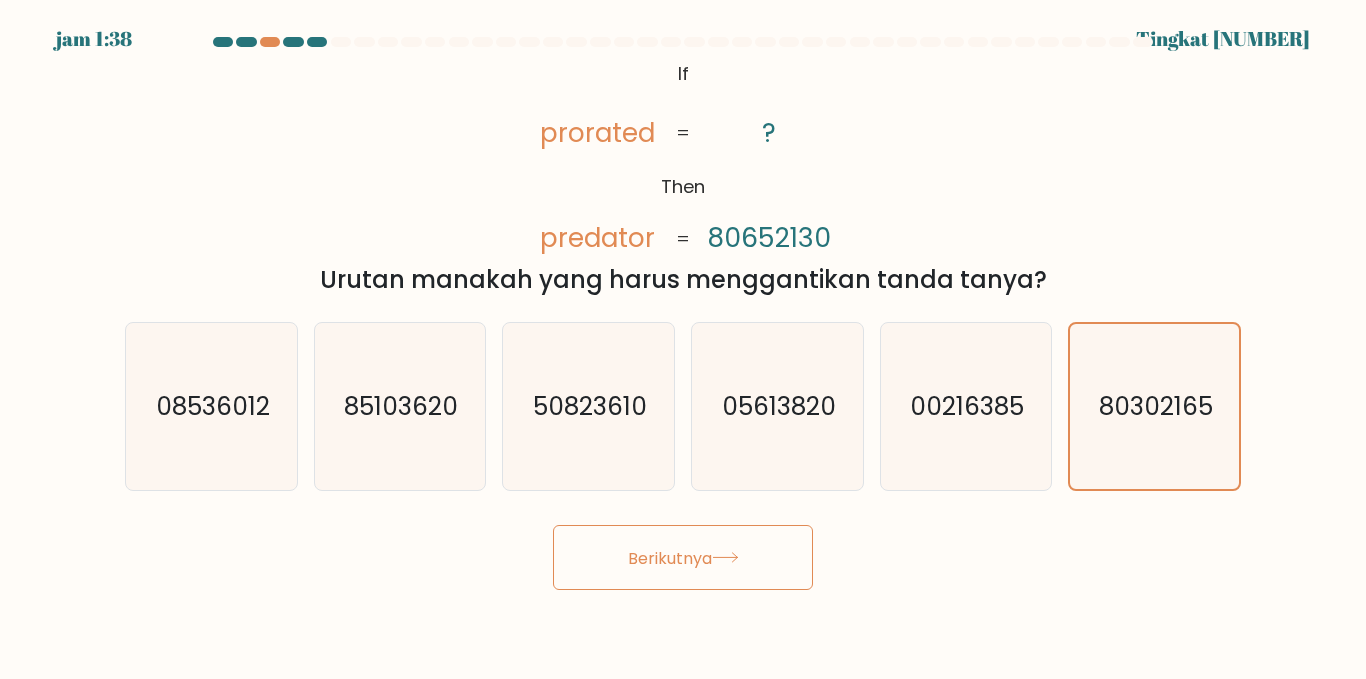 click on "Berikutnya" at bounding box center [683, 557] 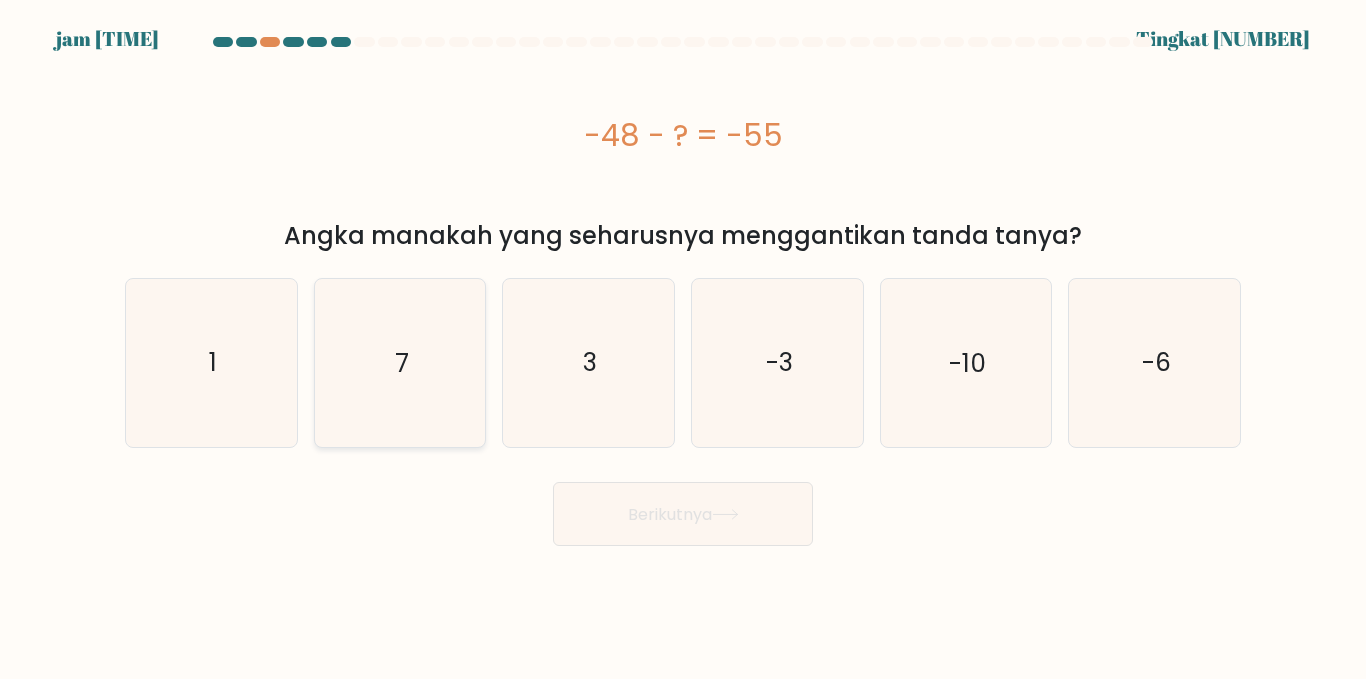 click on "7" 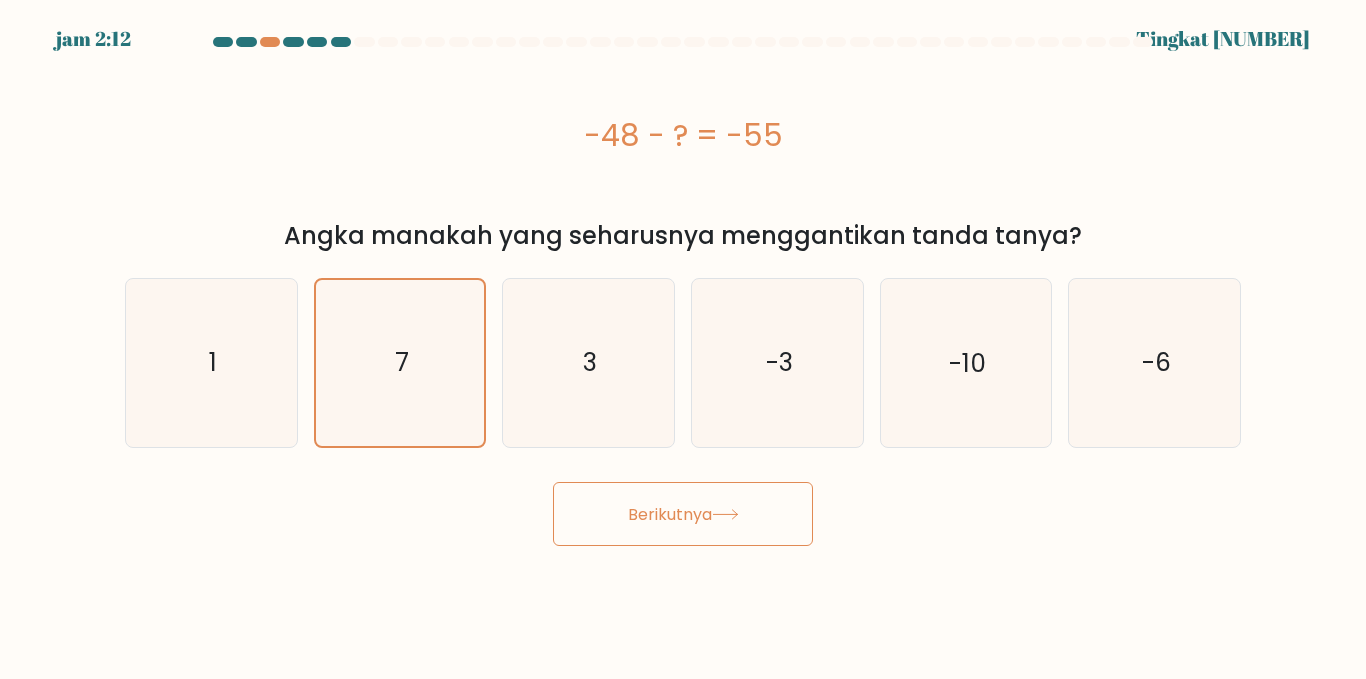 click on "Berikutnya" at bounding box center [670, 513] 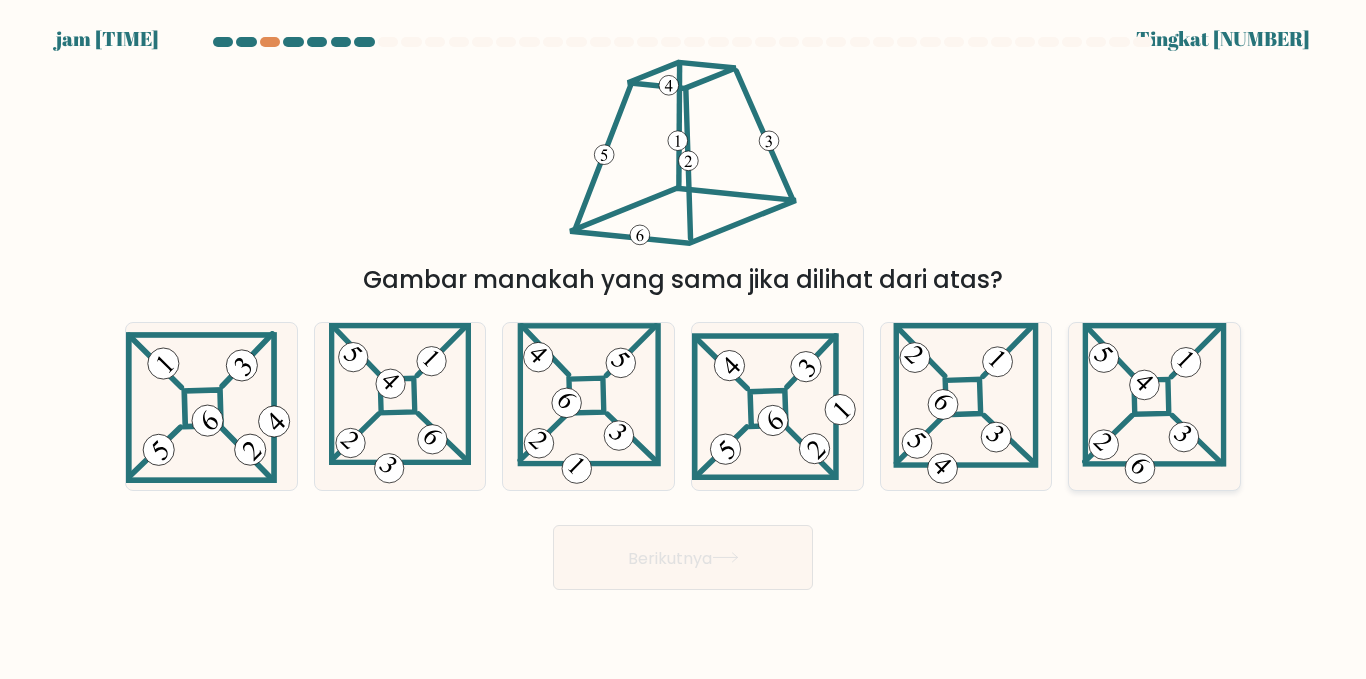click 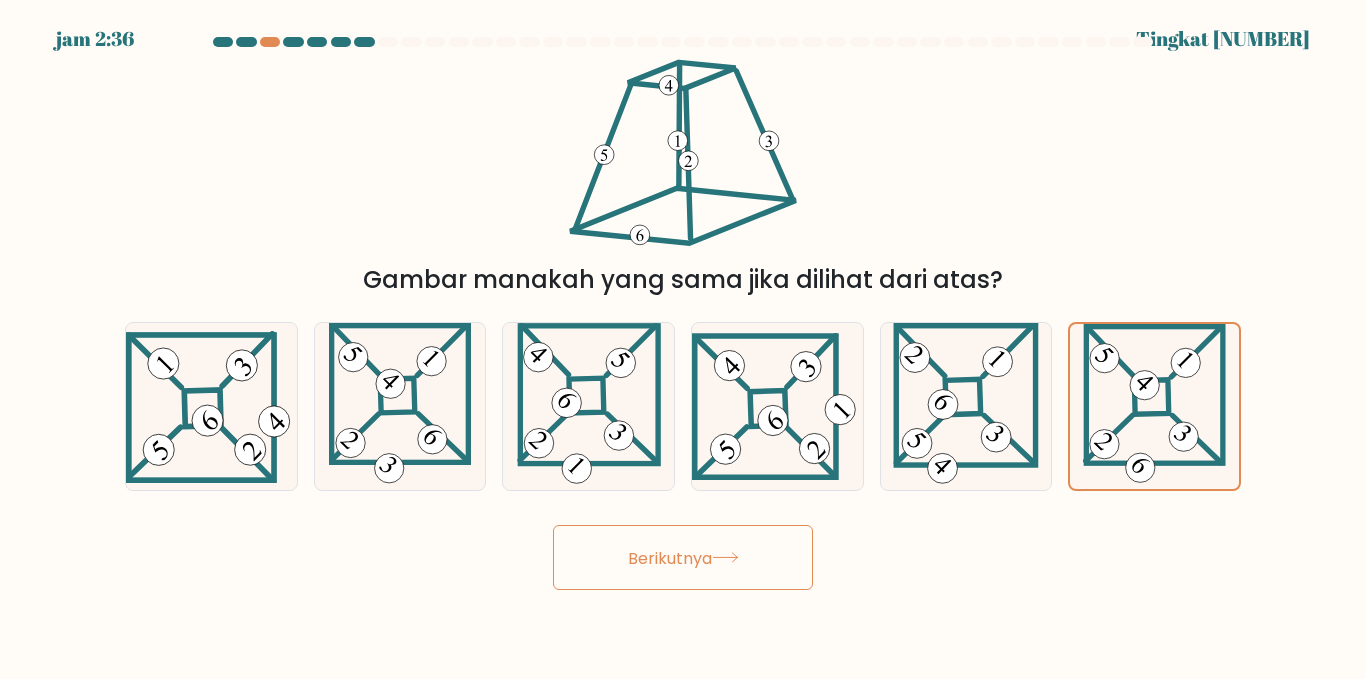 click on "Berikutnya" at bounding box center (683, 557) 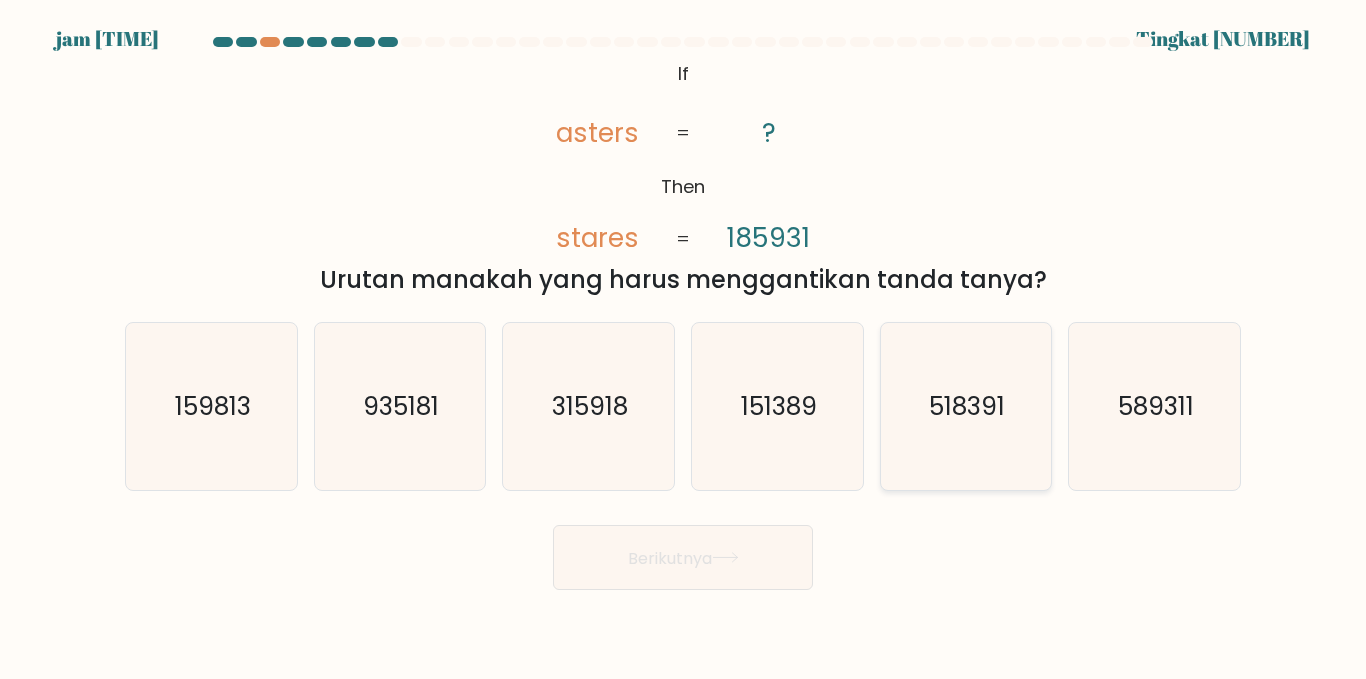 click on "518391" 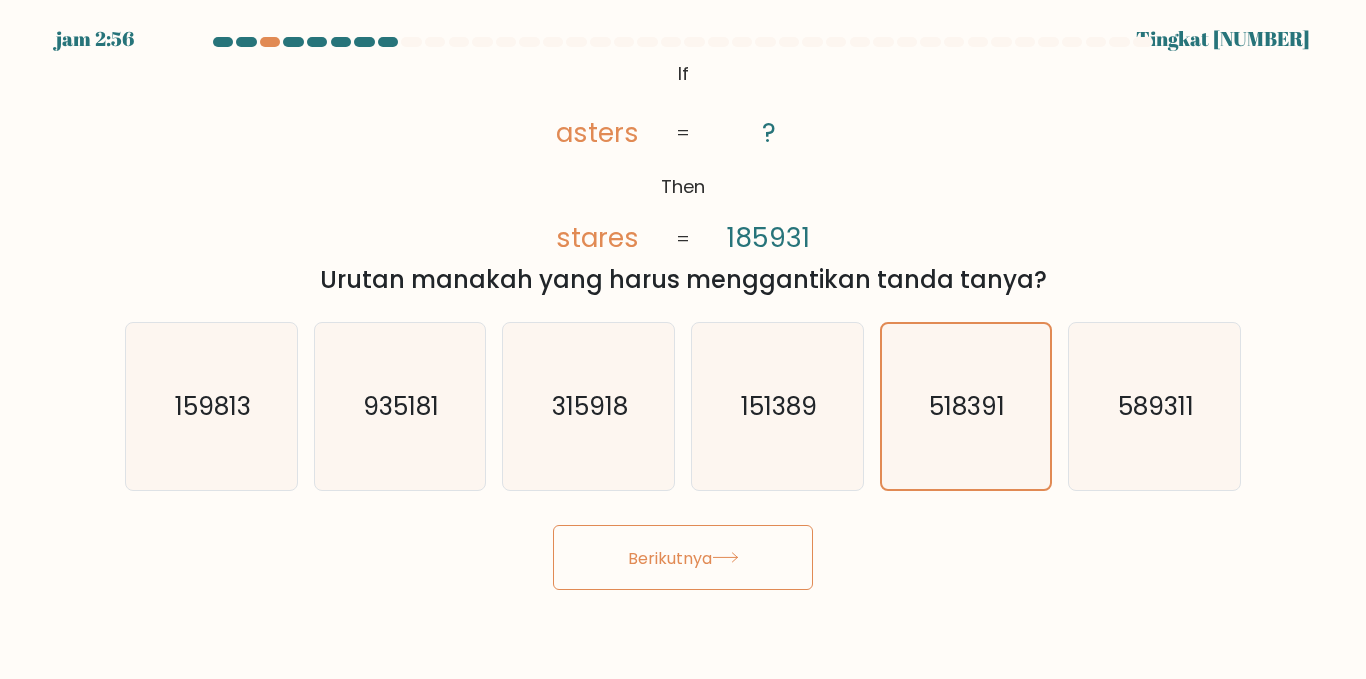 click on "Berikutnya" at bounding box center (683, 557) 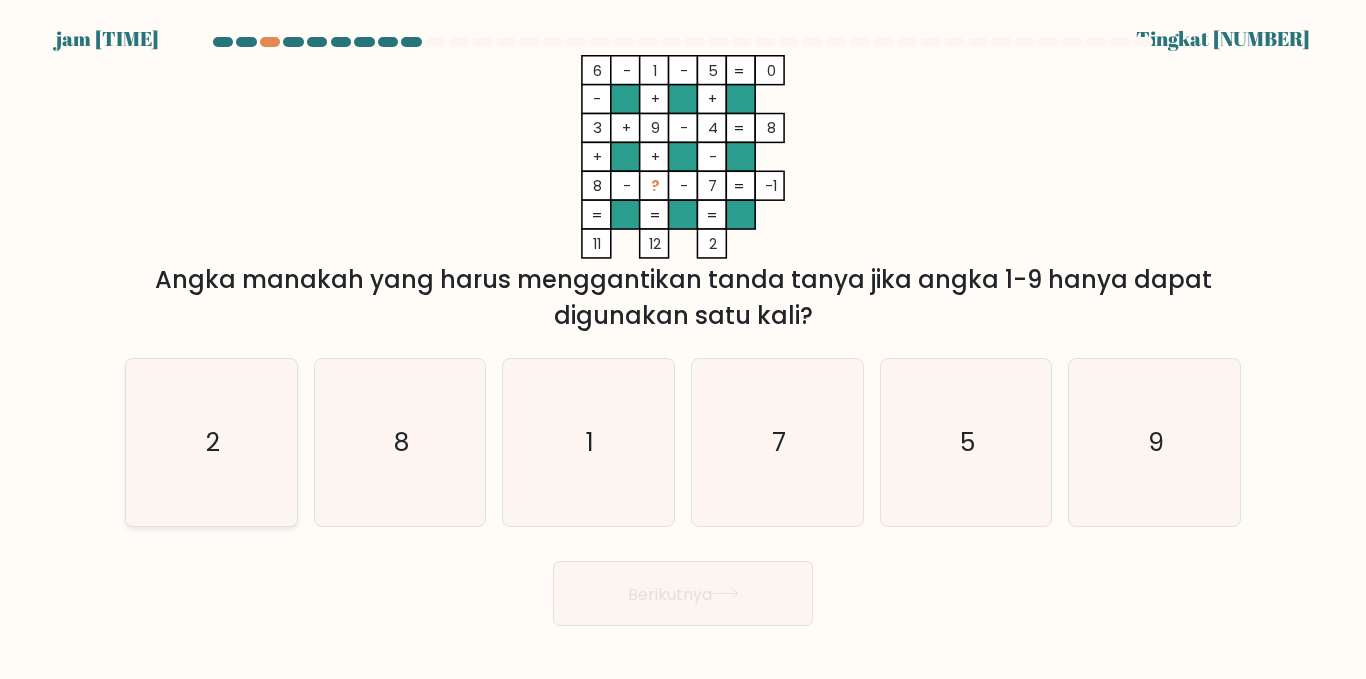 click on "2" 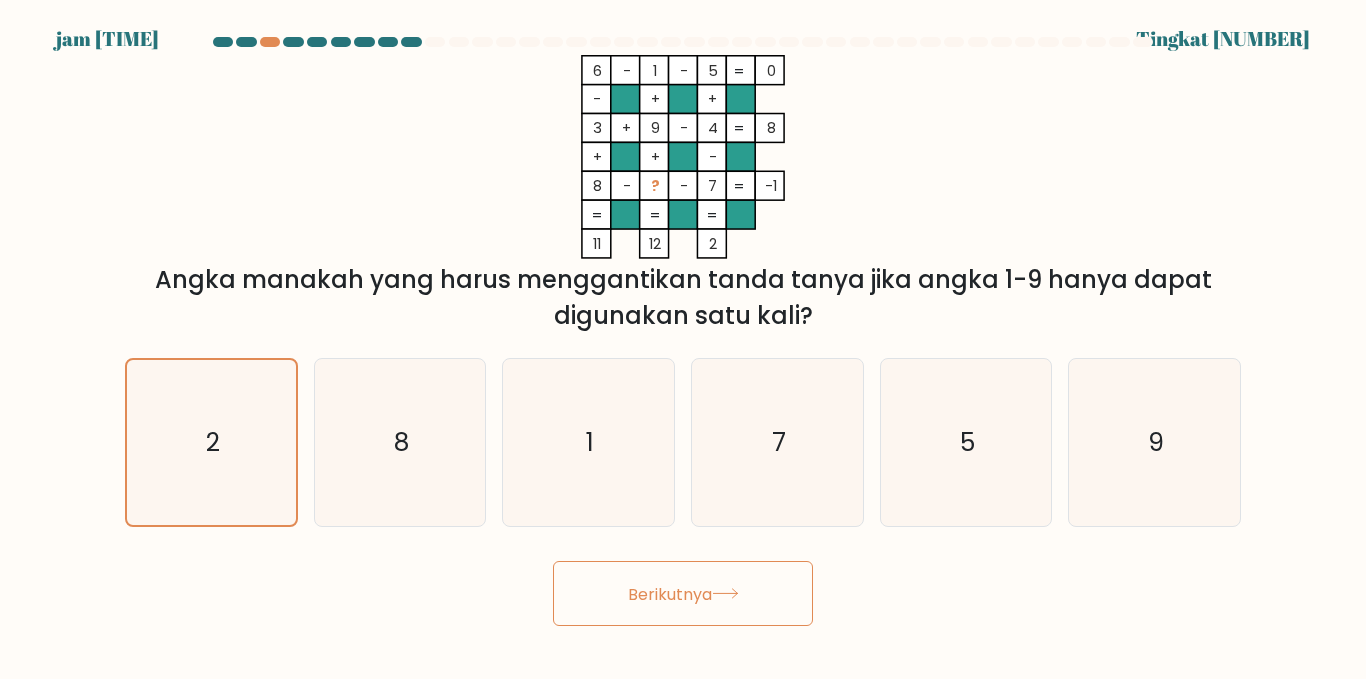 click on "Berikutnya" at bounding box center (670, 593) 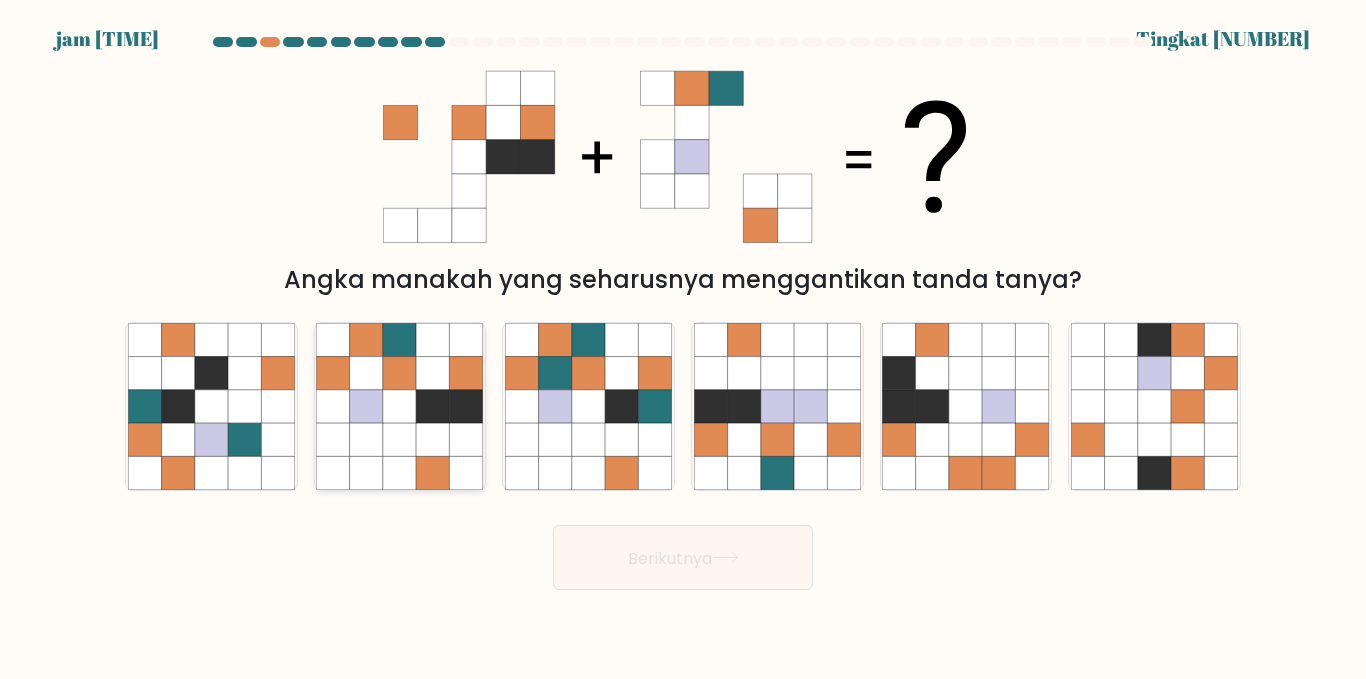 click 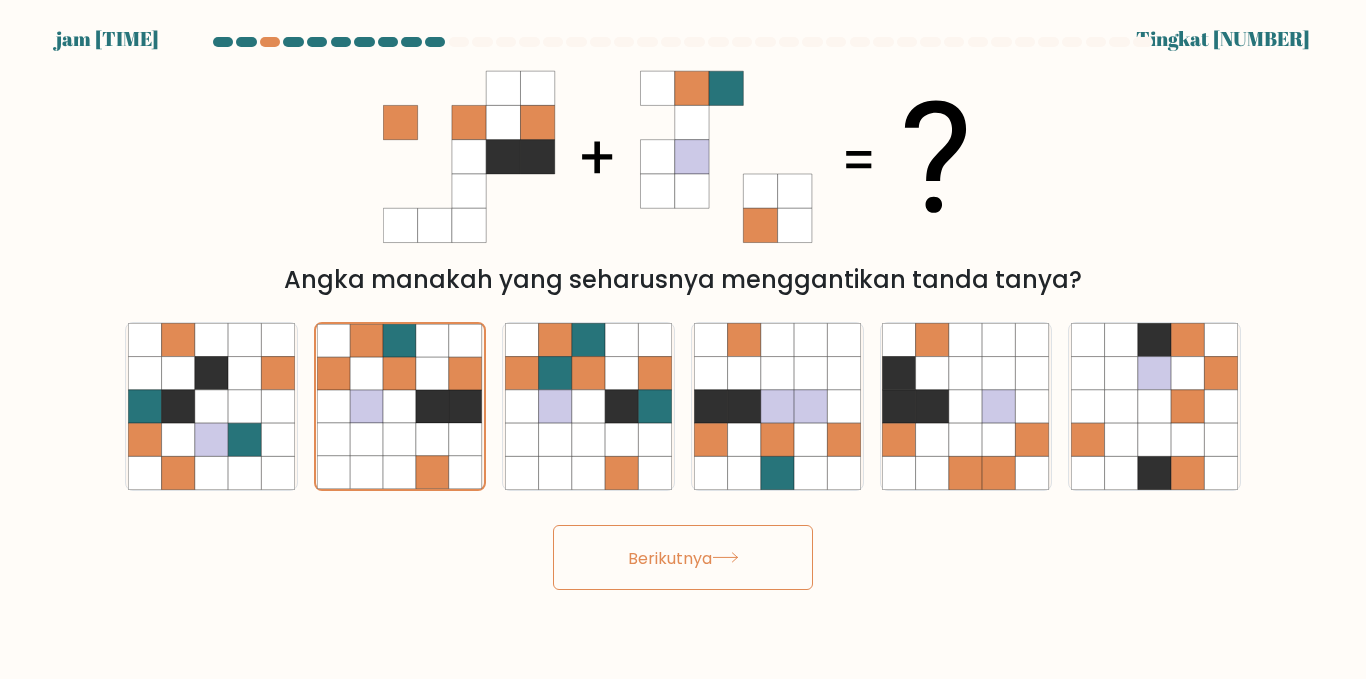click on "Berikutnya" at bounding box center [683, 557] 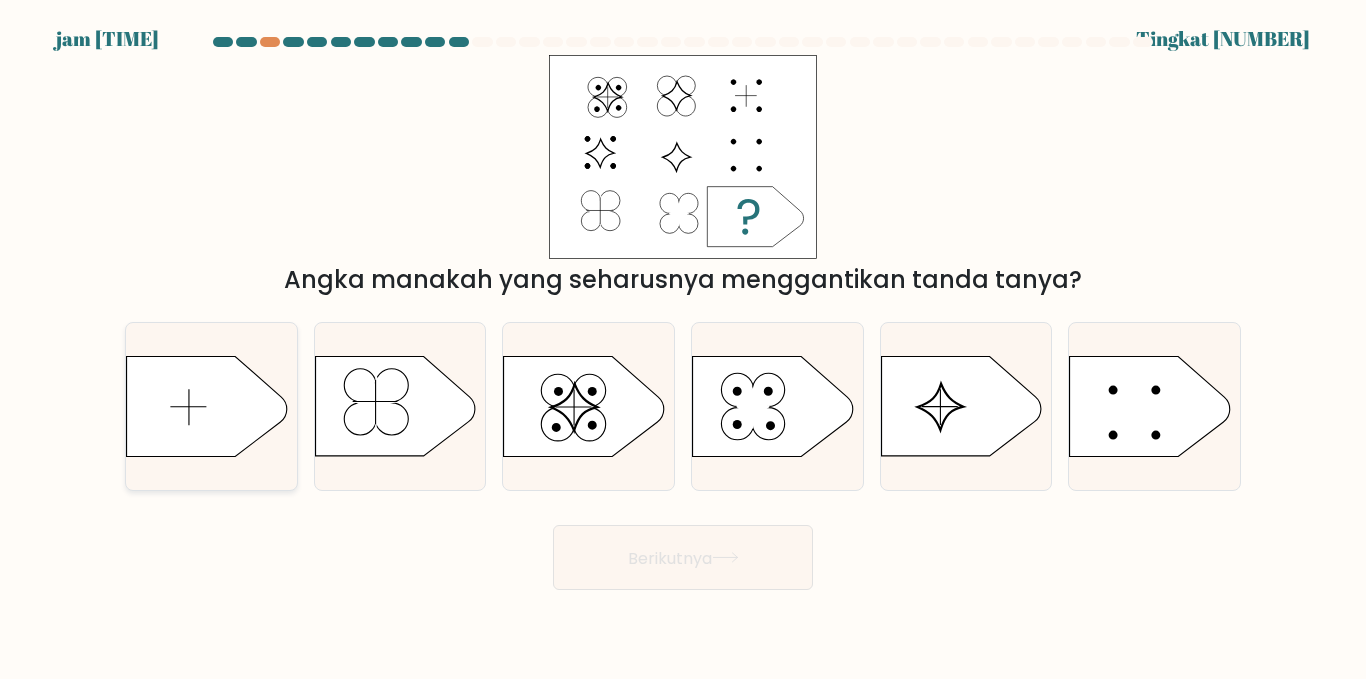 click 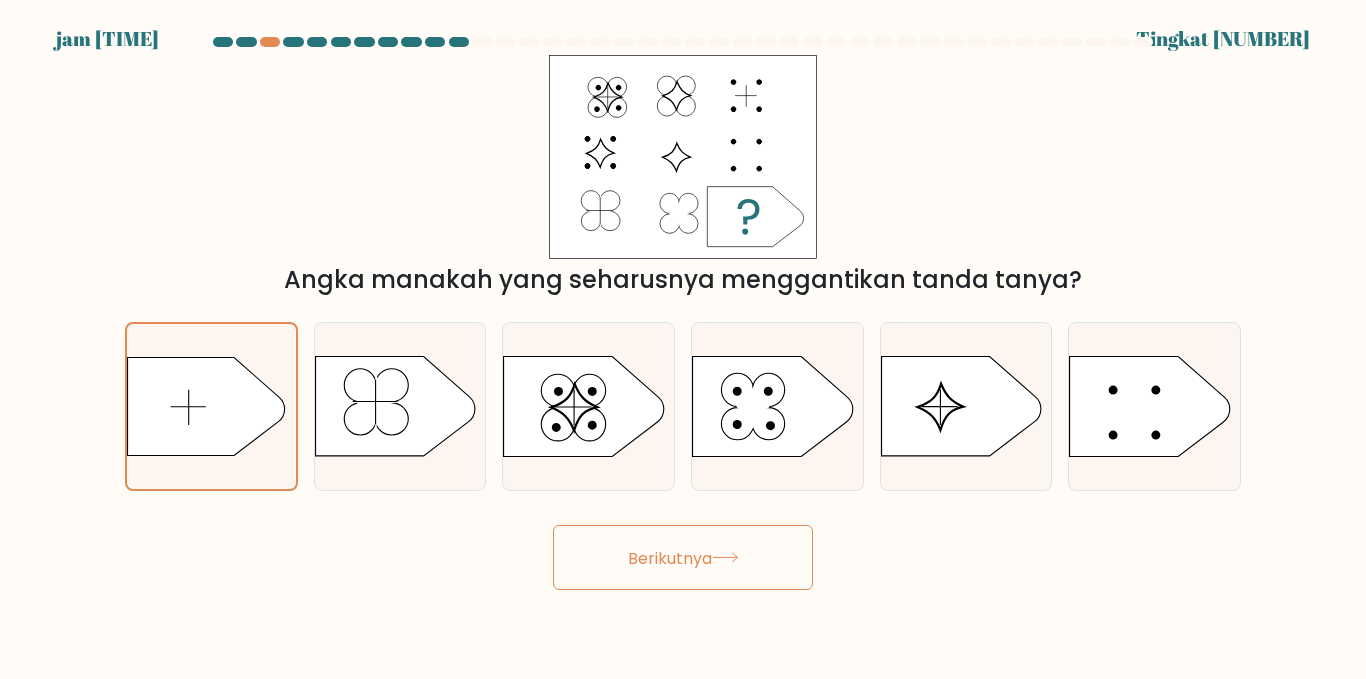 click on "Berikutnya" at bounding box center (683, 557) 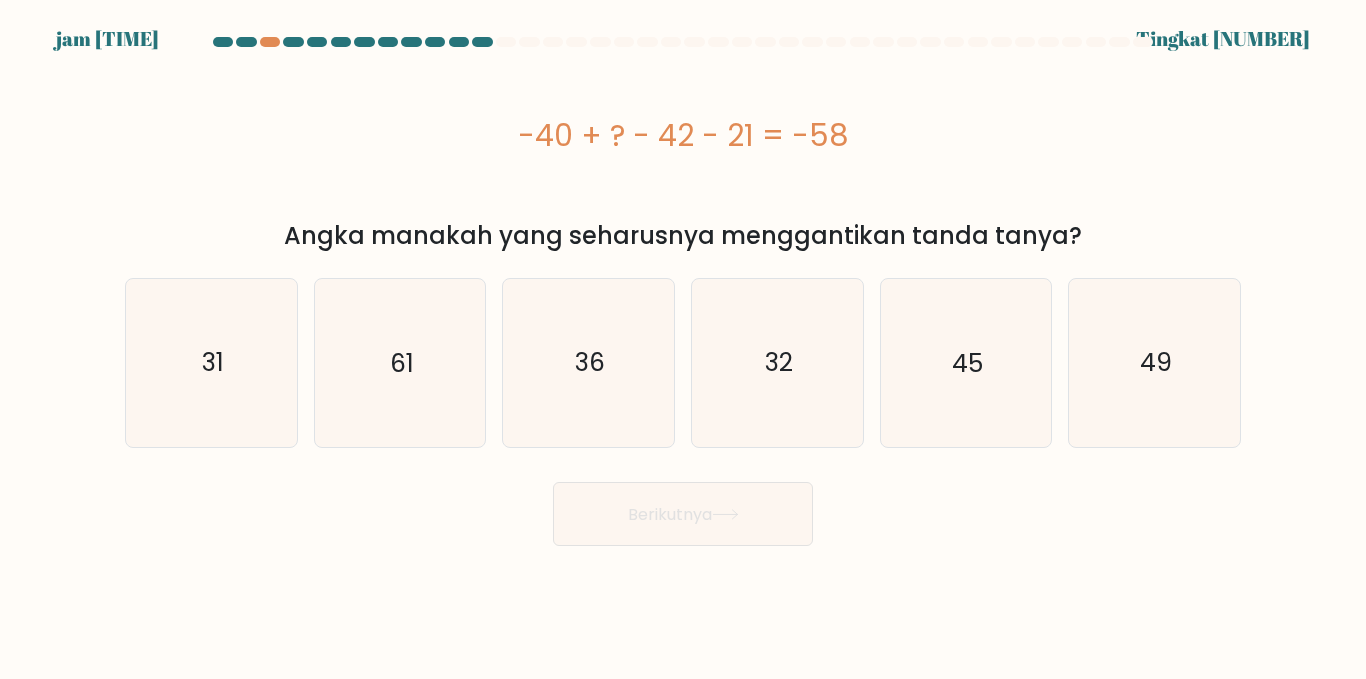drag, startPoint x: 520, startPoint y: 133, endPoint x: 852, endPoint y: 139, distance: 332.0542 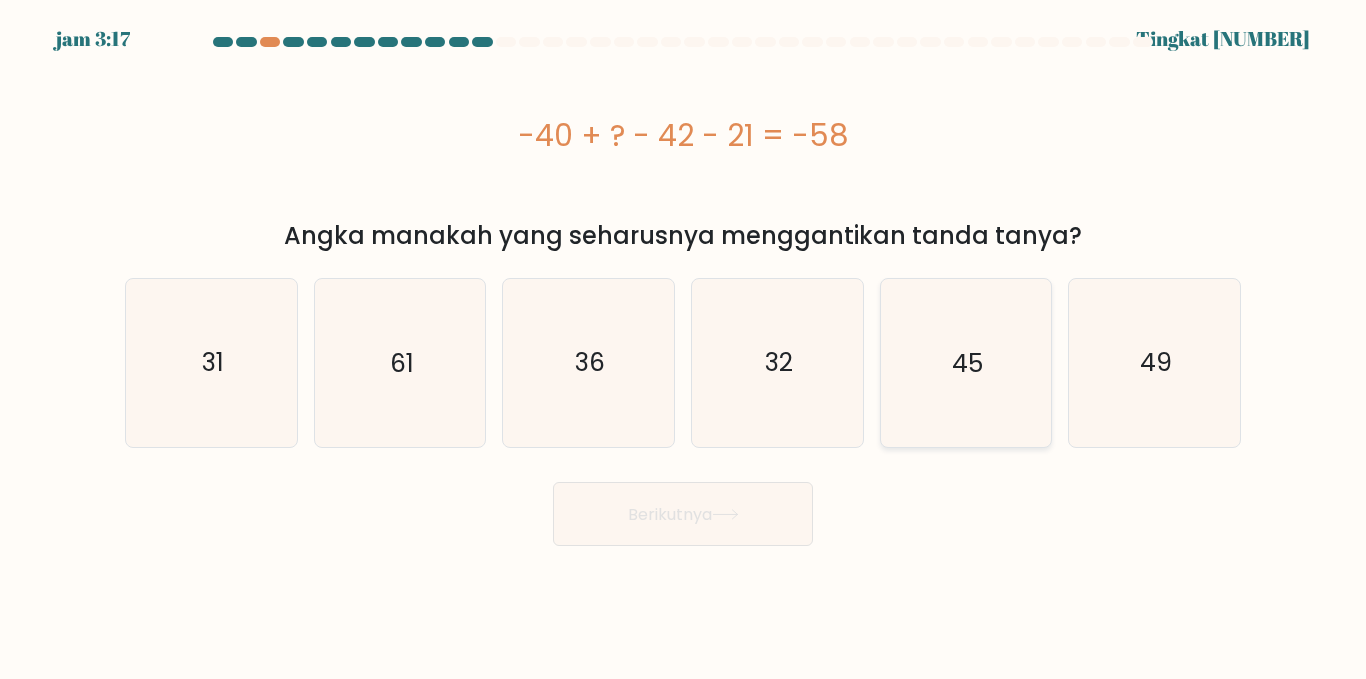 click on "45" 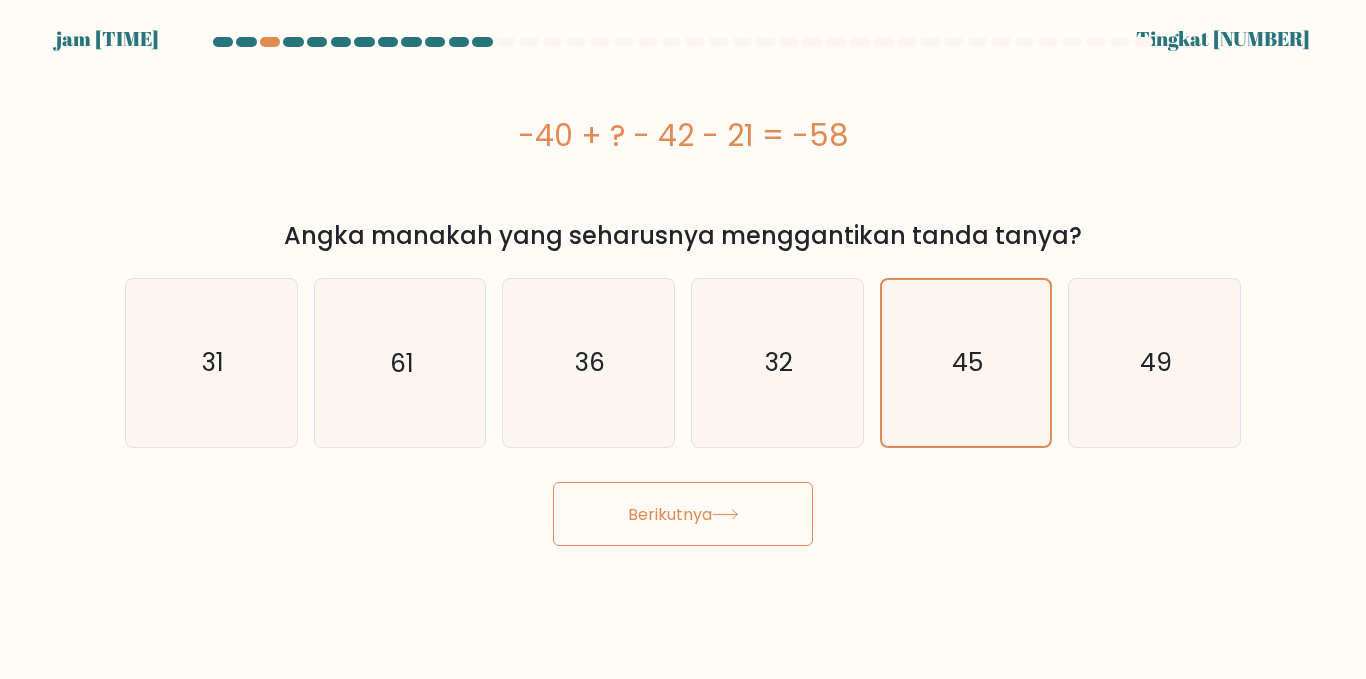 click on "Berikutnya" at bounding box center [683, 514] 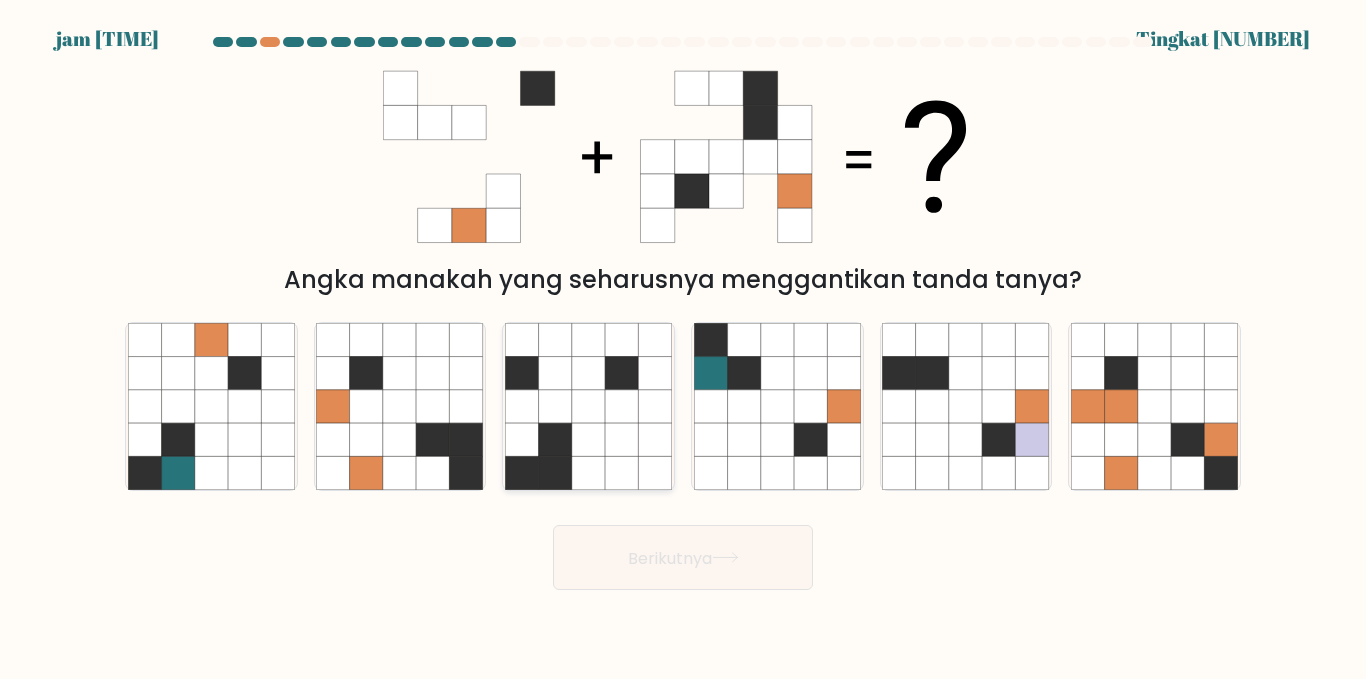 click 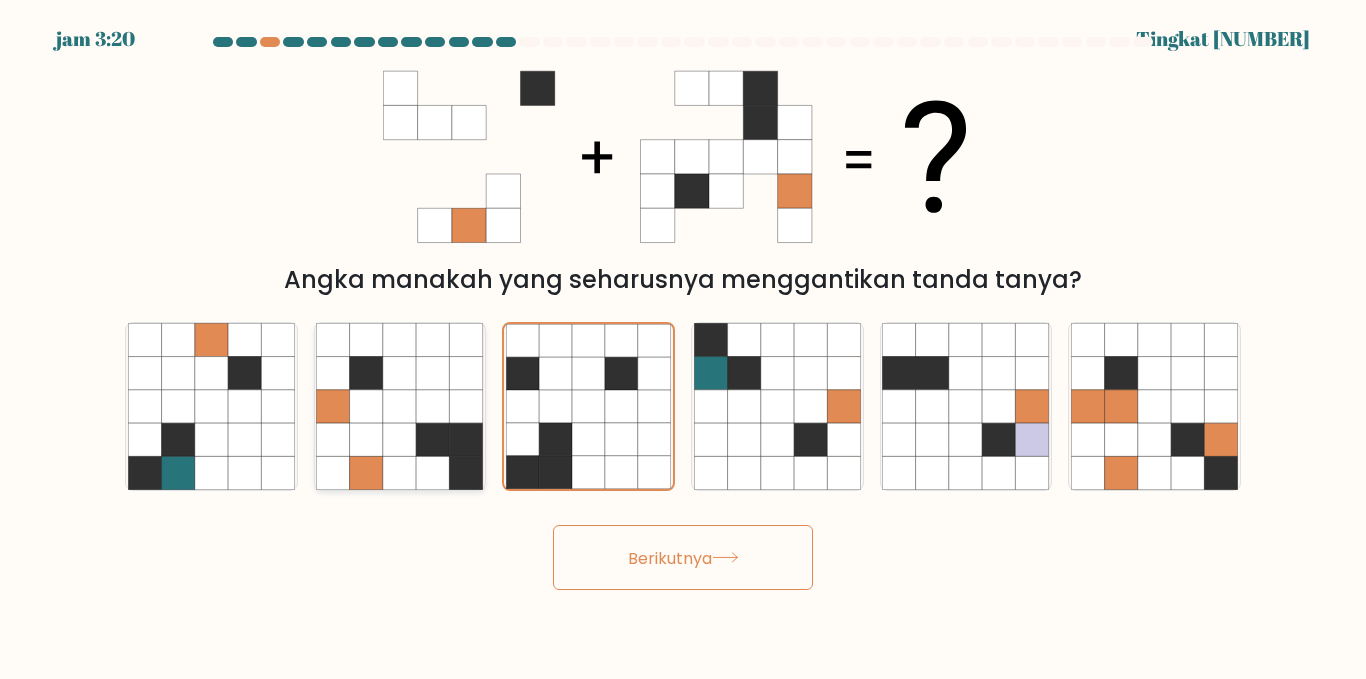 click 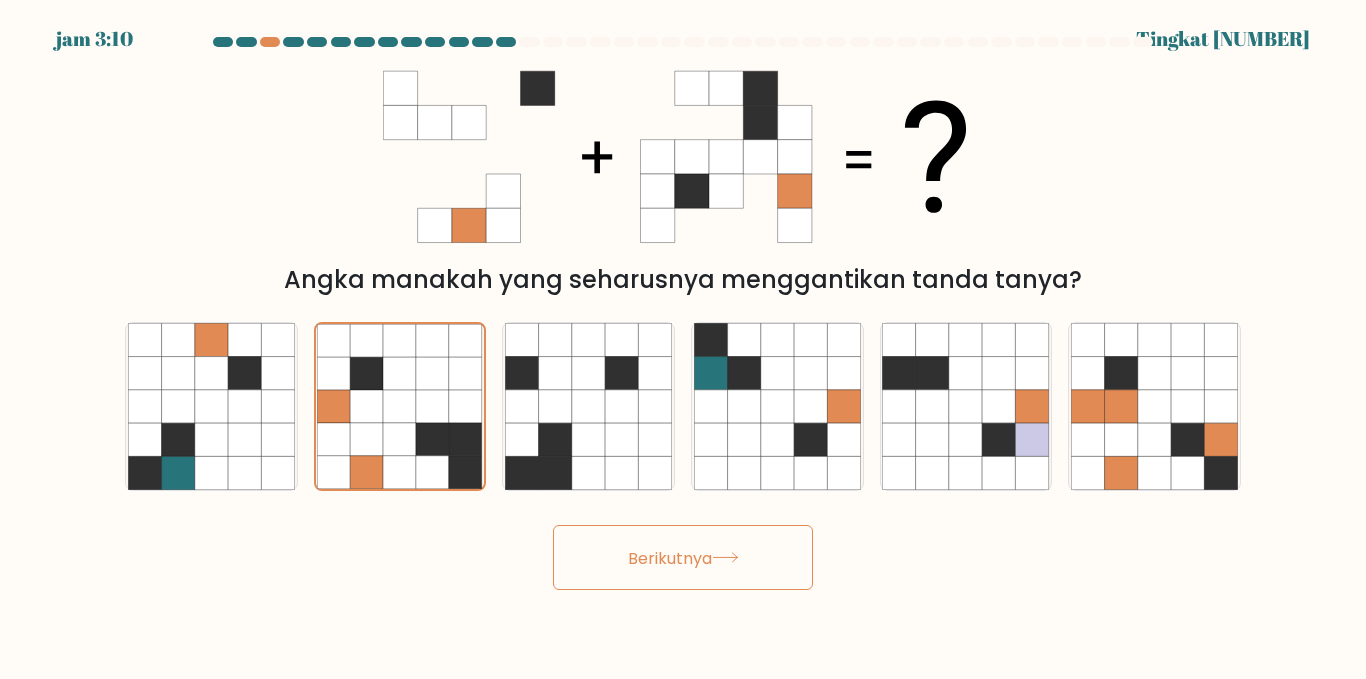 click on "Berikutnya" at bounding box center [683, 557] 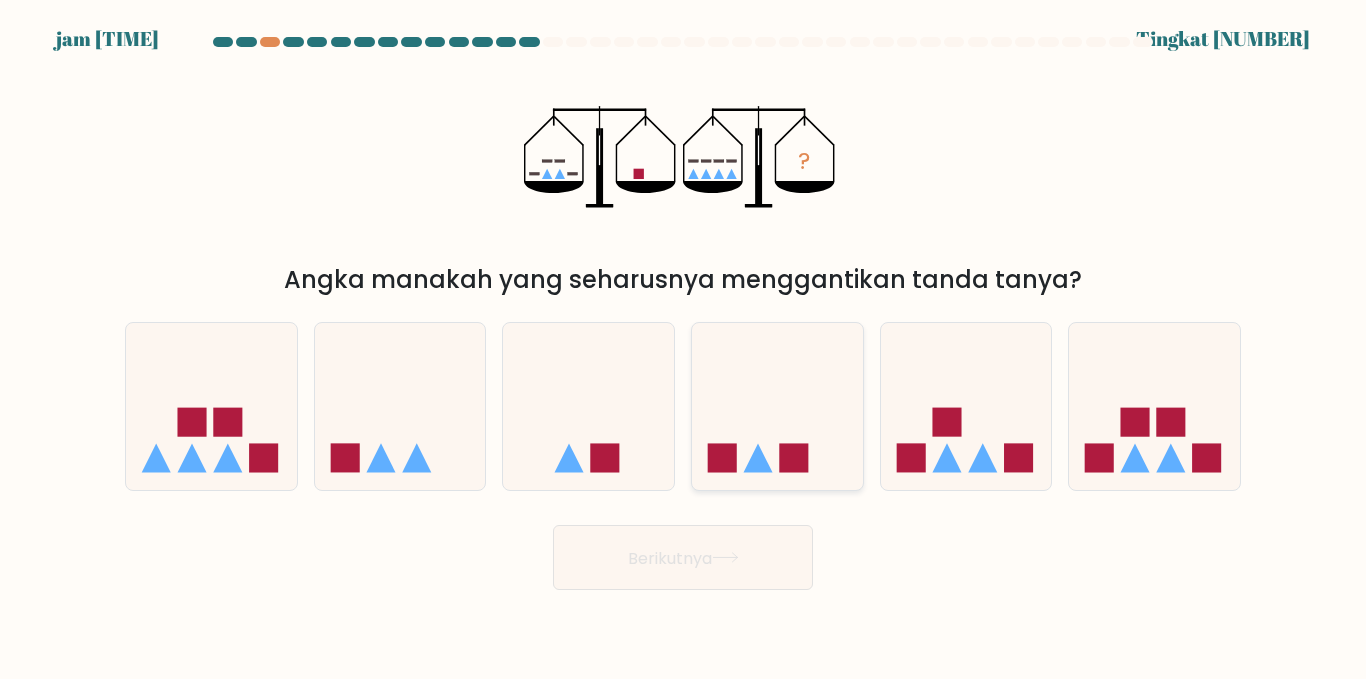 click 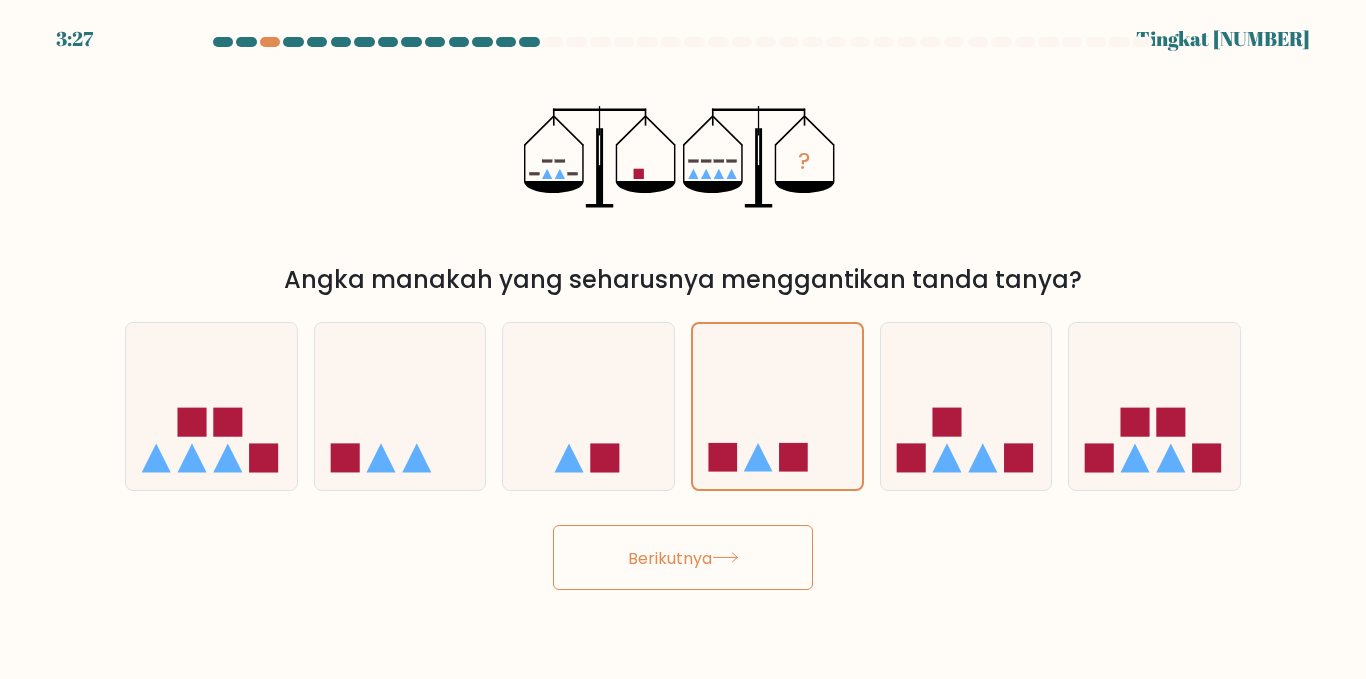 click 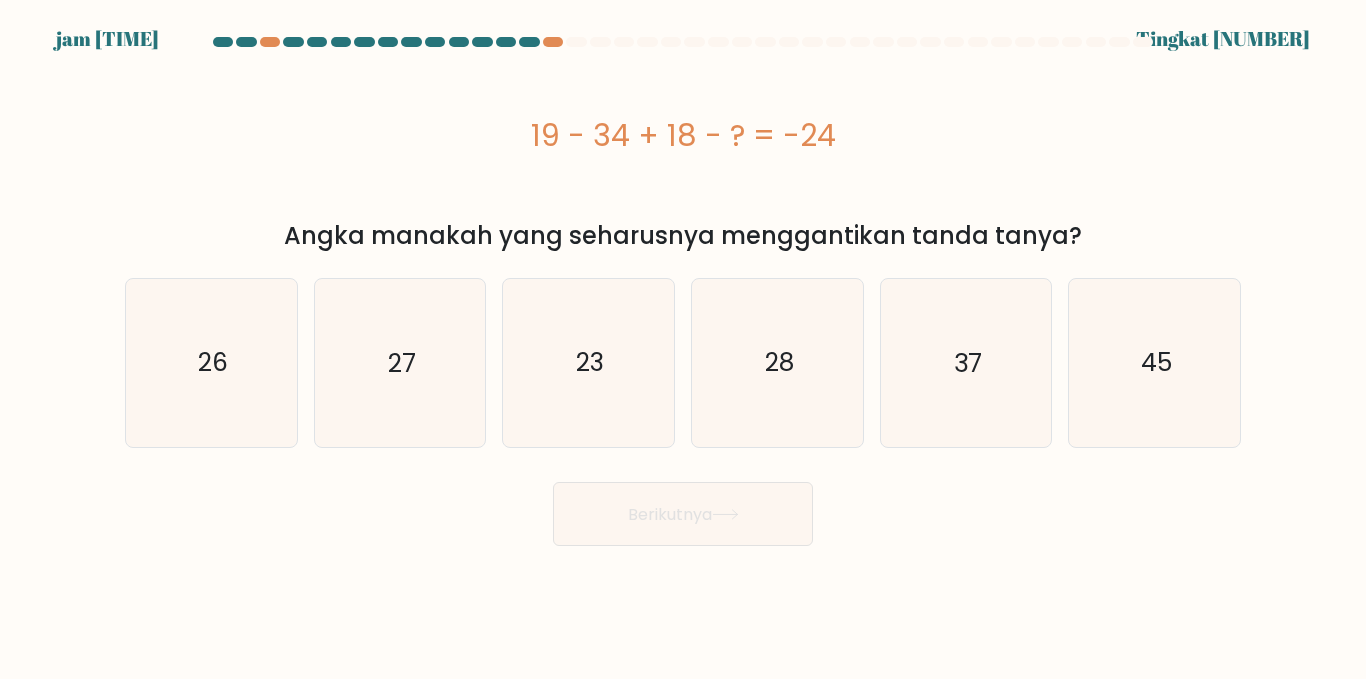 drag, startPoint x: 527, startPoint y: 129, endPoint x: 840, endPoint y: 142, distance: 313.26987 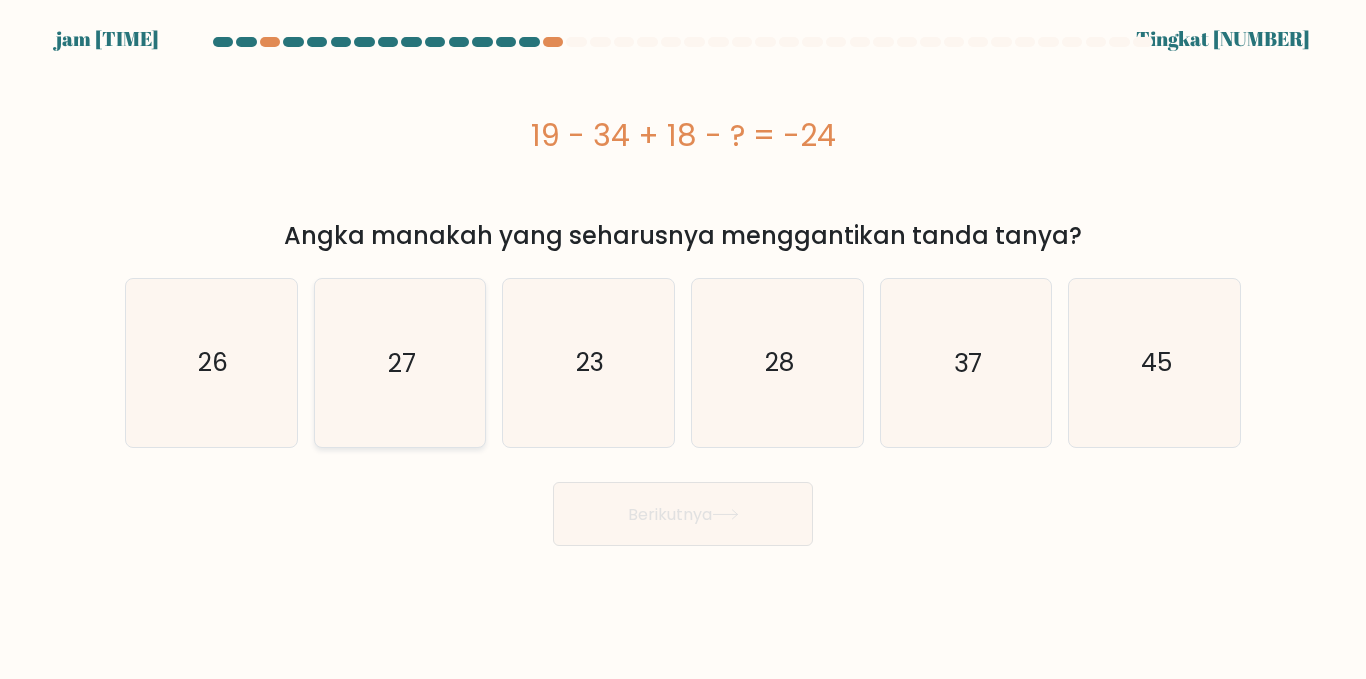 click on "27" 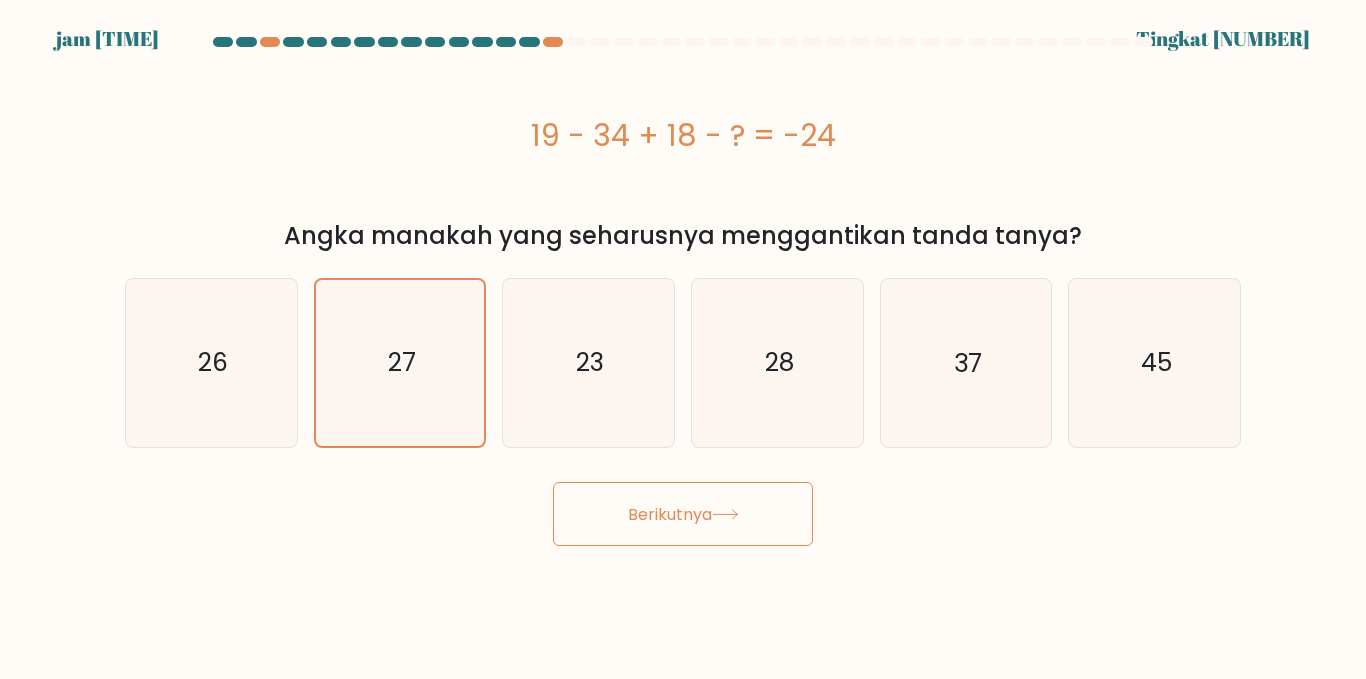 click on "Berikutnya" at bounding box center [670, 513] 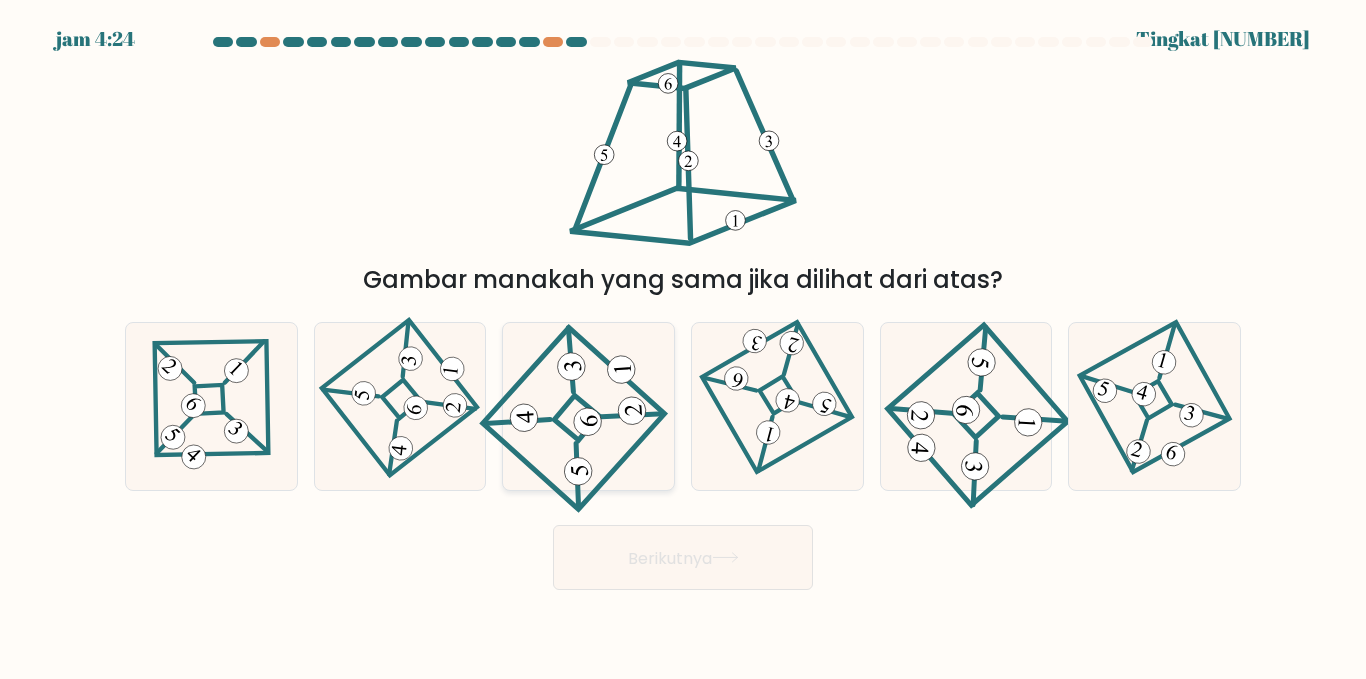 click 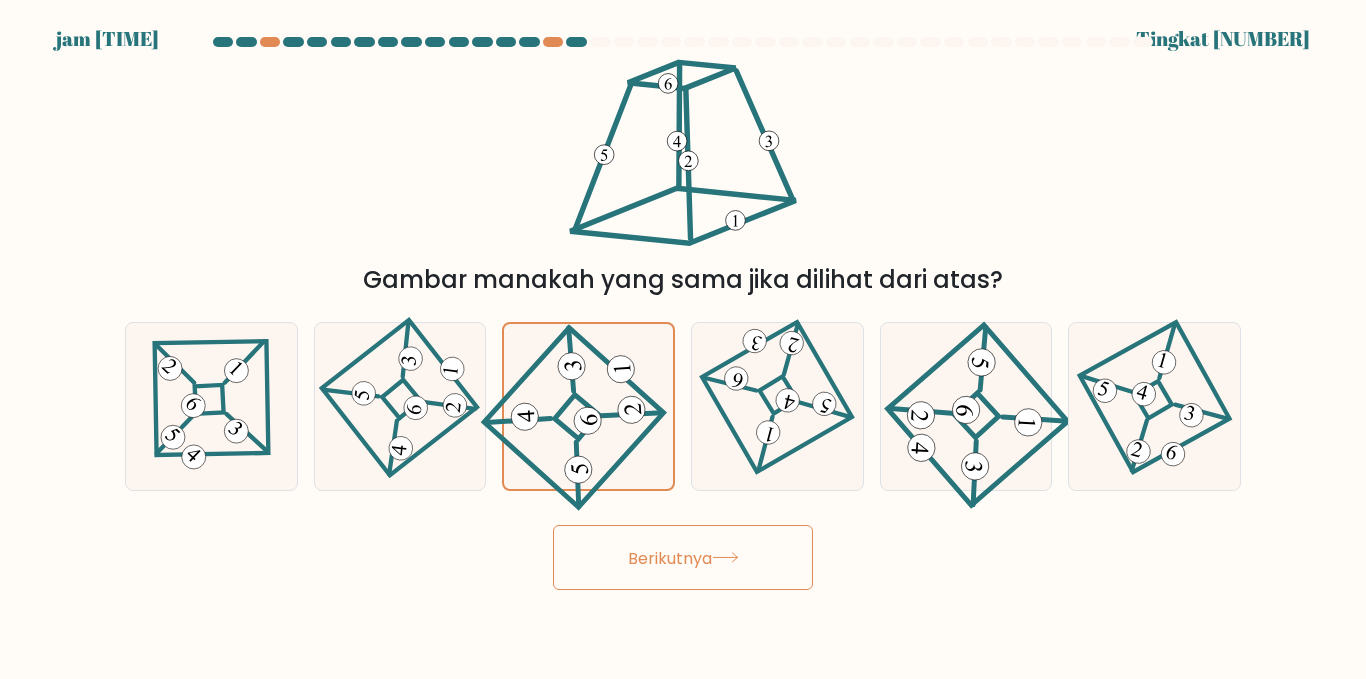 click on "Berikutnya" at bounding box center [670, 557] 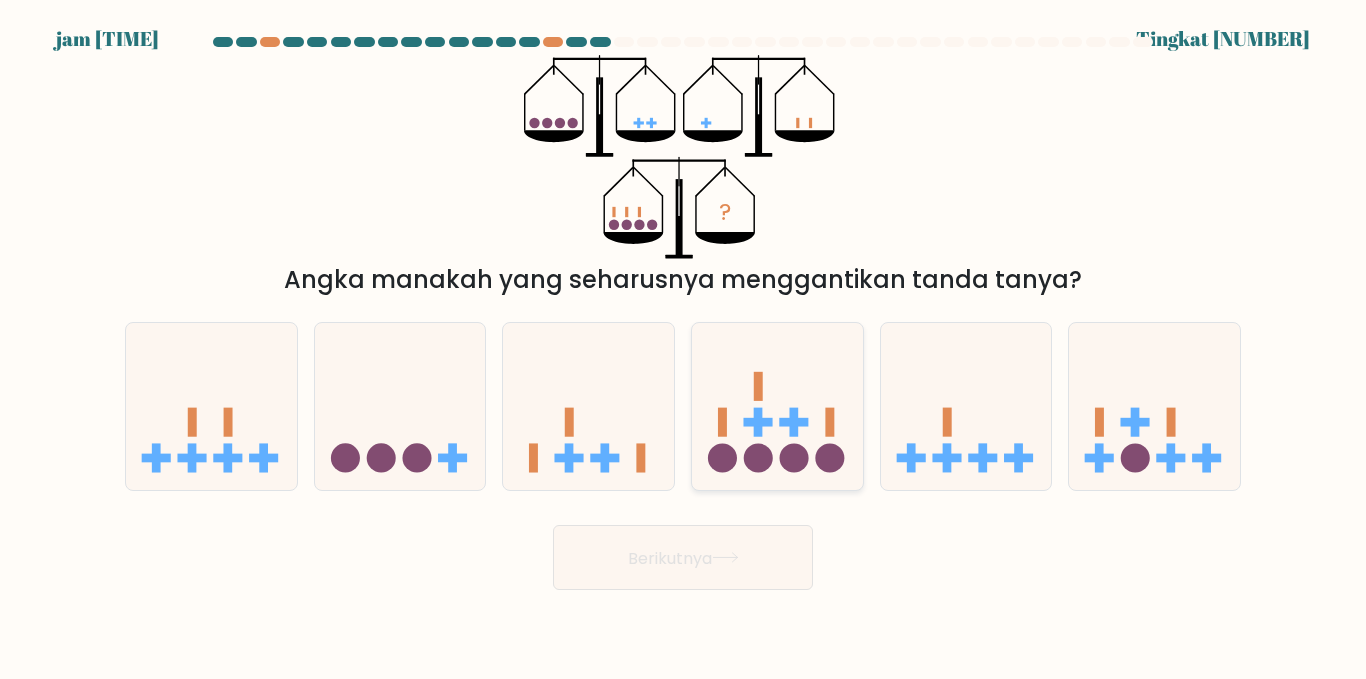 click 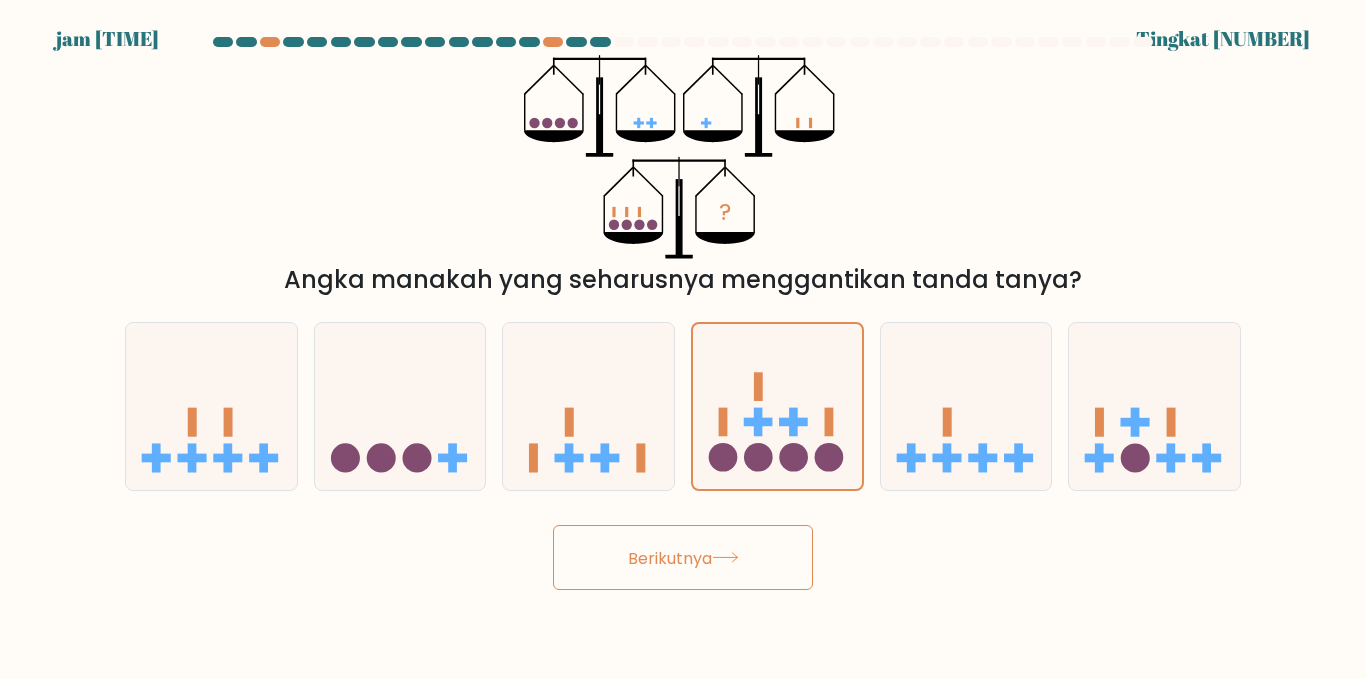 click on "Berikutnya" at bounding box center [683, 557] 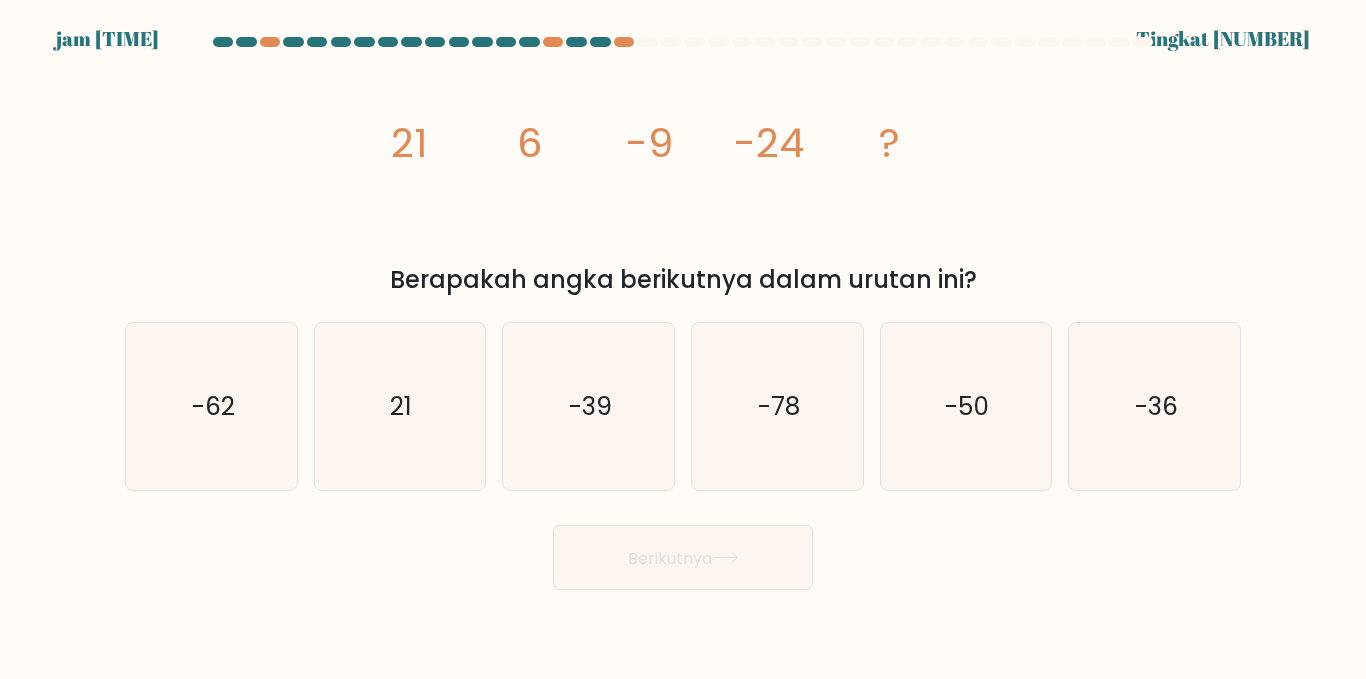 click on "image/svg+xml
21
6
-9
-24
?
Berapakah angka berikutnya dalam urutan ini?" at bounding box center (683, 176) 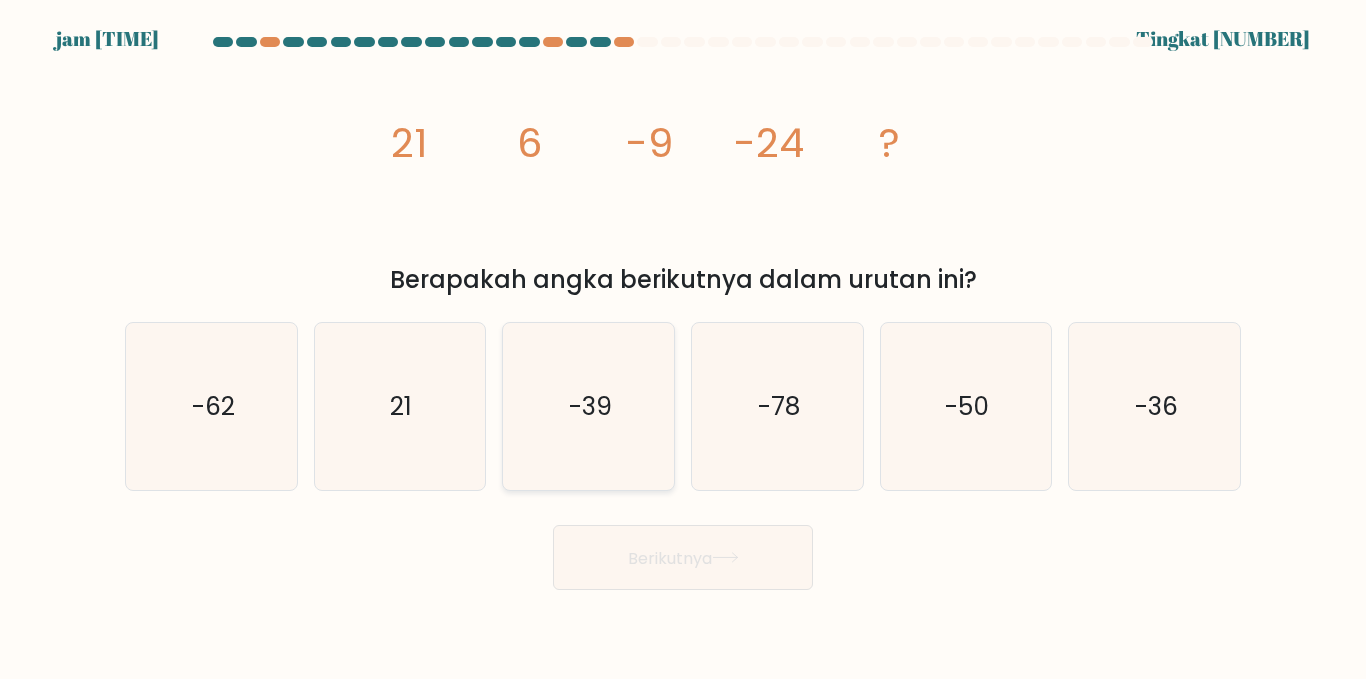 click on "-39" 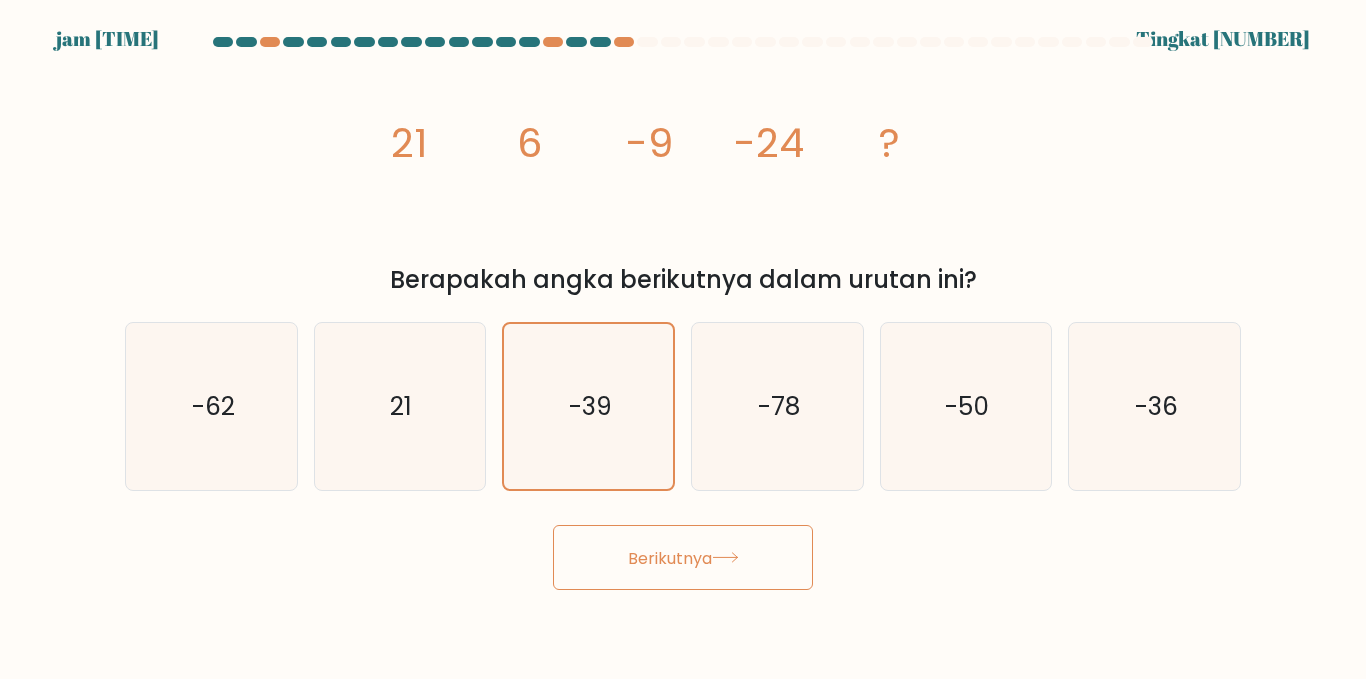 click 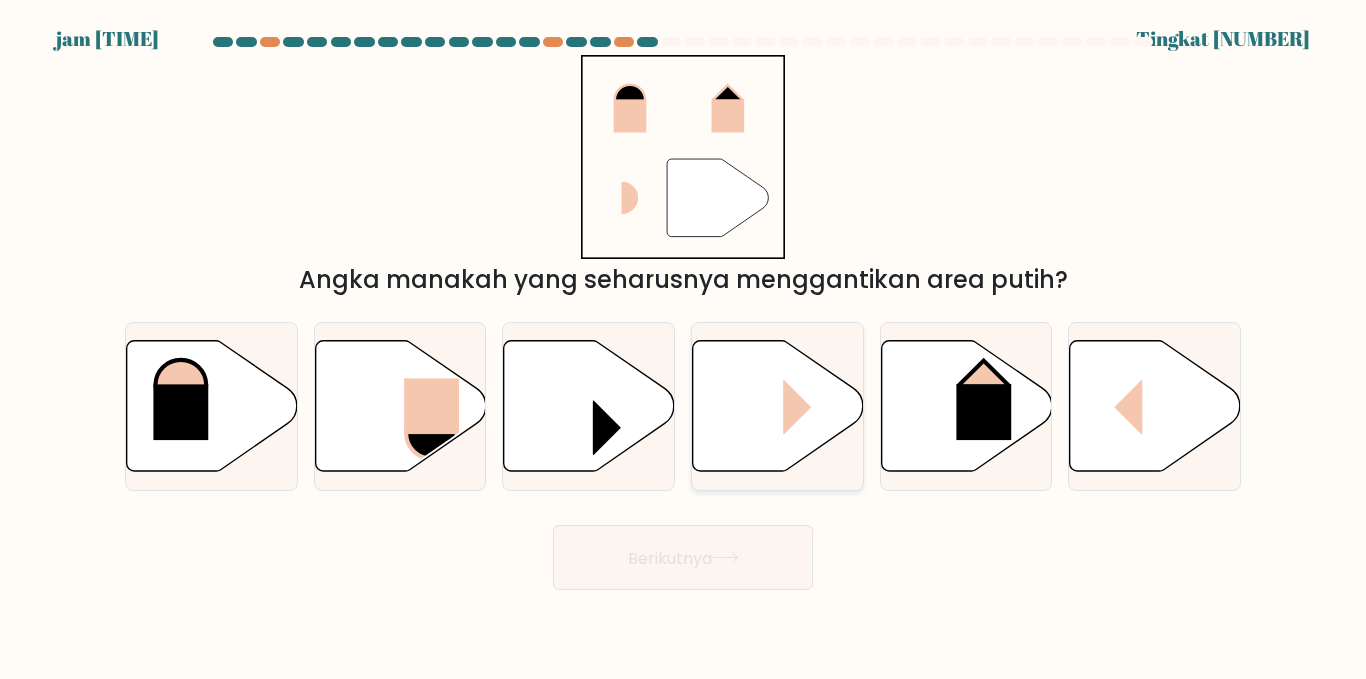 click 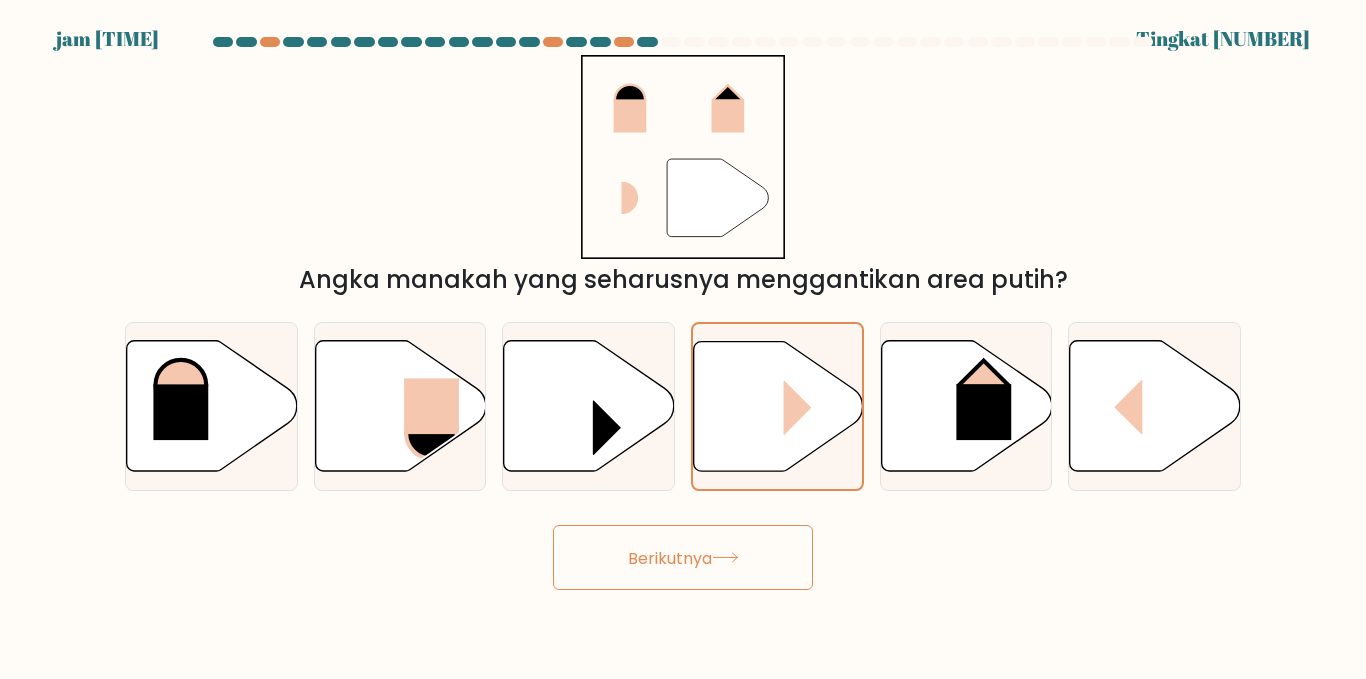 click on "Berikutnya" at bounding box center (670, 557) 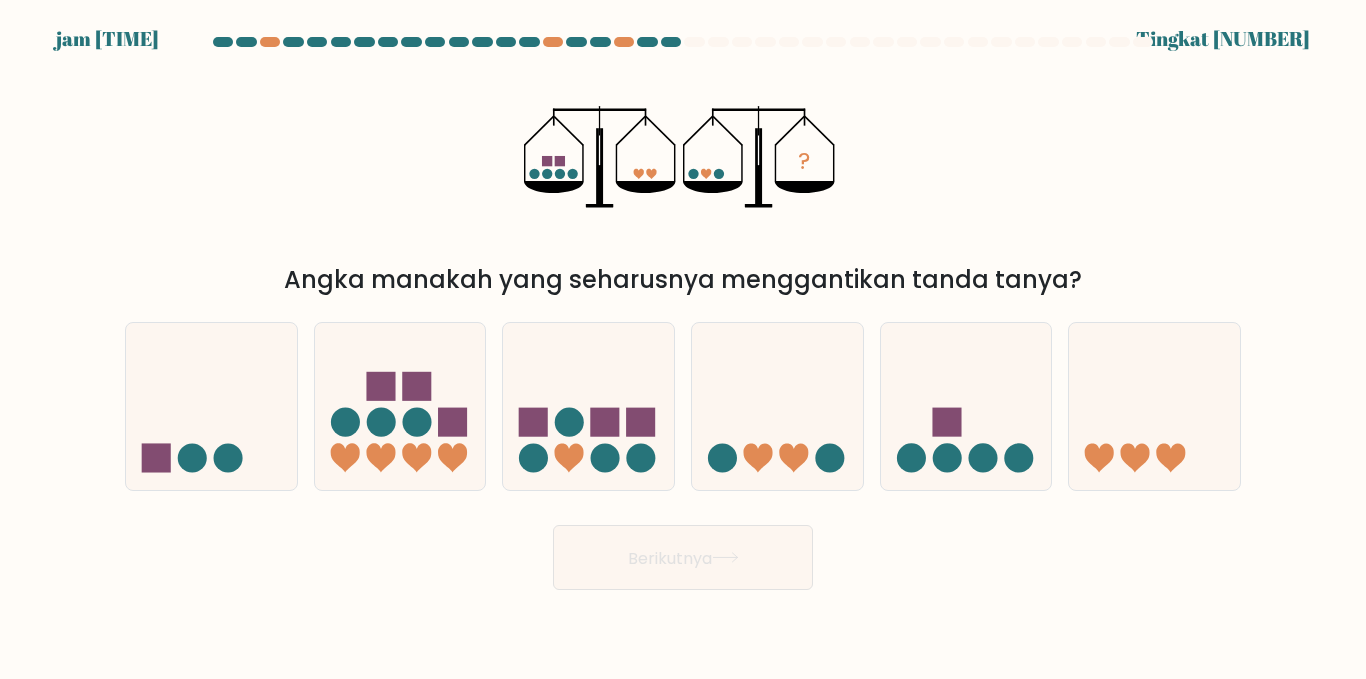 drag, startPoint x: 448, startPoint y: 422, endPoint x: 492, endPoint y: 467, distance: 62.936478 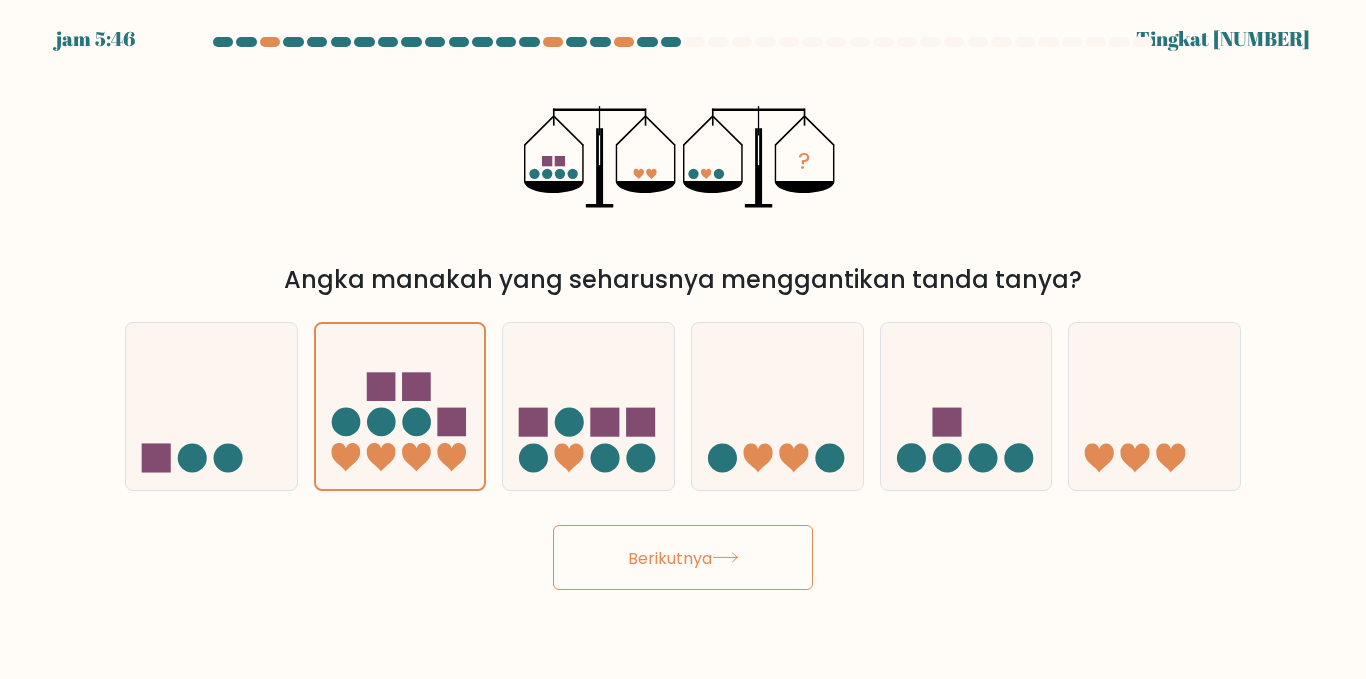 click on "Berikutnya" at bounding box center (683, 557) 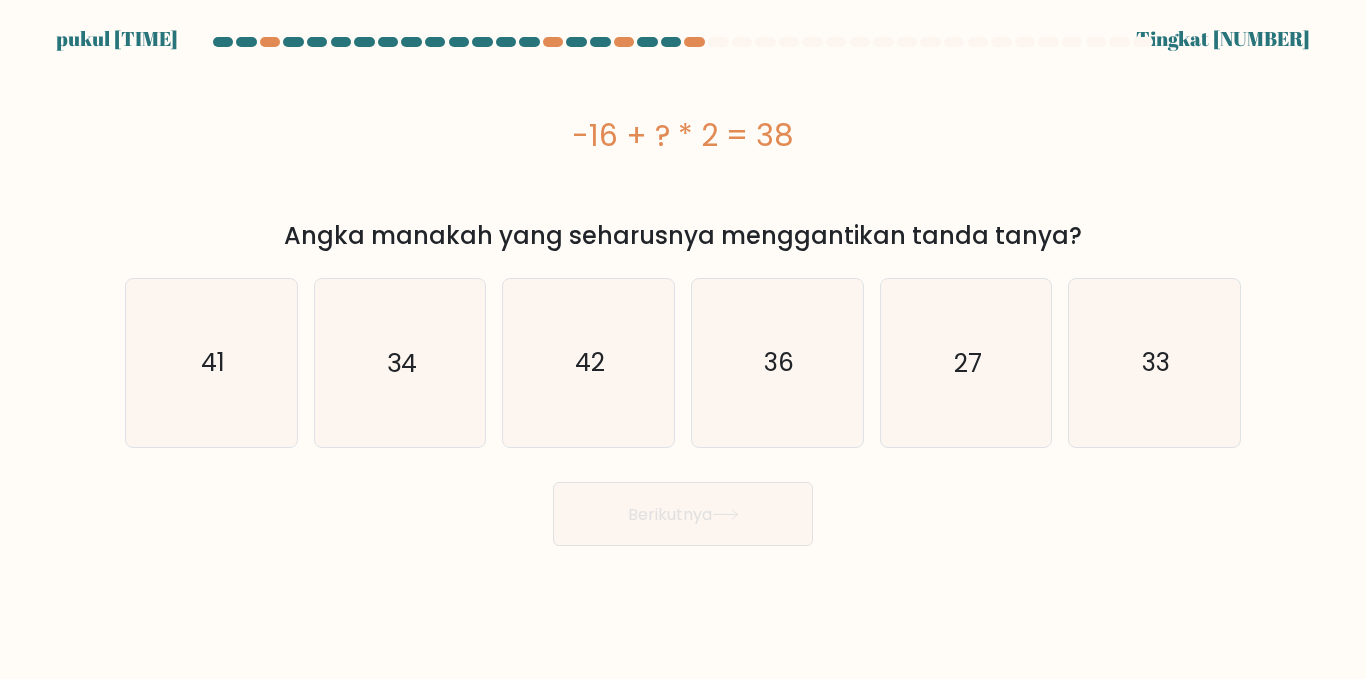 drag, startPoint x: 580, startPoint y: 129, endPoint x: 791, endPoint y: 144, distance: 211.5325 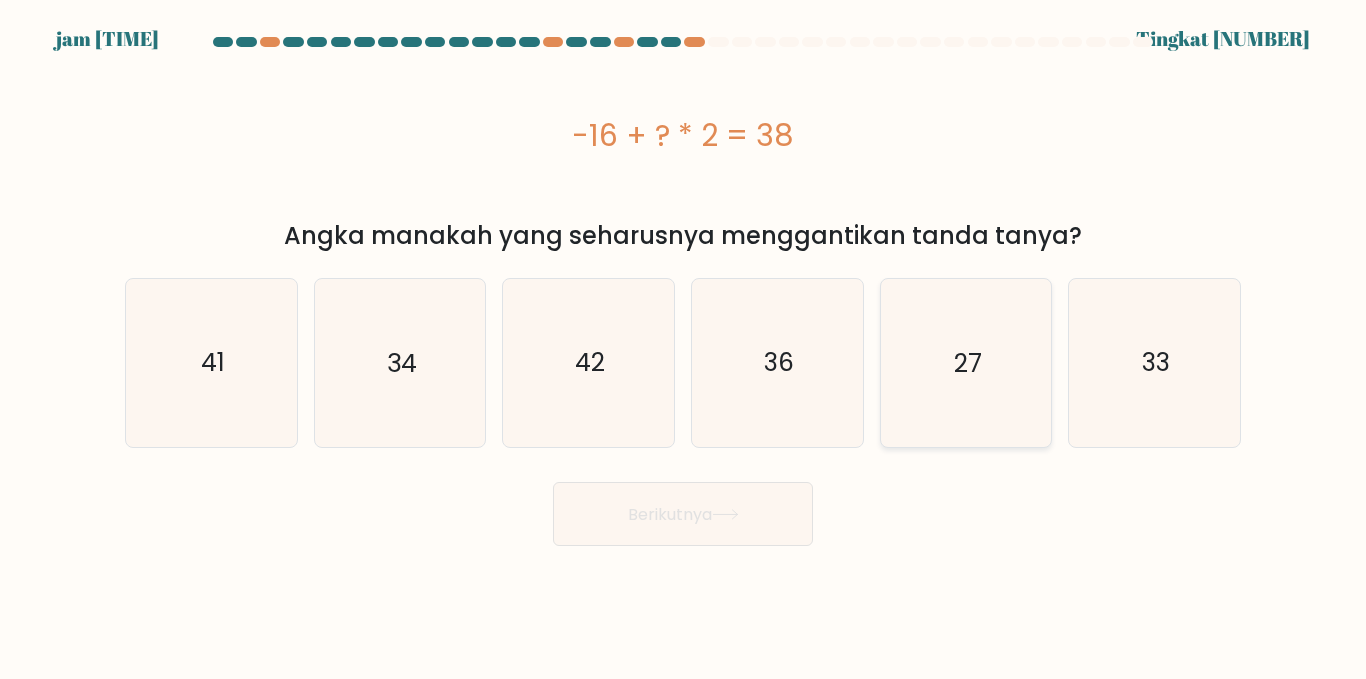 click on "27" 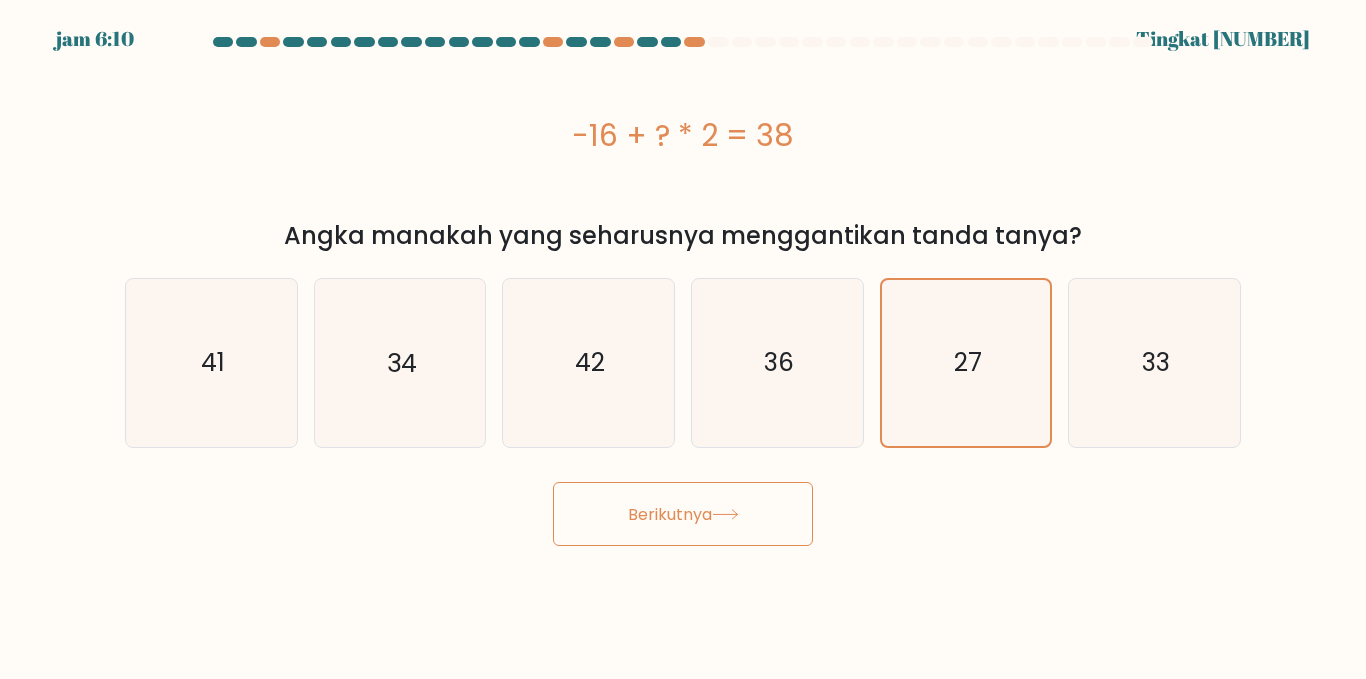 click on "Berikutnya" at bounding box center [683, 514] 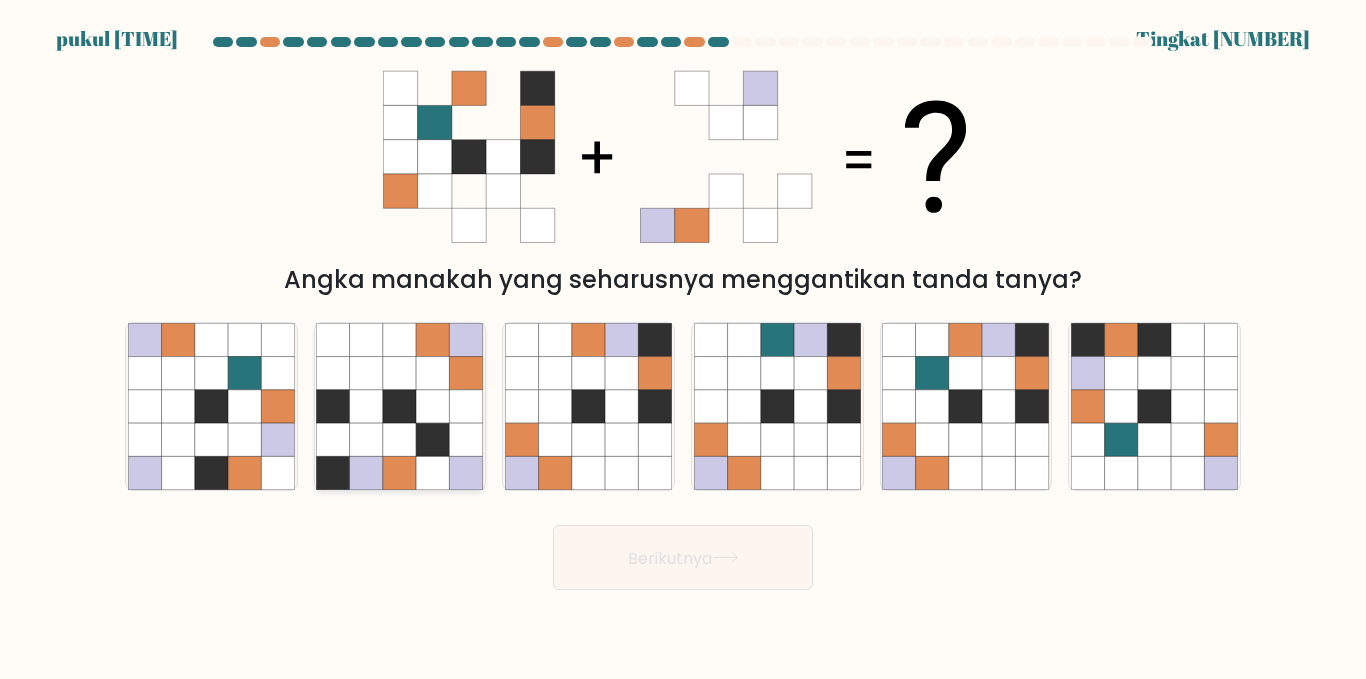 click 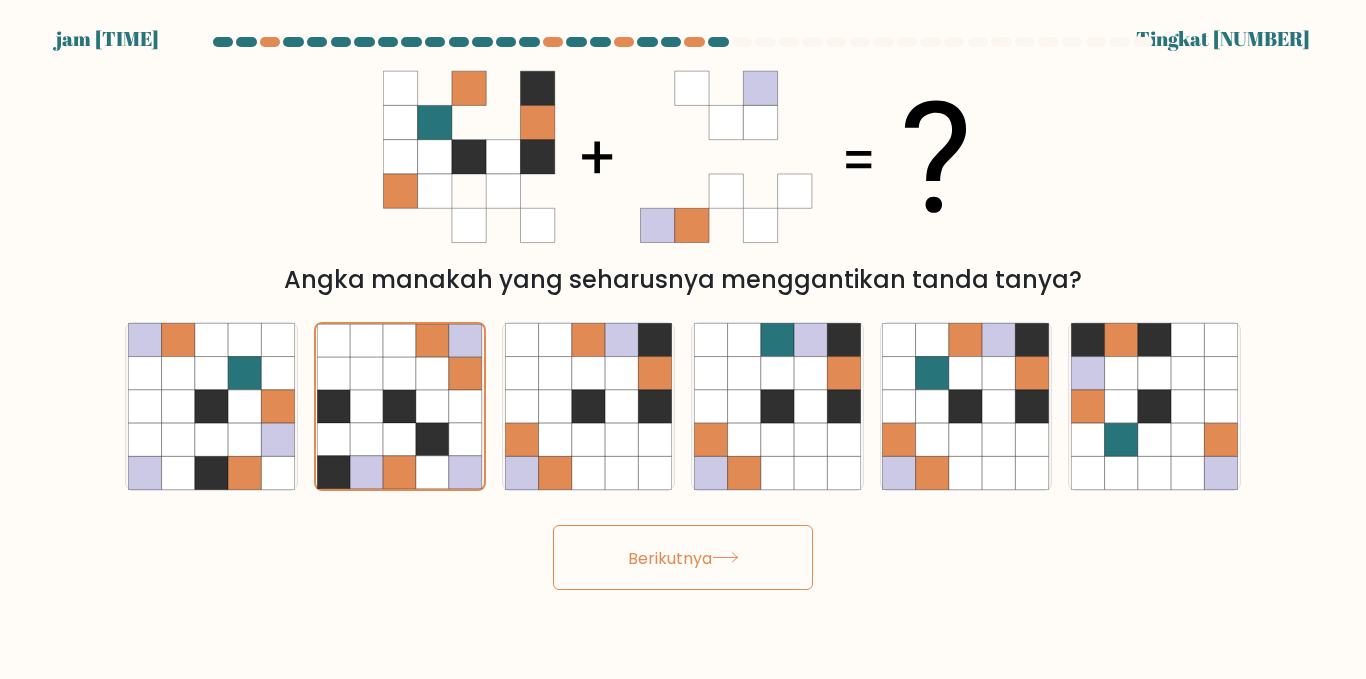 click on "Berikutnya" at bounding box center [670, 557] 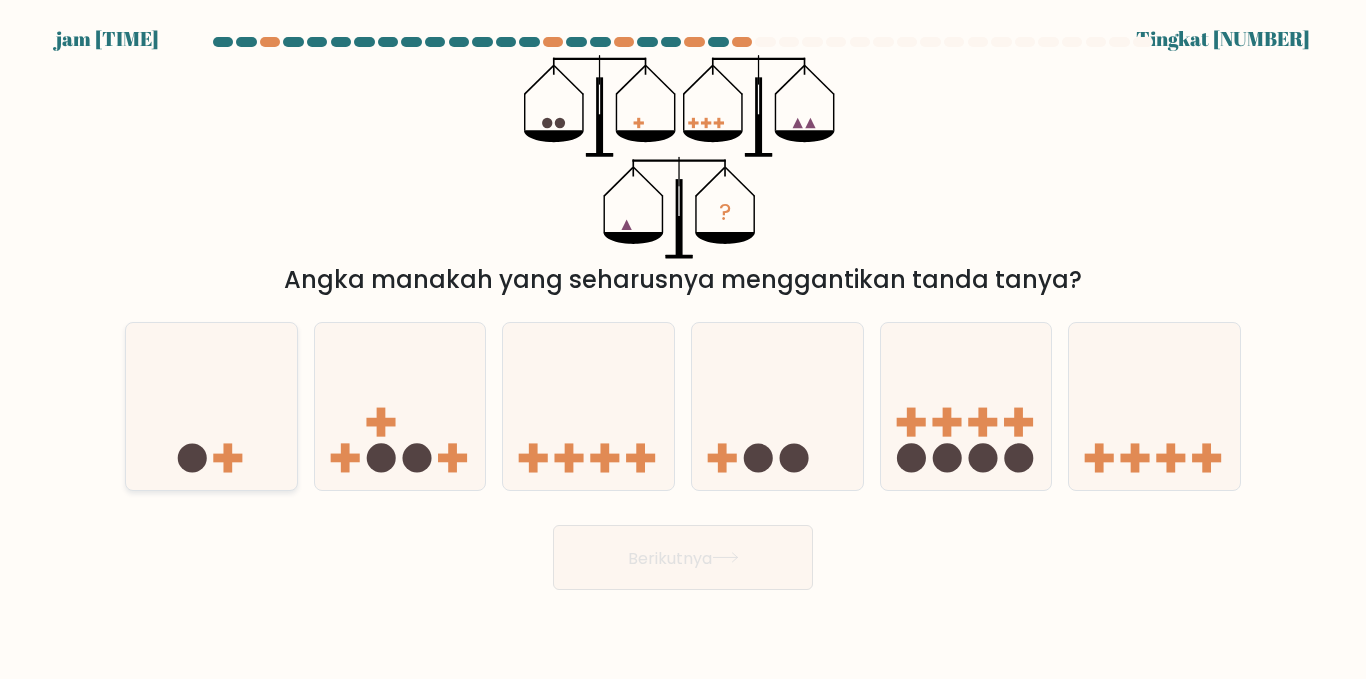 click 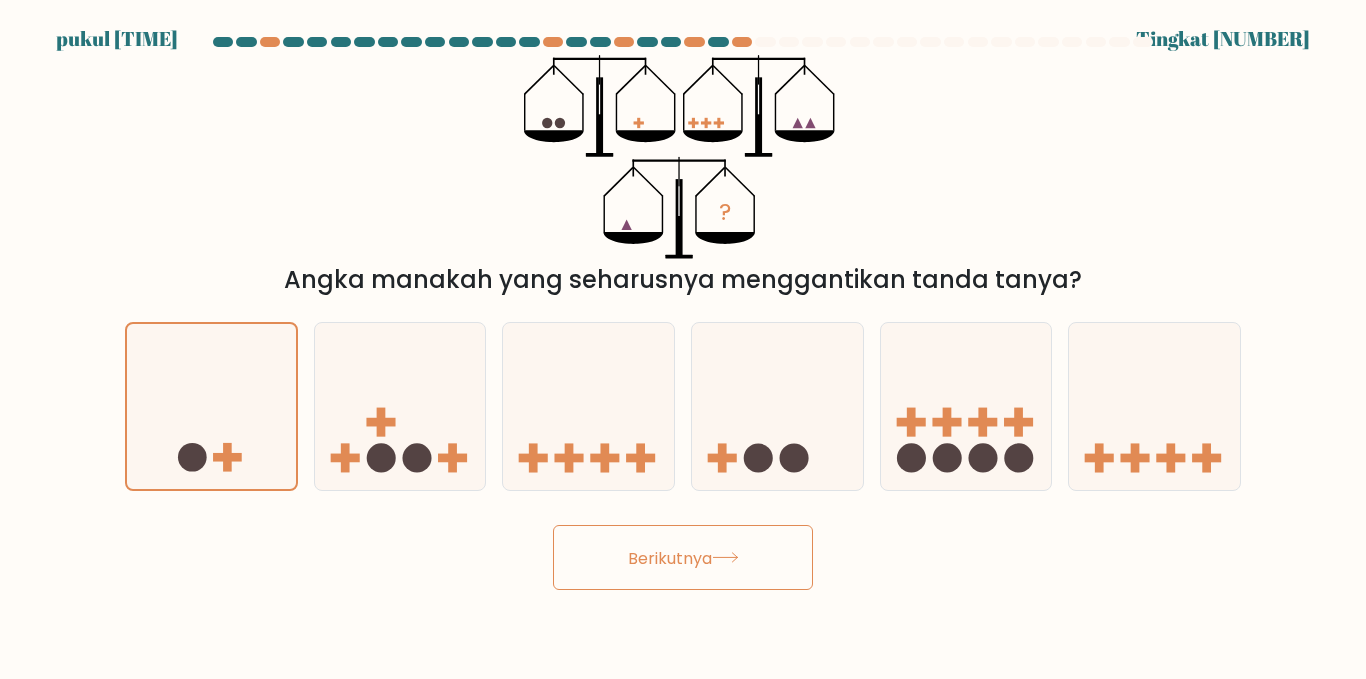 click on "Berikutnya" at bounding box center (683, 557) 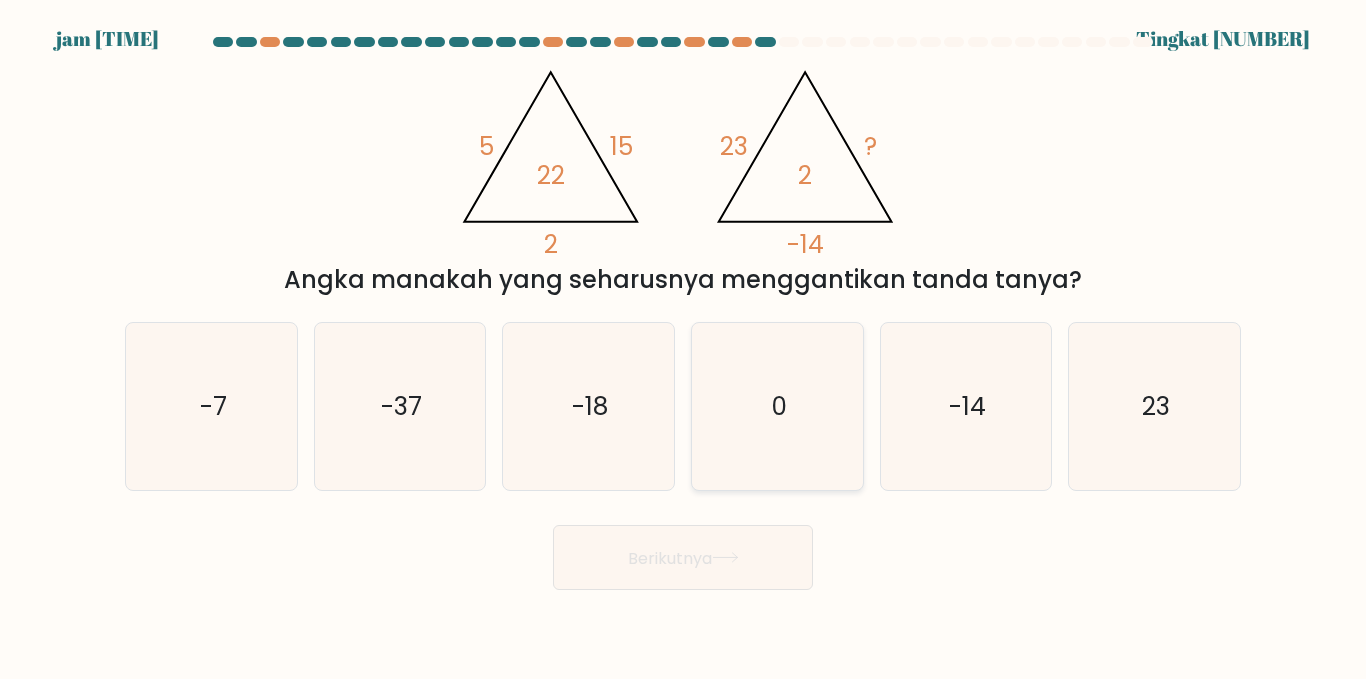 click on "0" 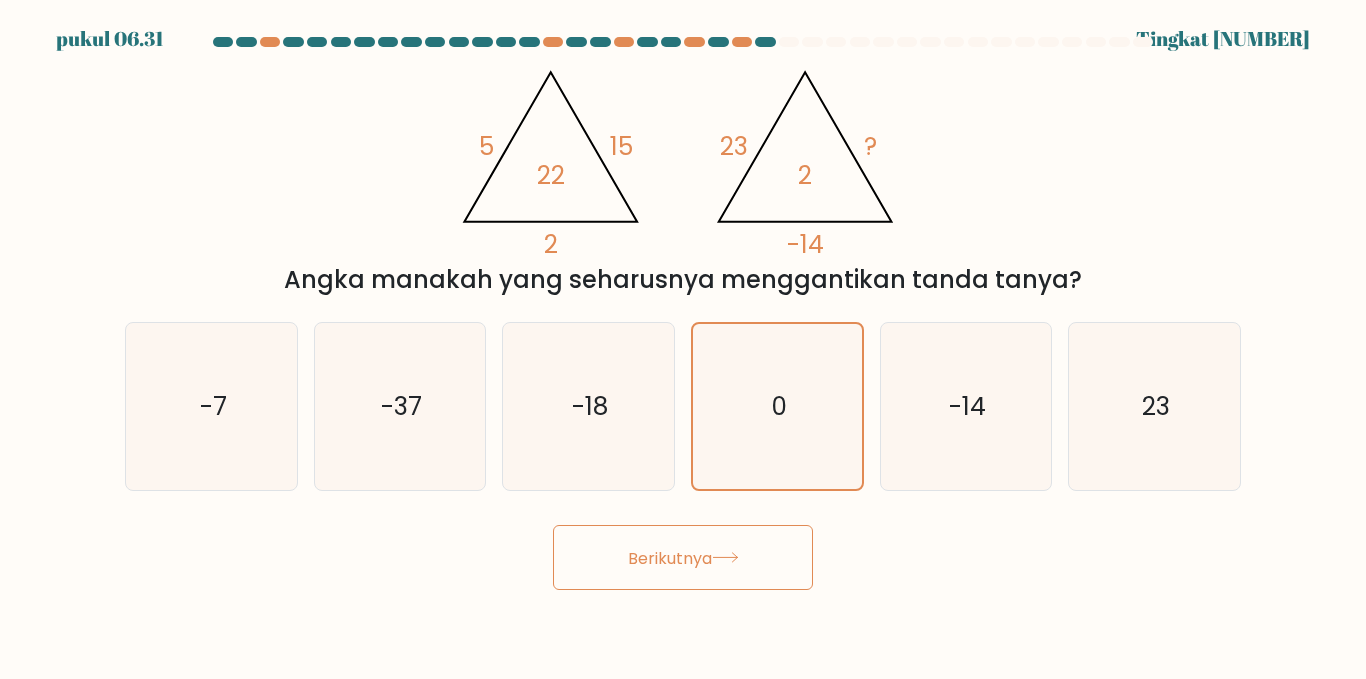 click on "Berikutnya" at bounding box center [683, 557] 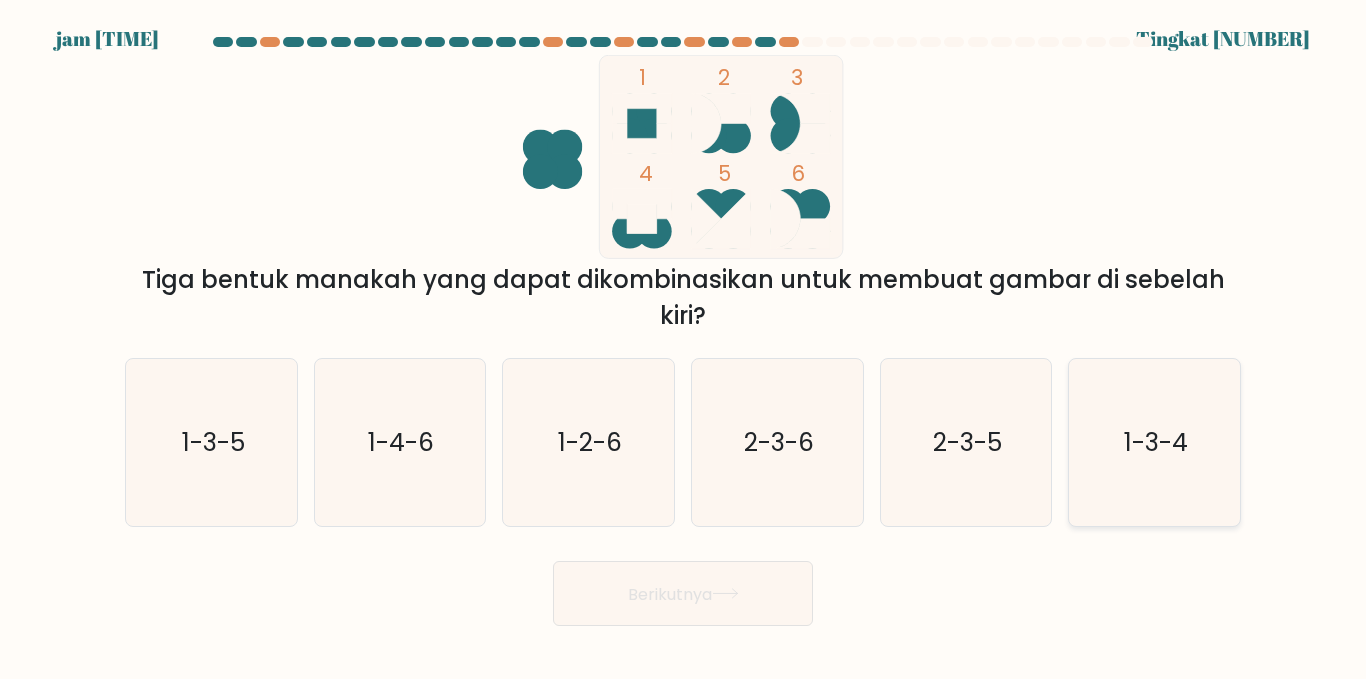 click on "1-3-4" 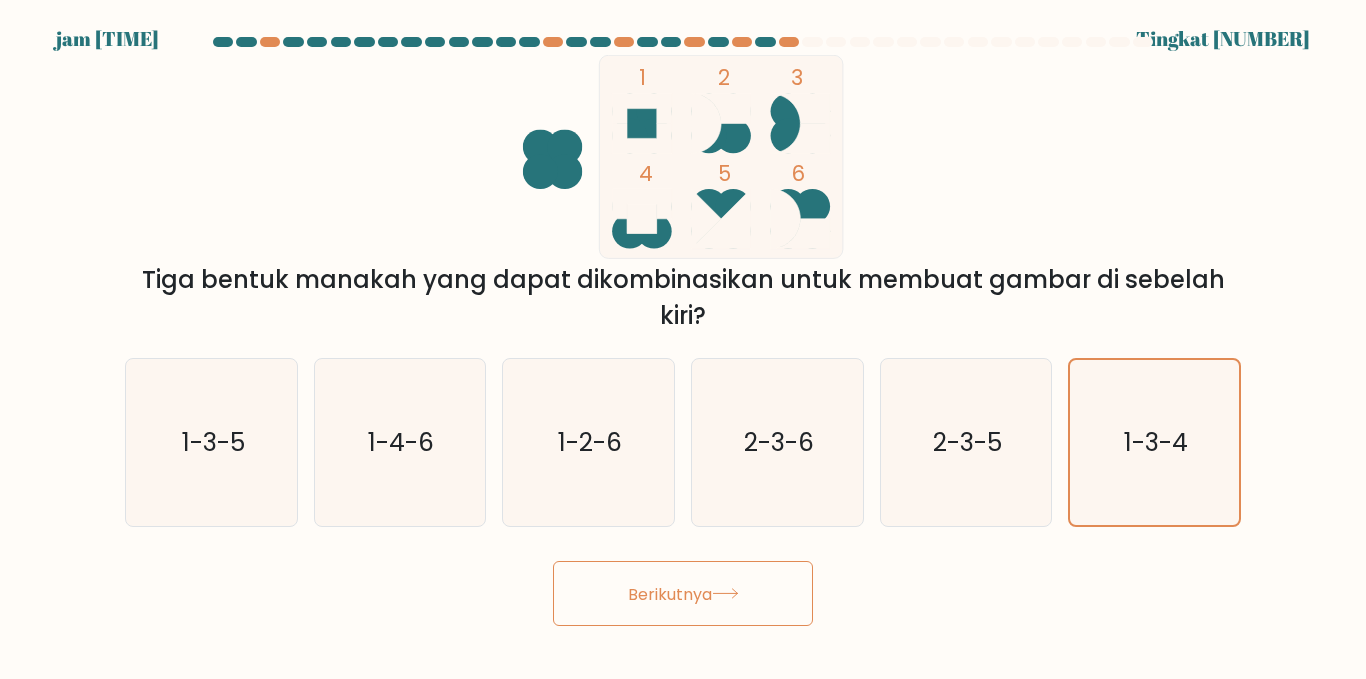 click on "Berikutnya" at bounding box center (683, 593) 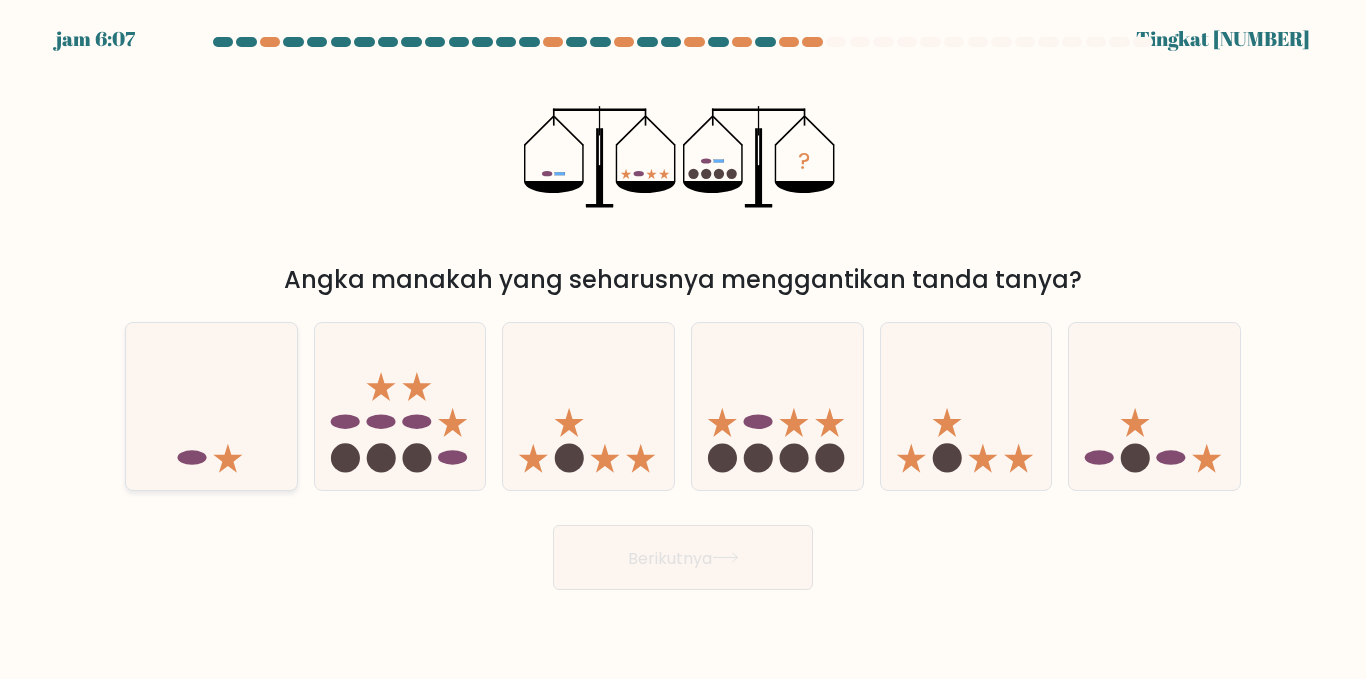 click 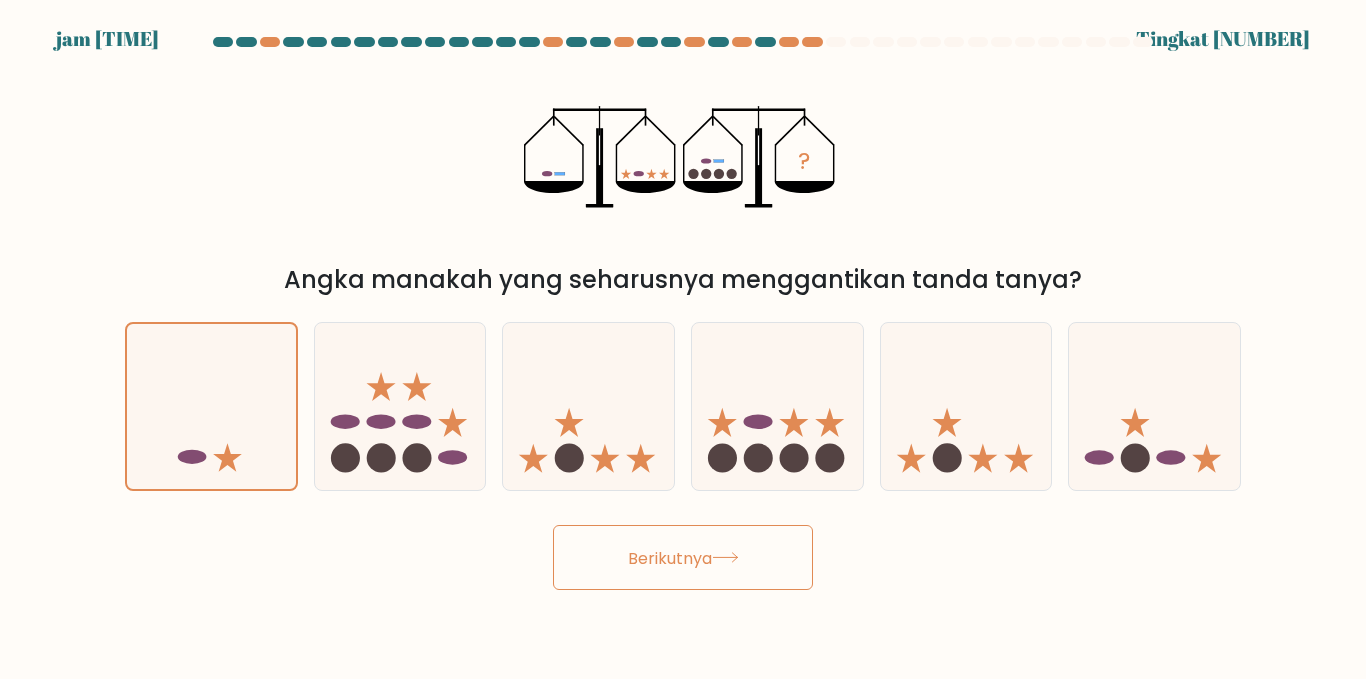 click on "Berikutnya" at bounding box center [683, 557] 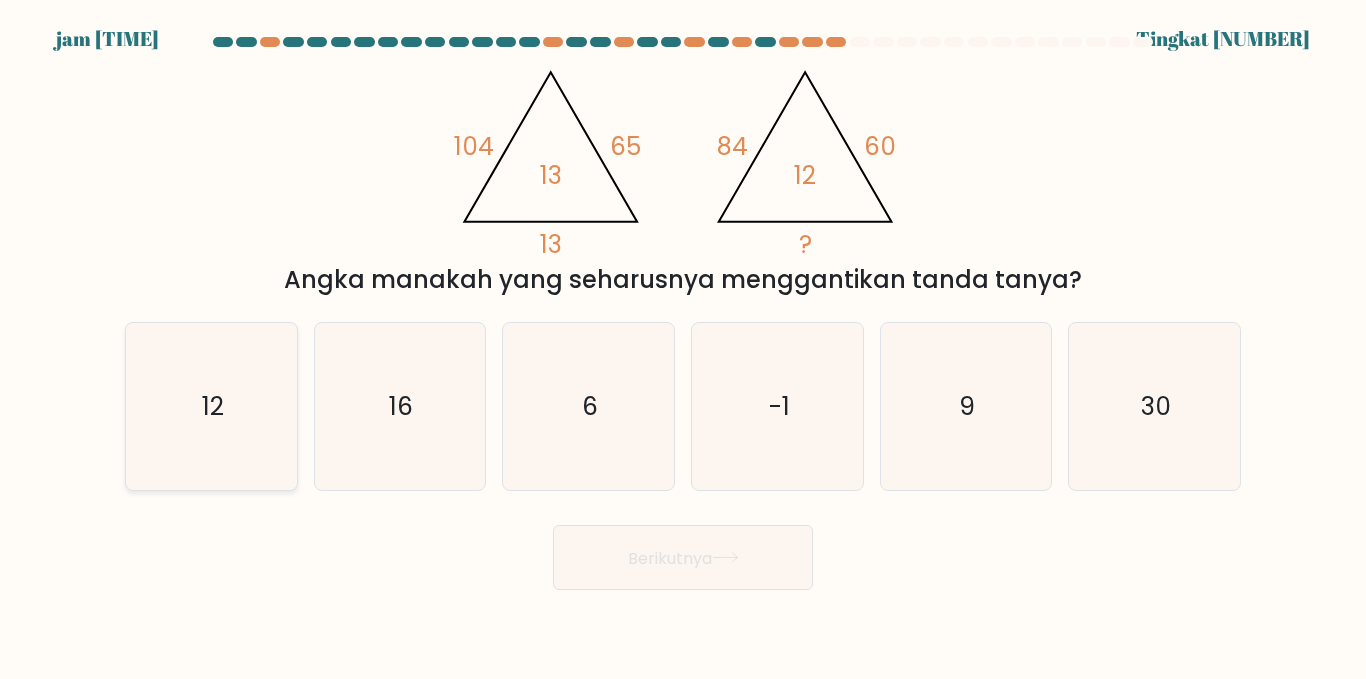 click on "12" 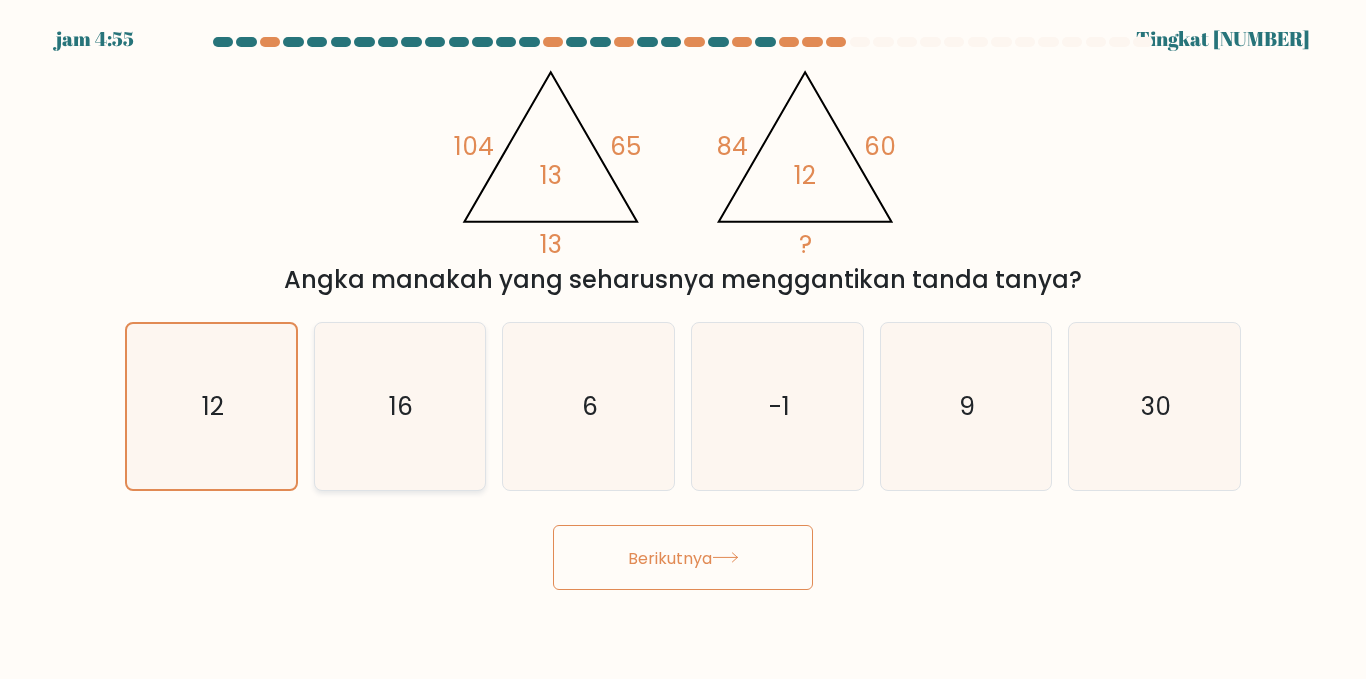 click on "16" 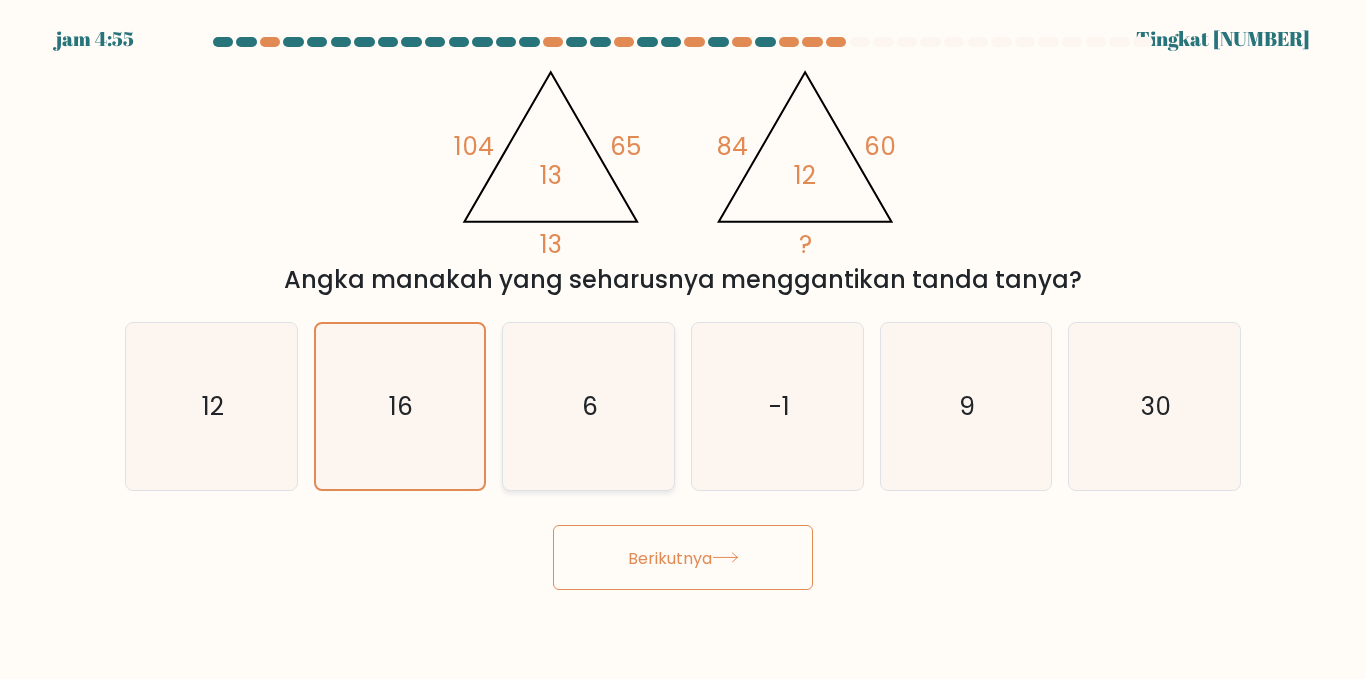 click on "6" 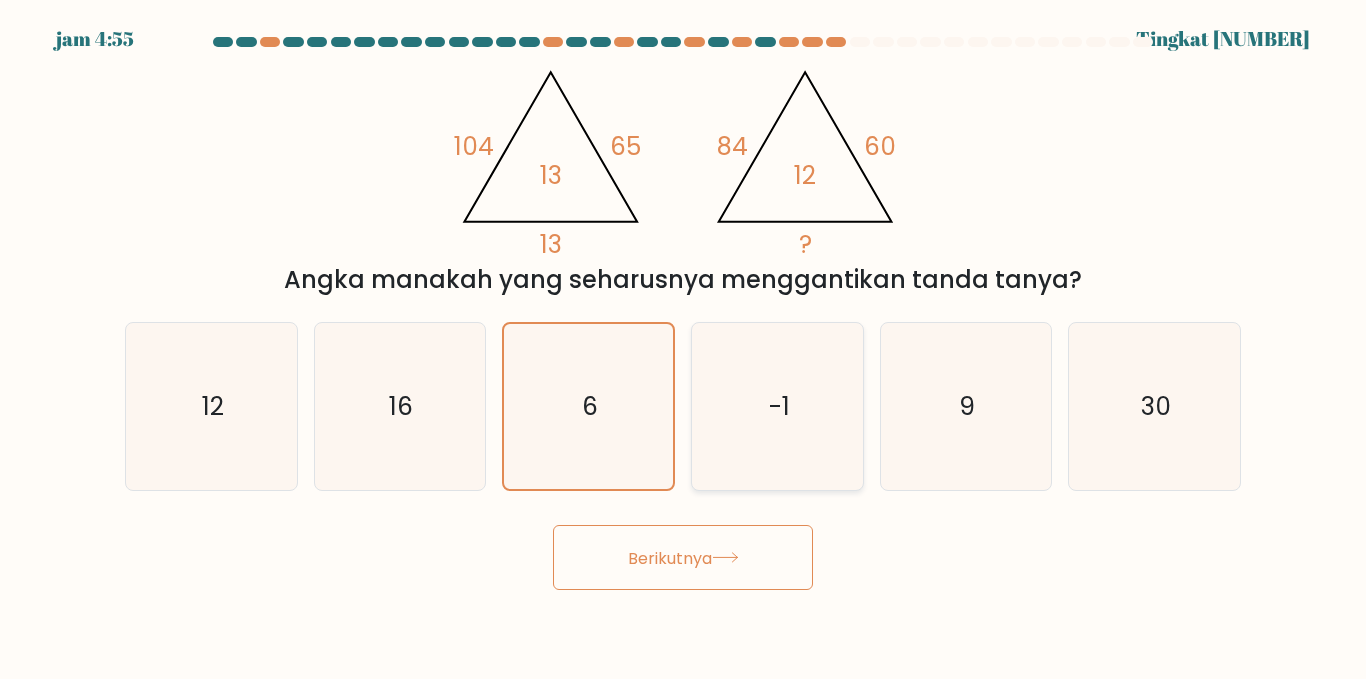 click on "-1" 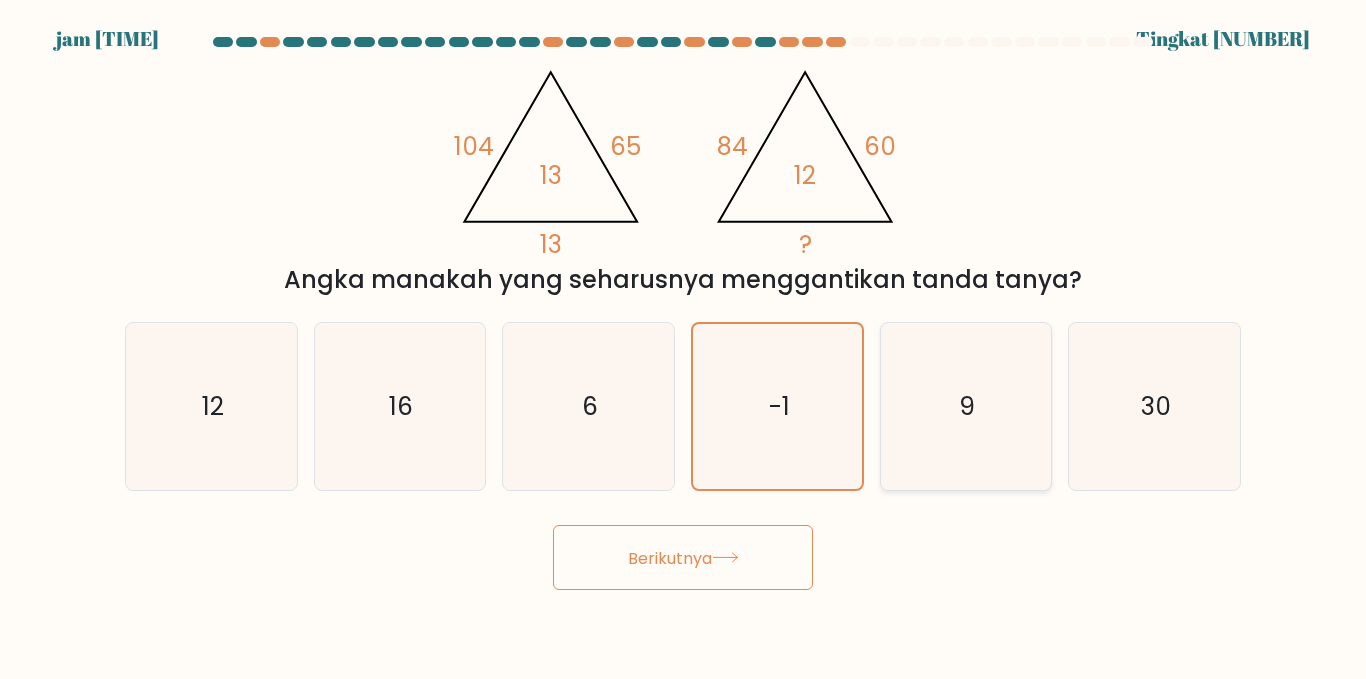 click on "9" 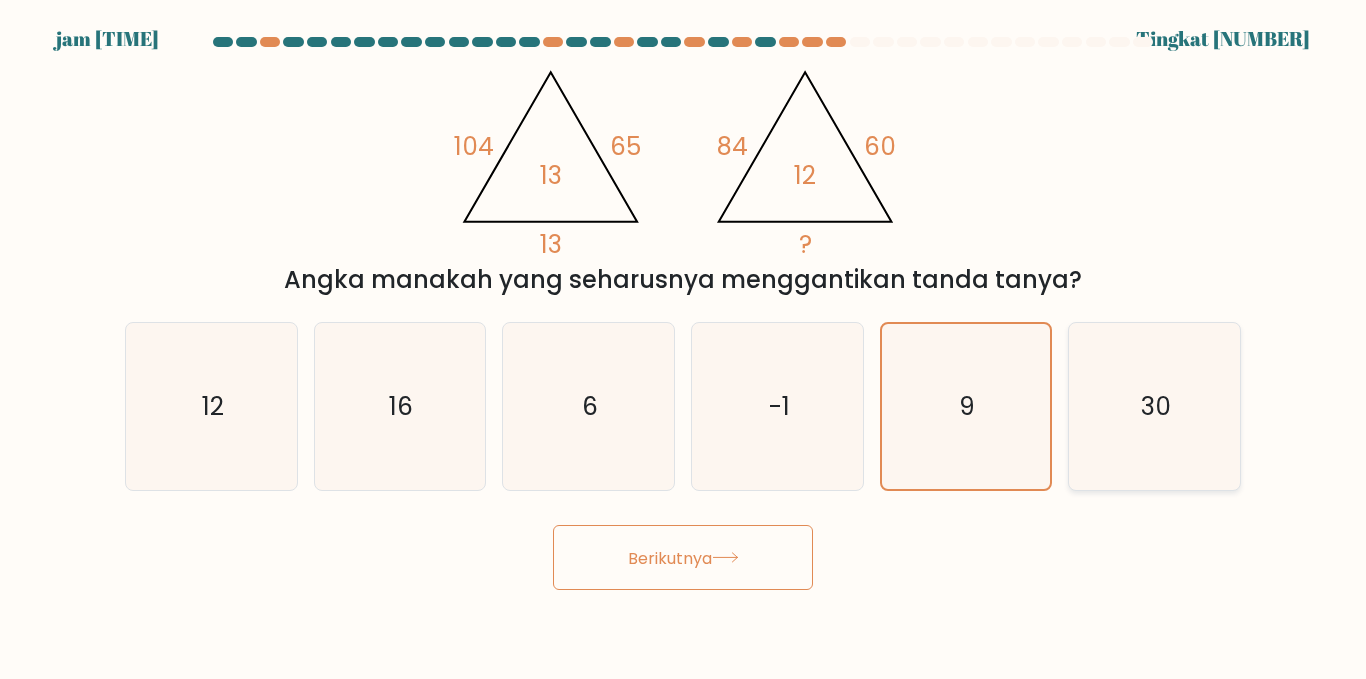 click on "30" 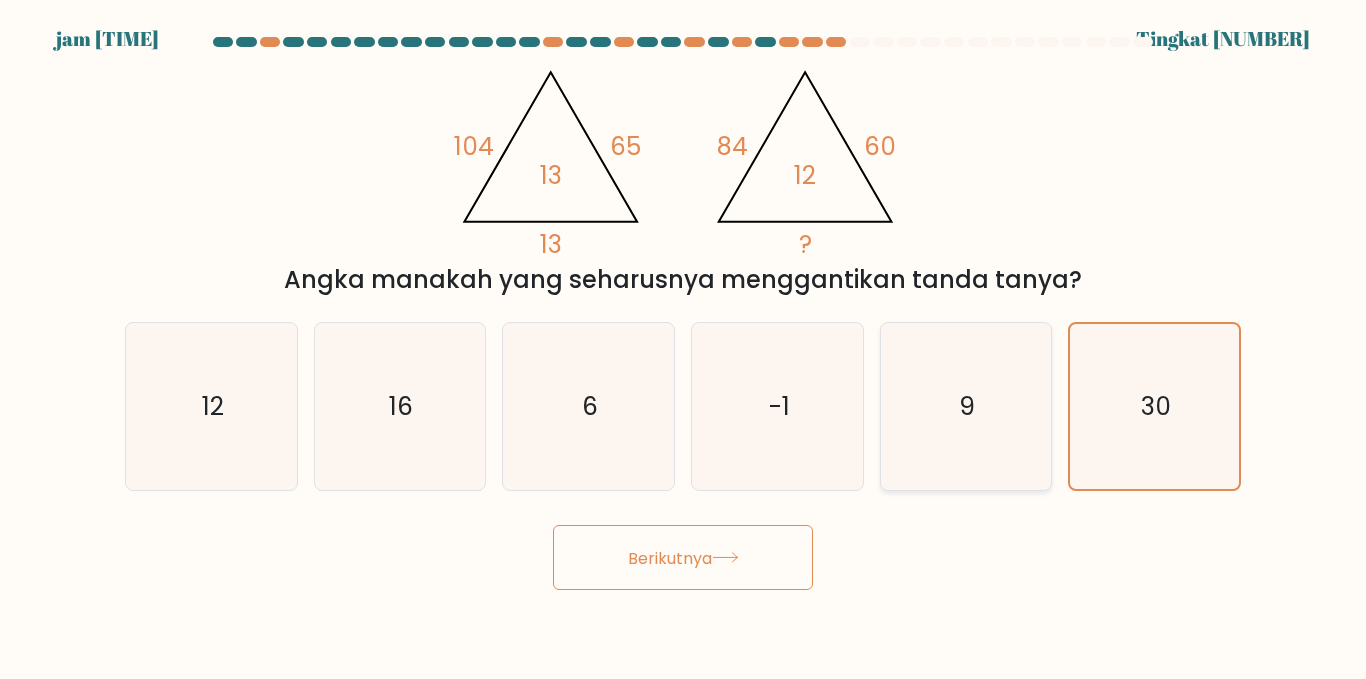 click on "9" 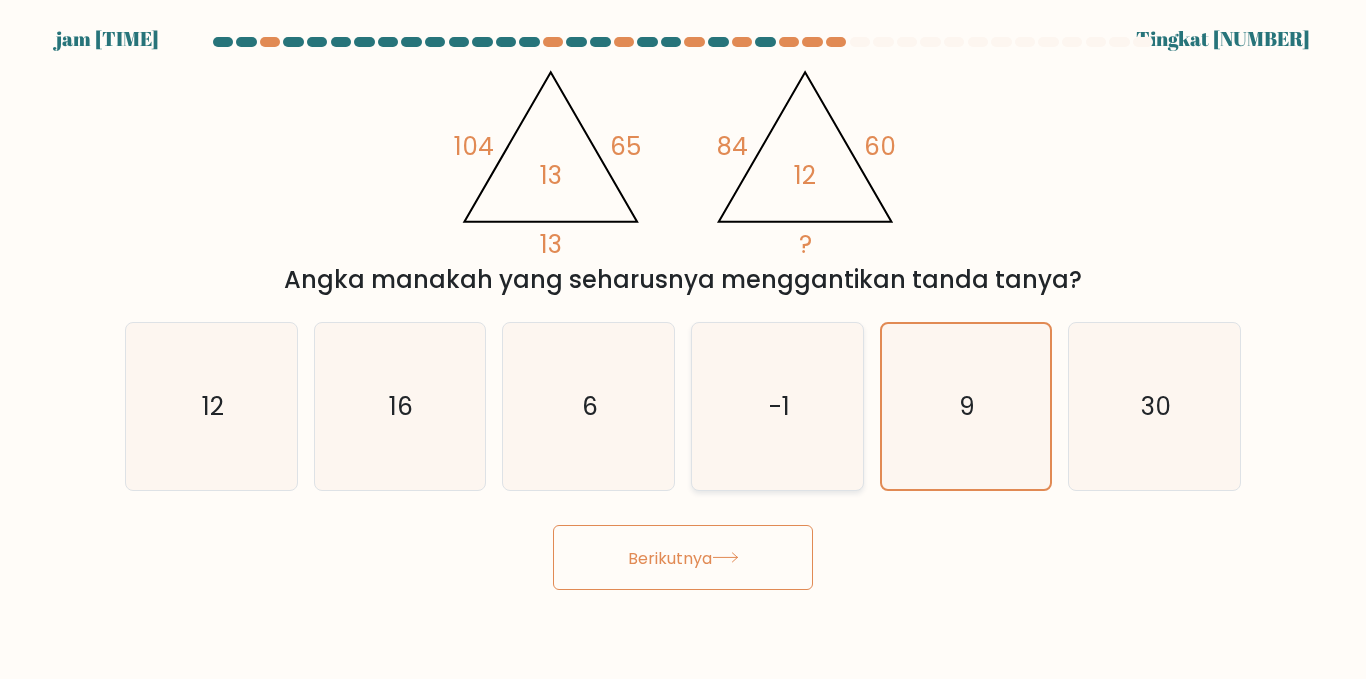 click on "-1" 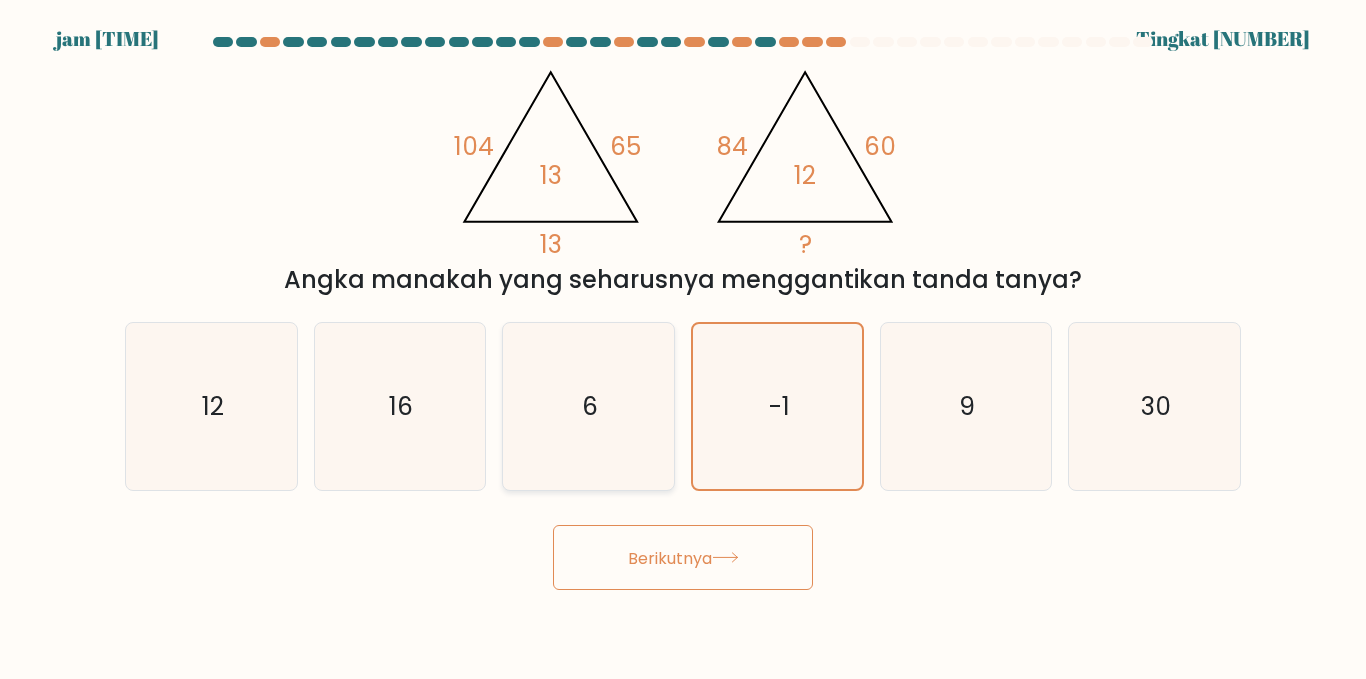 click on "6" 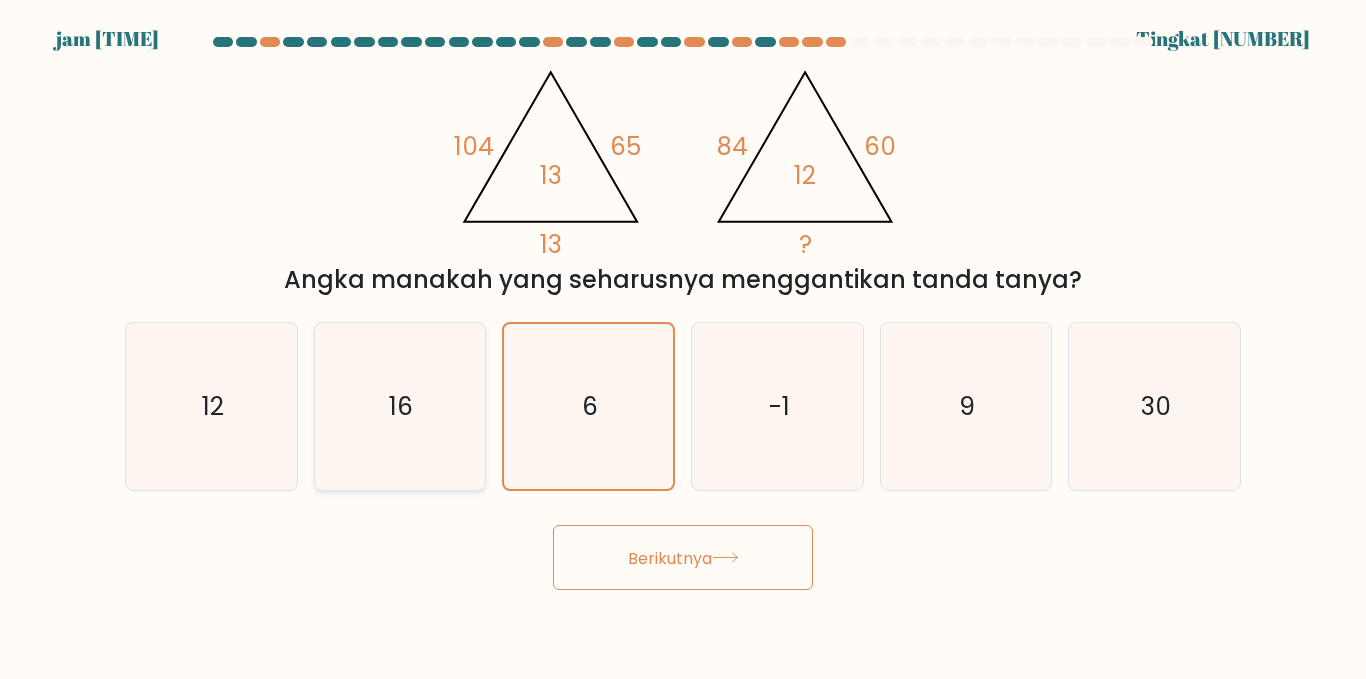 click on "16" 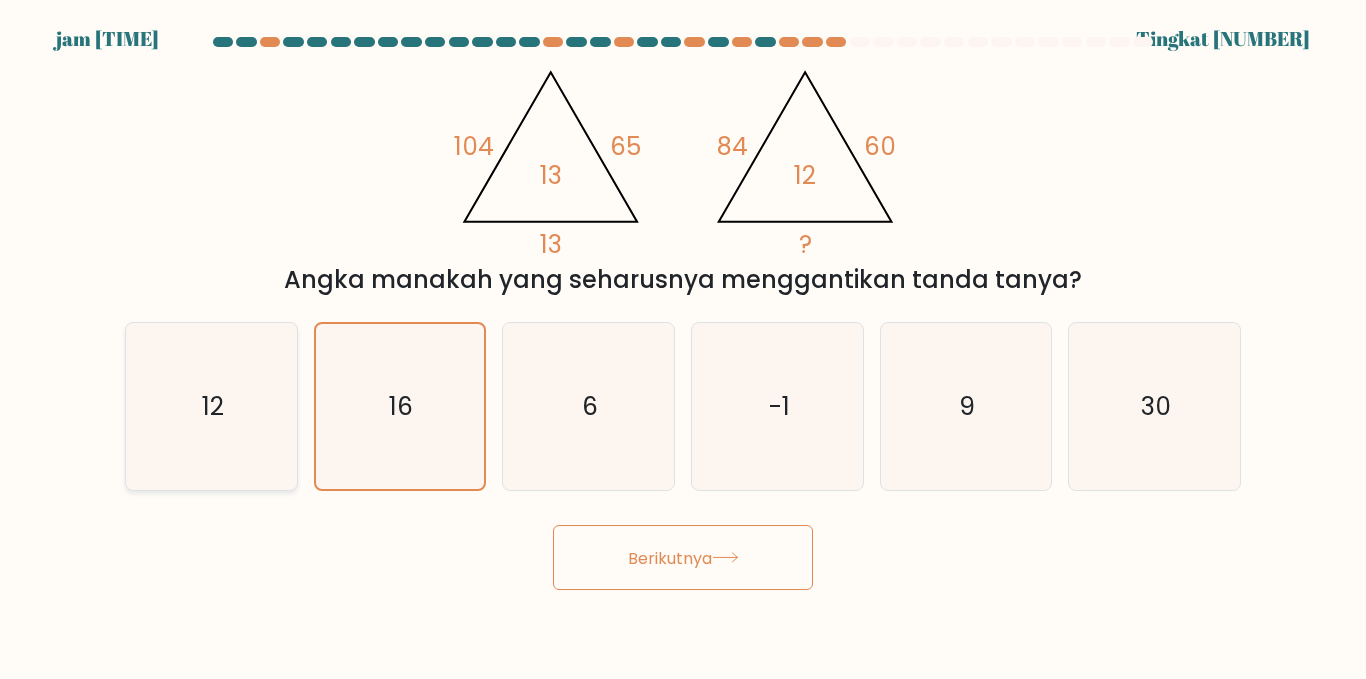 click on "12" 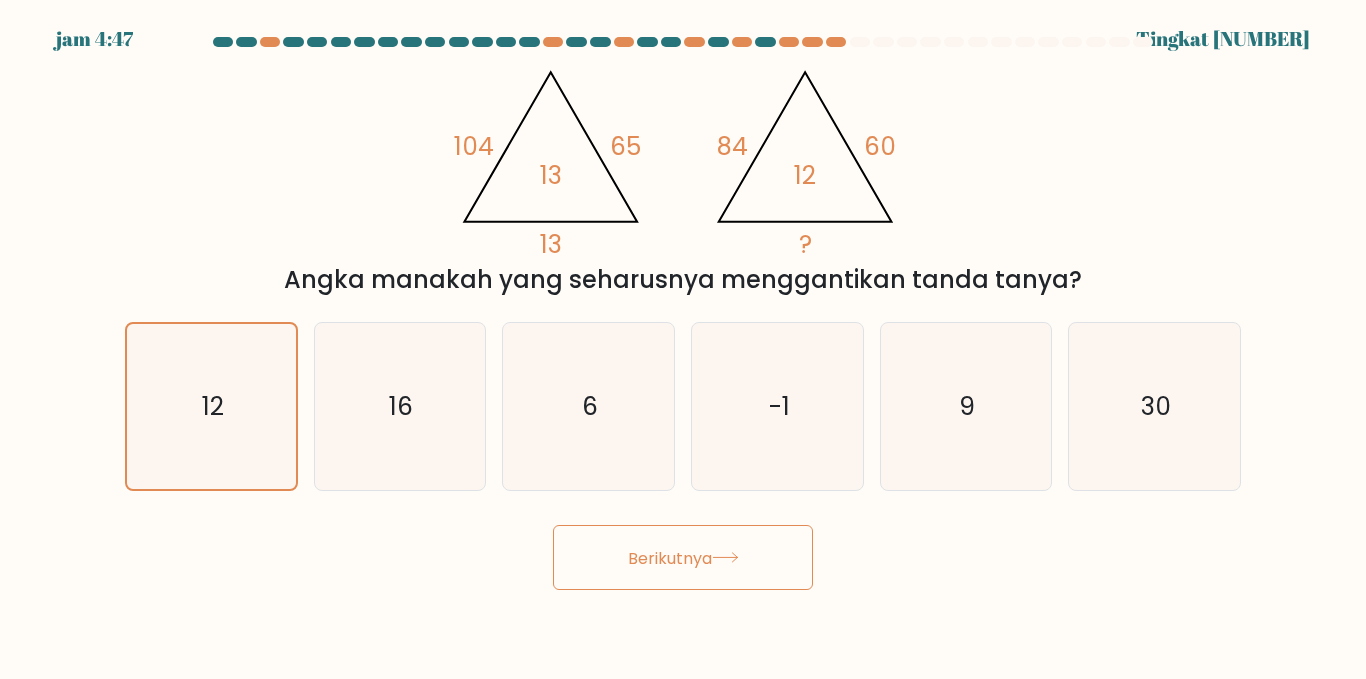 click on "Berikutnya" at bounding box center [670, 557] 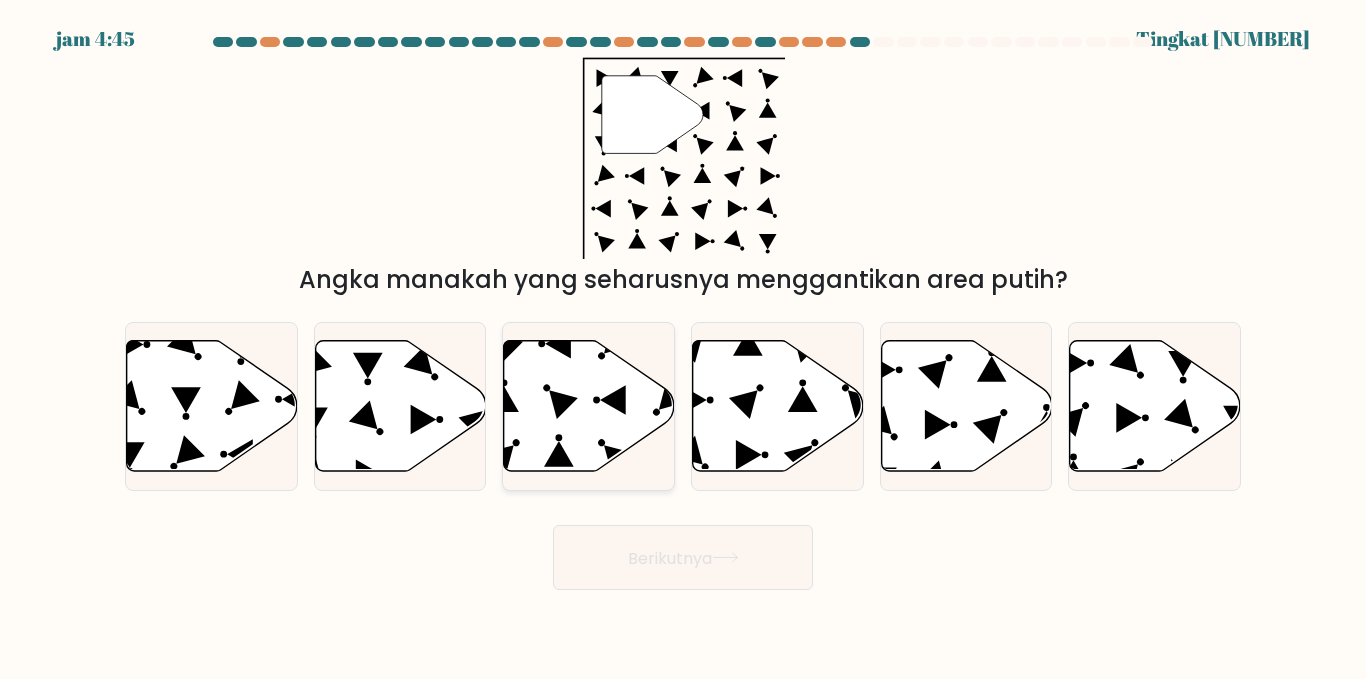 click 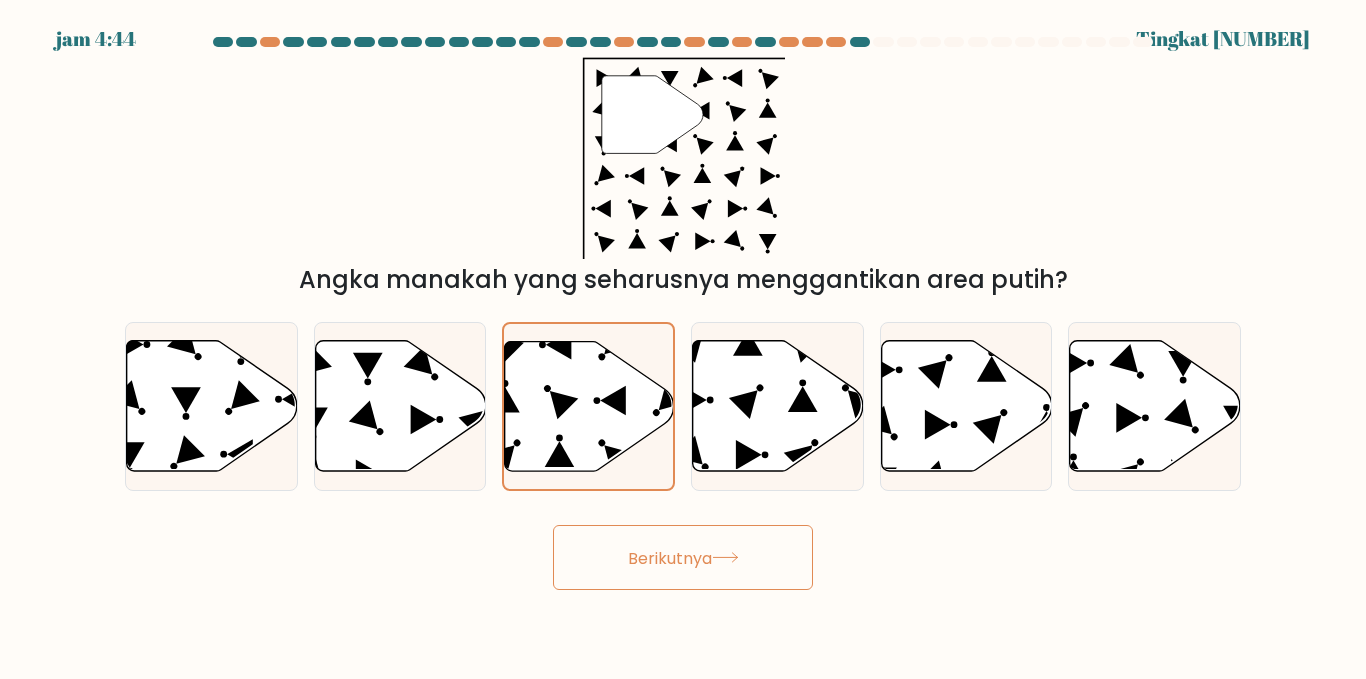 click on "Berikutnya" at bounding box center [683, 557] 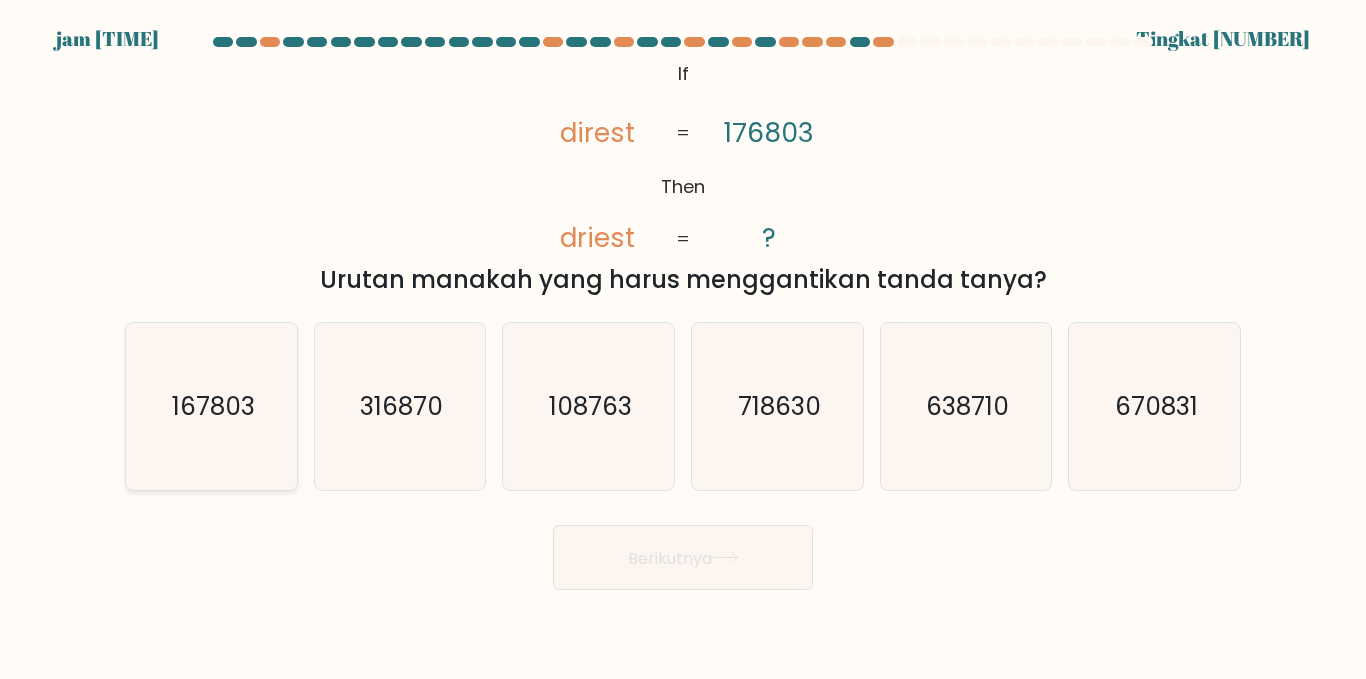 click on "167803" 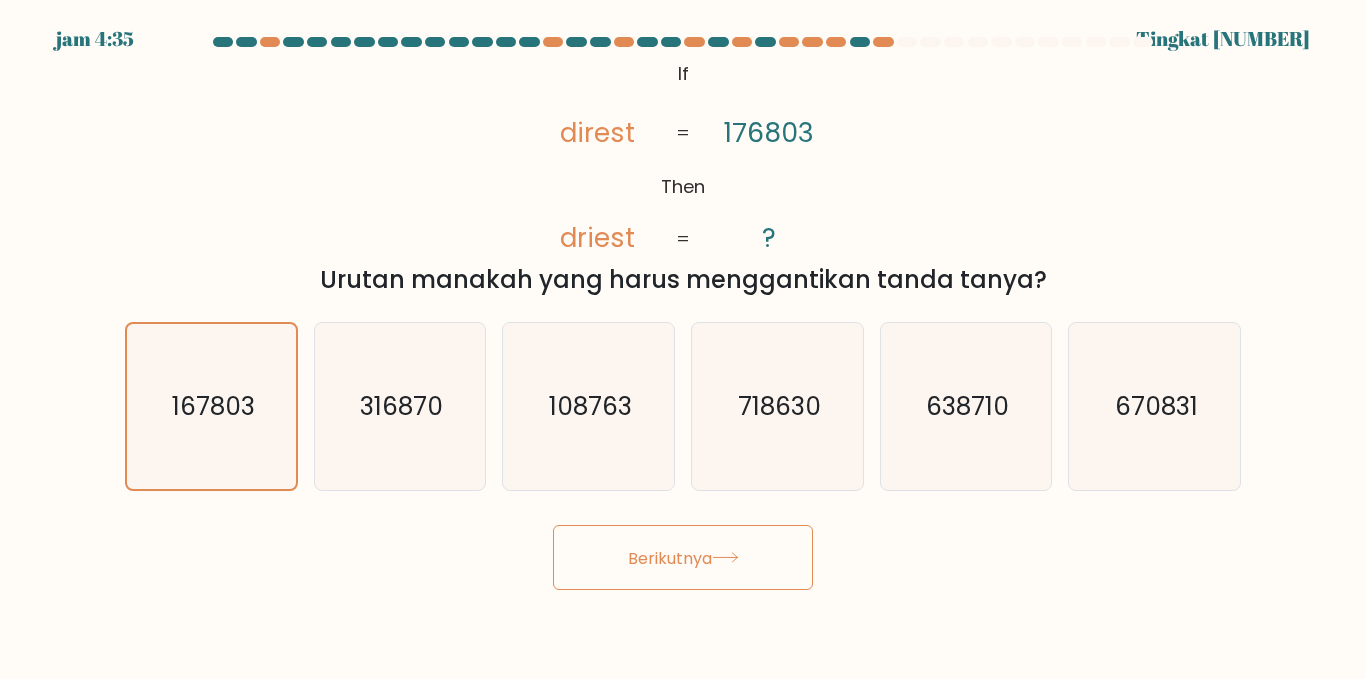 click on "Berikutnya" at bounding box center (670, 557) 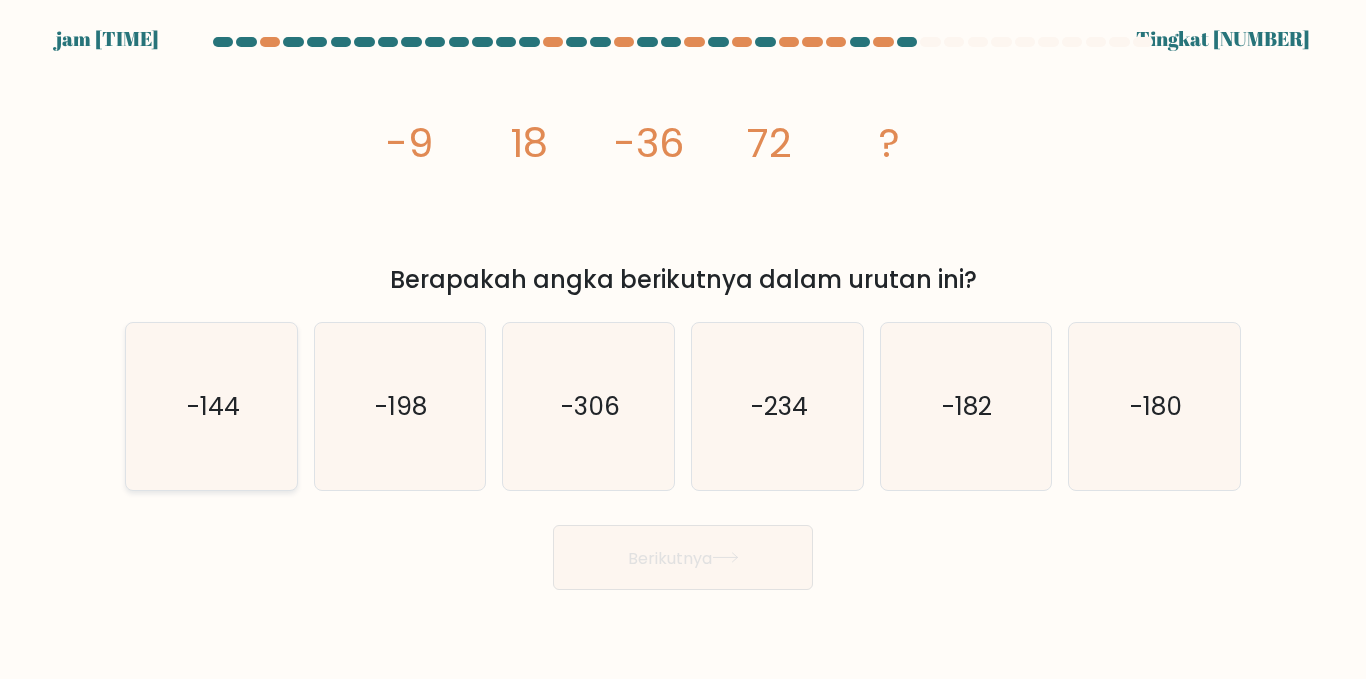 click on "-144" 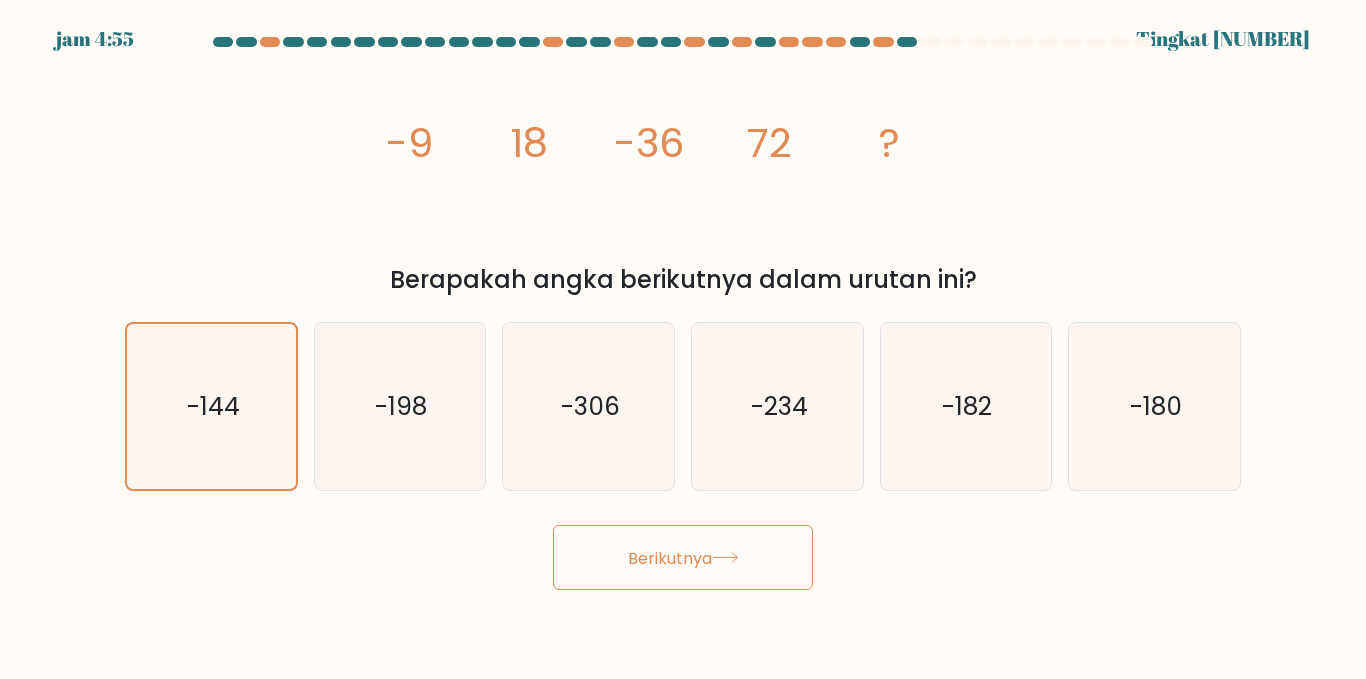 click on "Berikutnya" at bounding box center [670, 557] 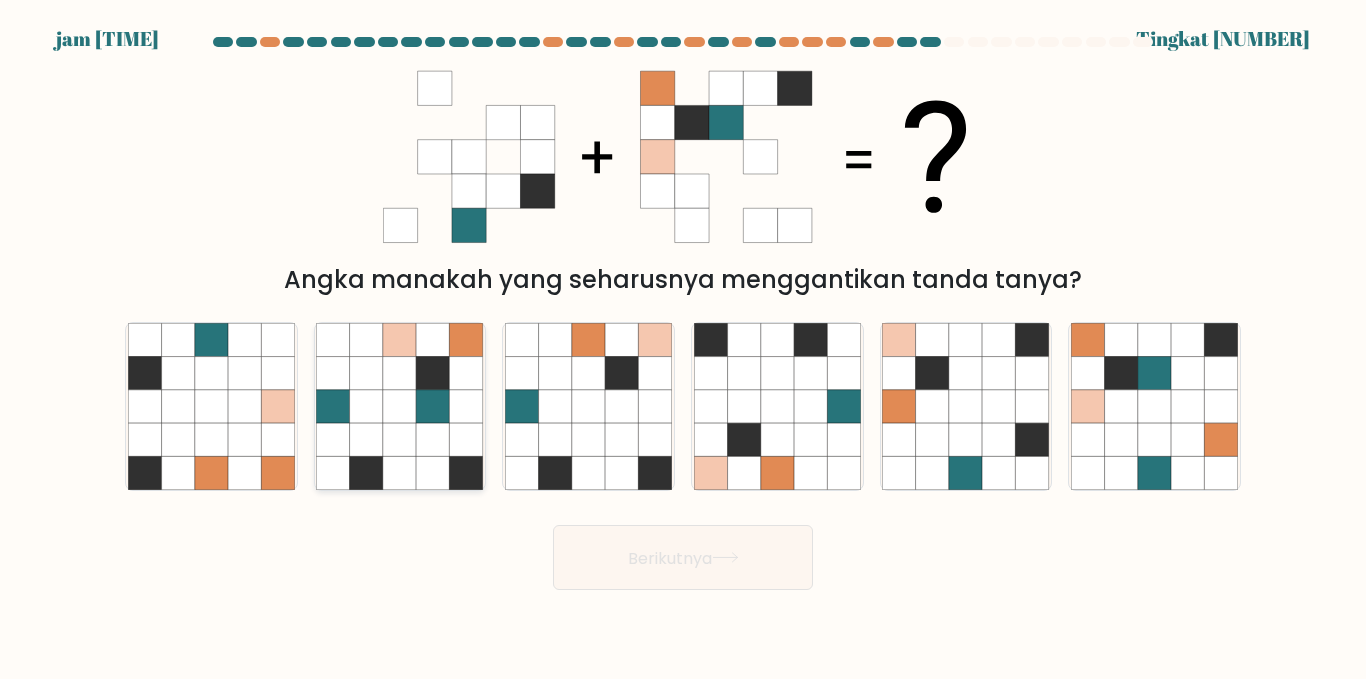 click 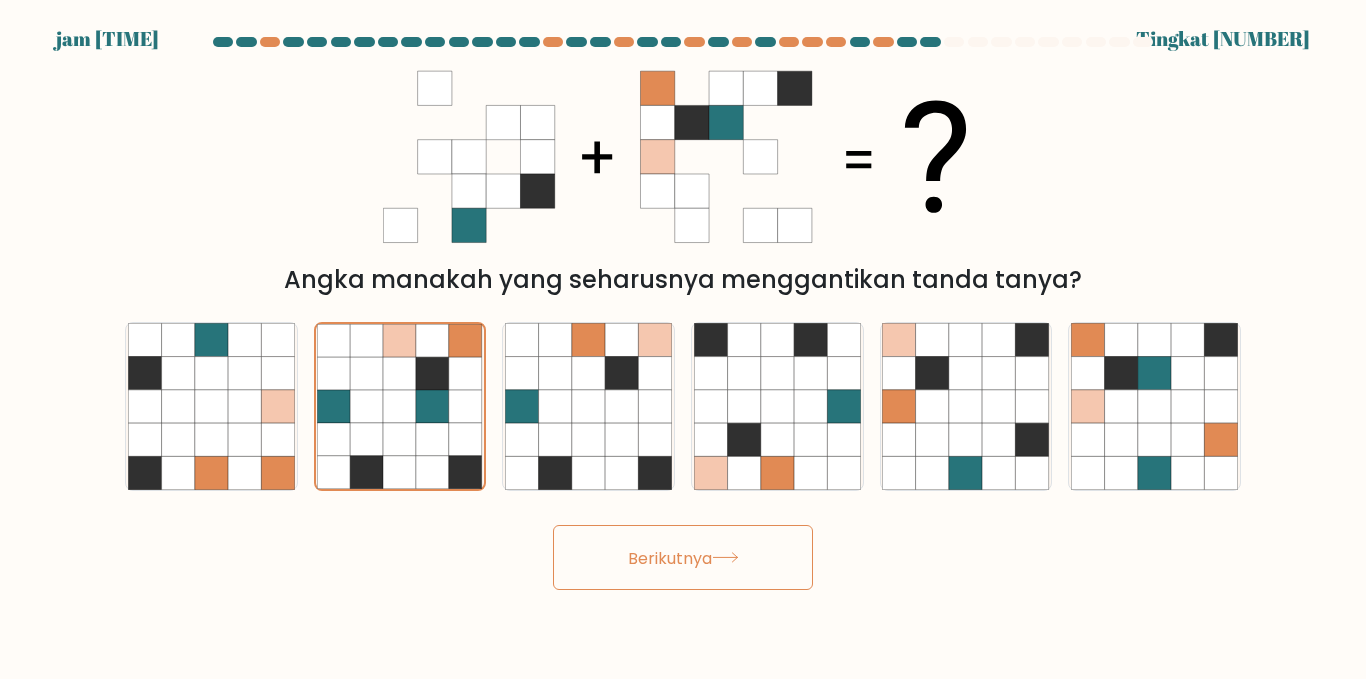 click at bounding box center (683, 313) 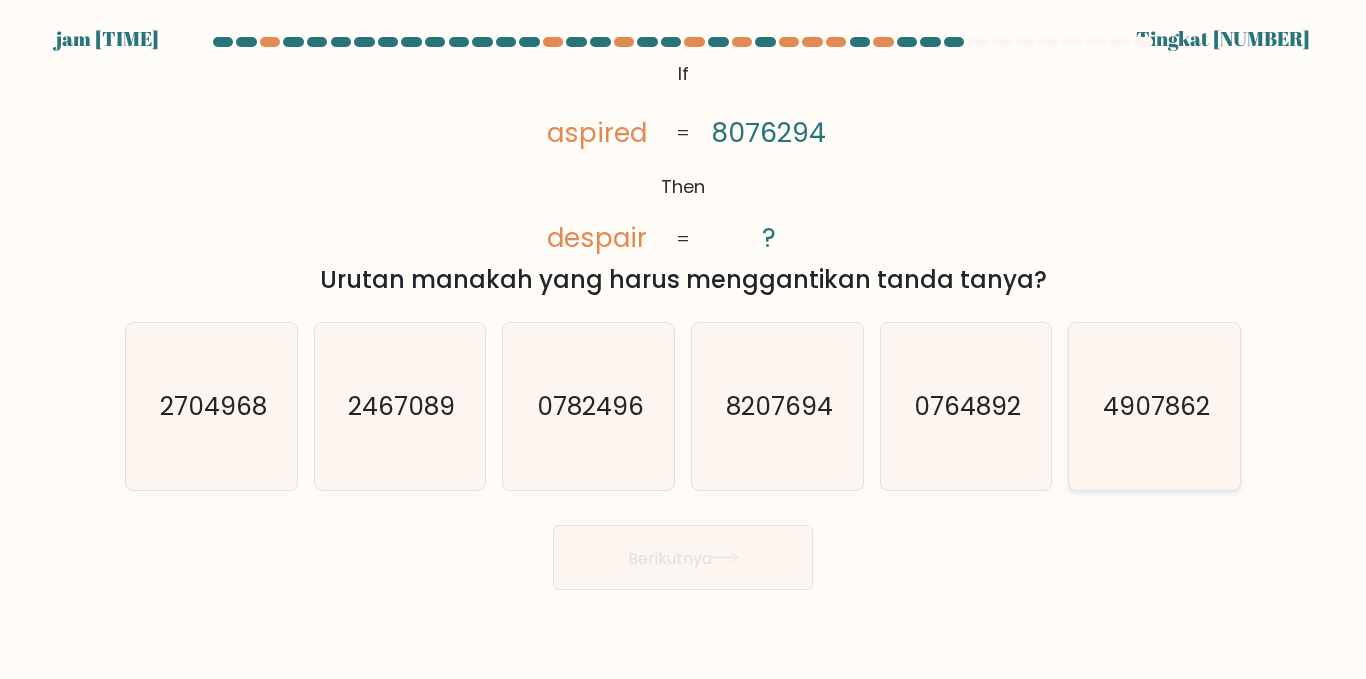 click on "4907862" 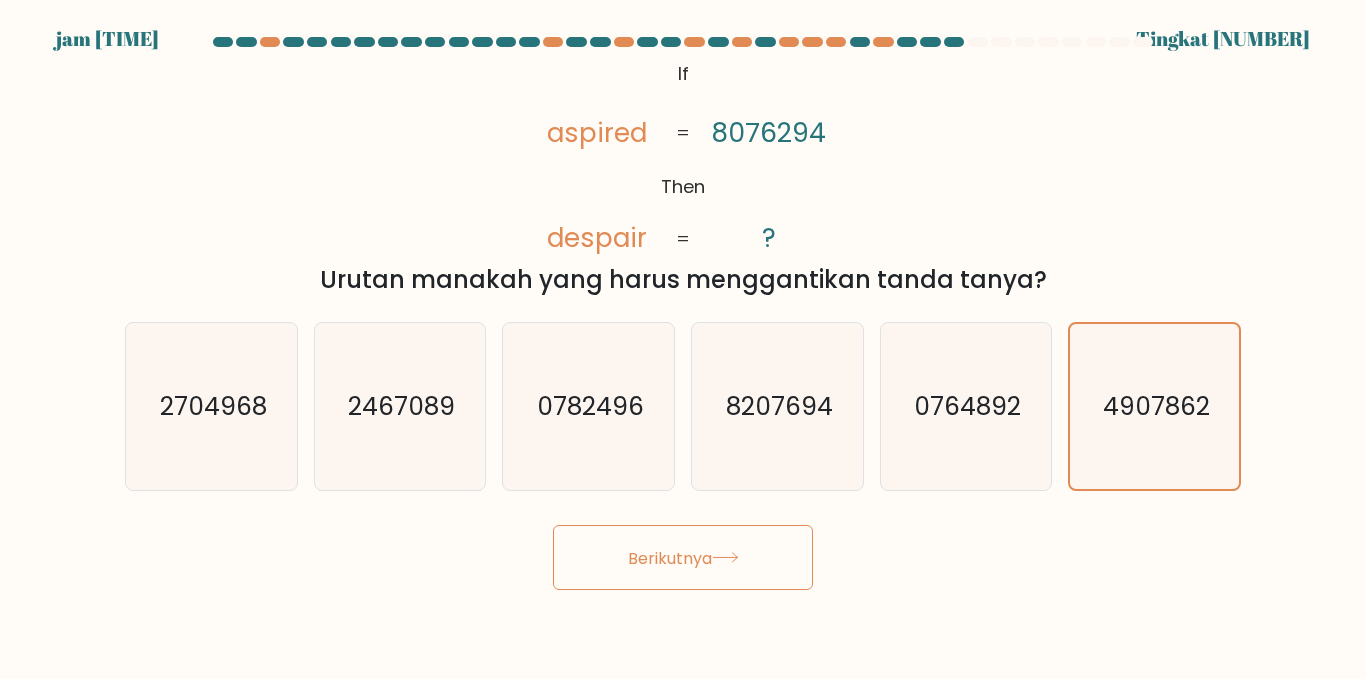 click on "Berikutnya" at bounding box center (670, 557) 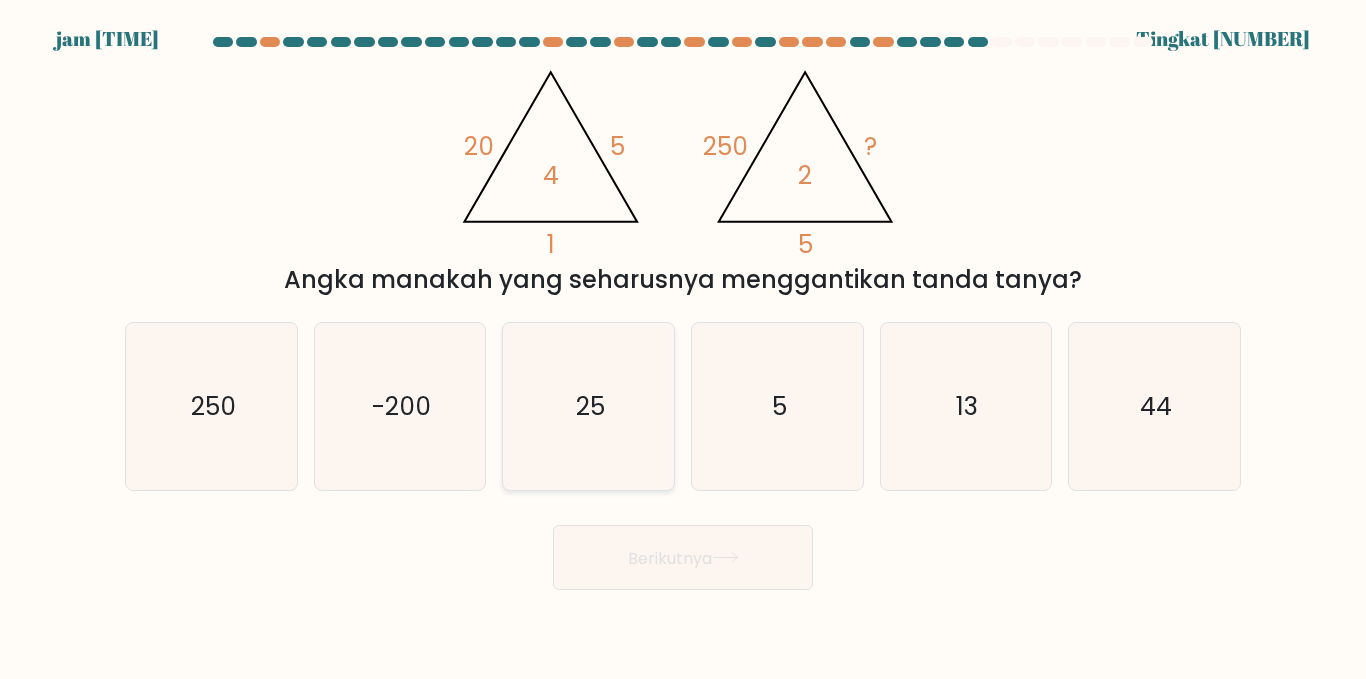 click on "25" 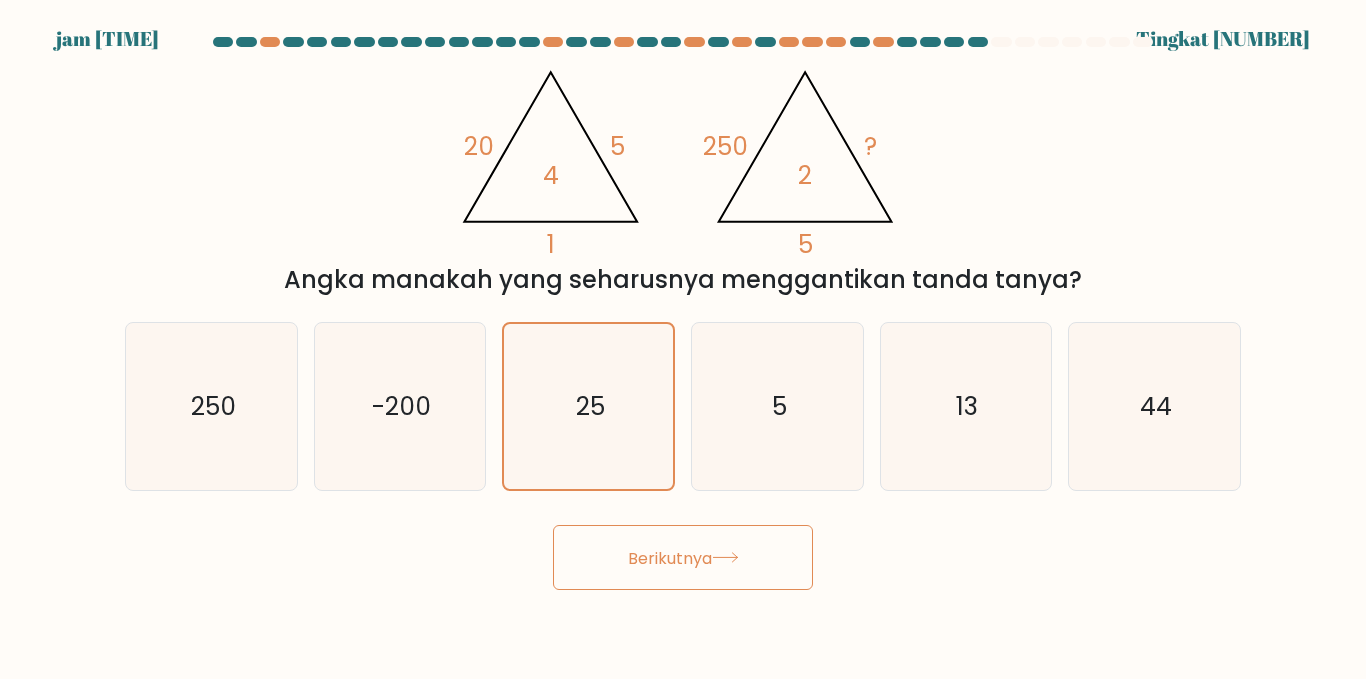 click on "Berikutnya" at bounding box center (683, 557) 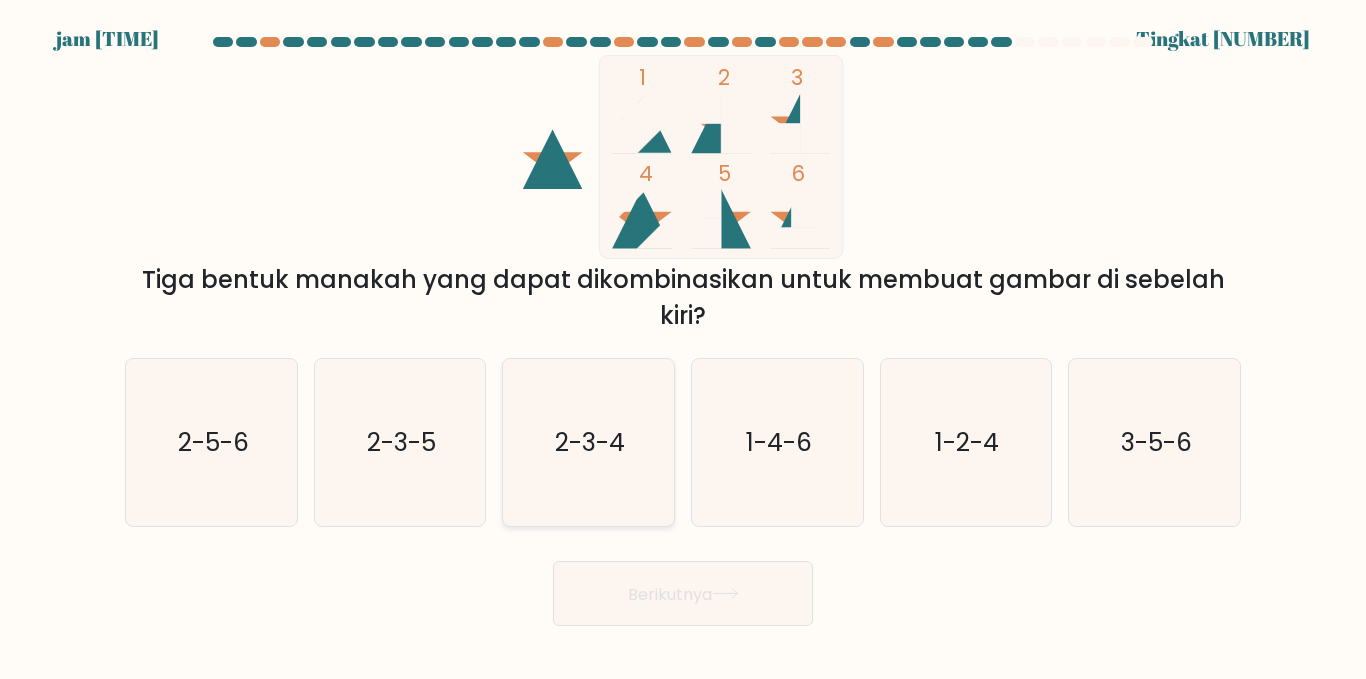 click on "2-3-4" 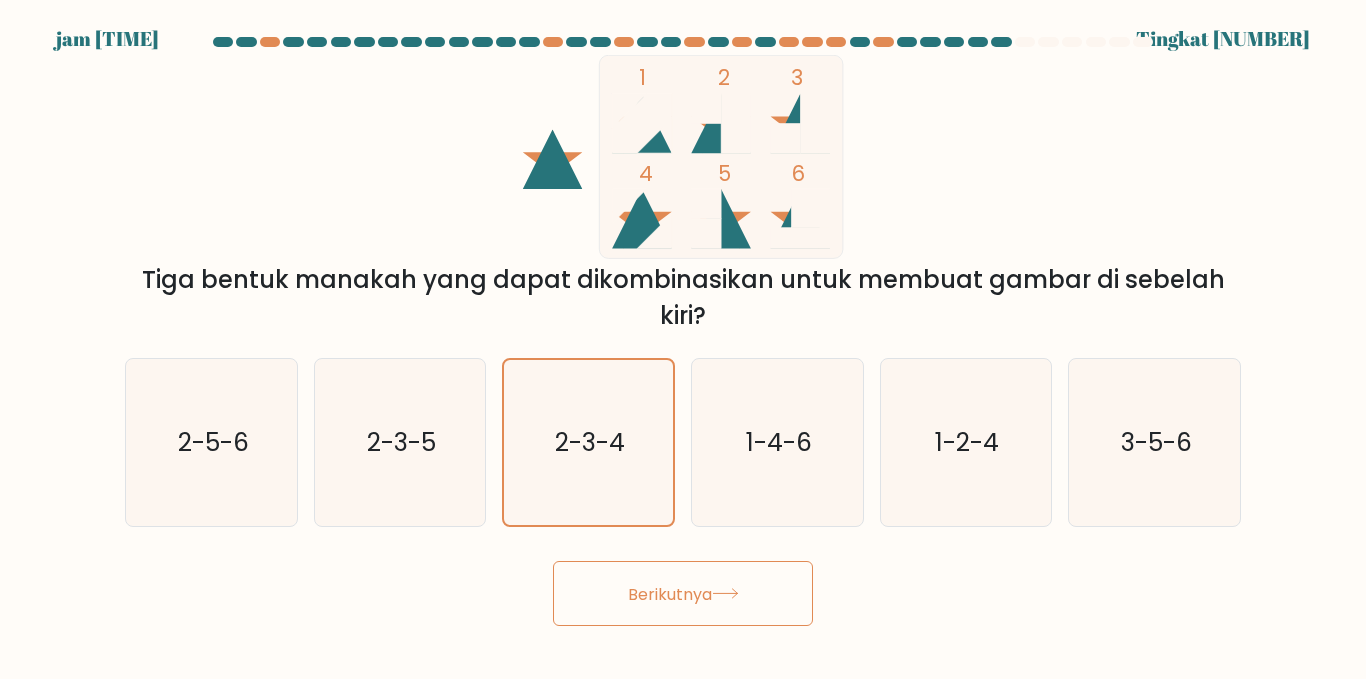 click on "Berikutnya" at bounding box center [670, 593] 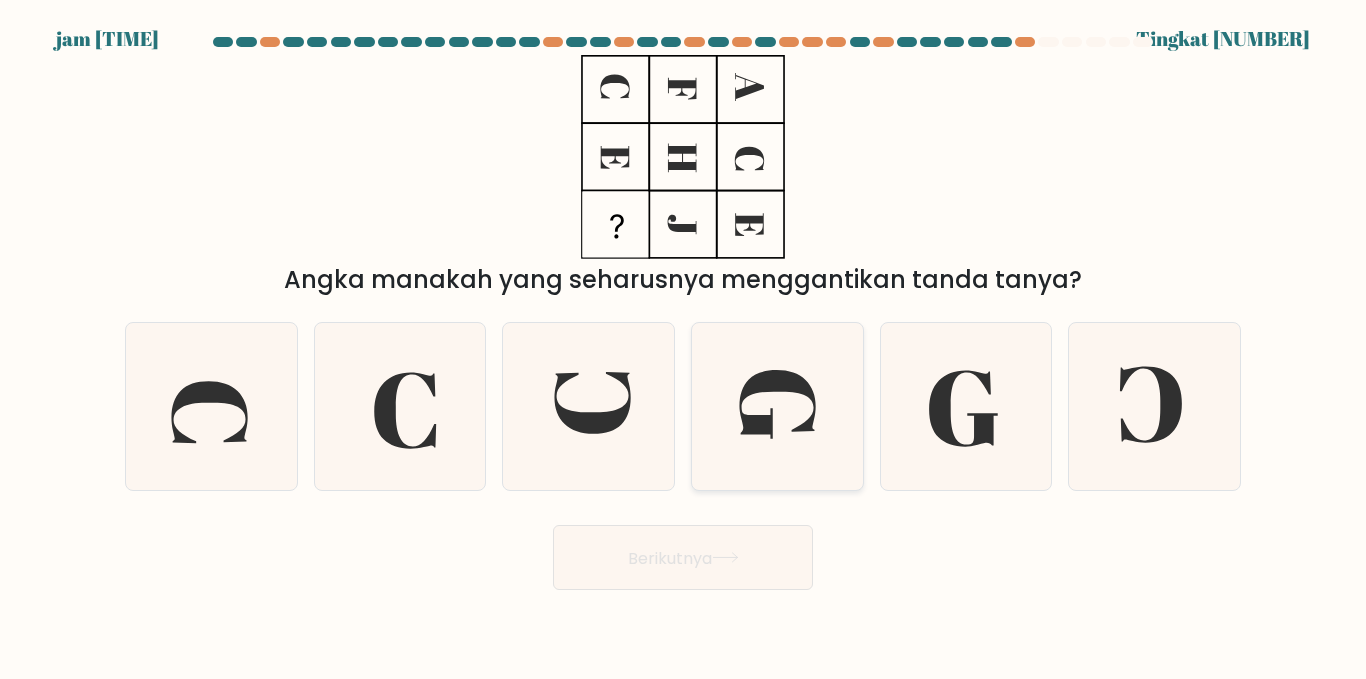 click 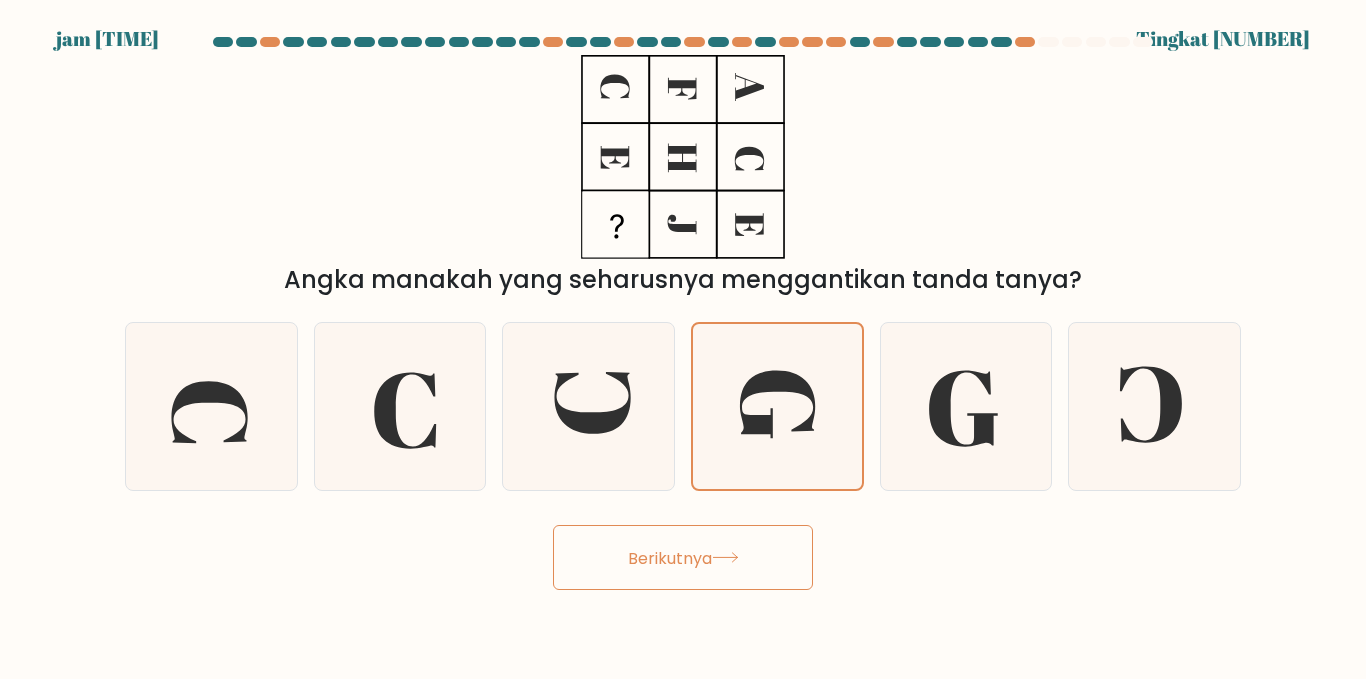 click on "Berikutnya" at bounding box center (683, 557) 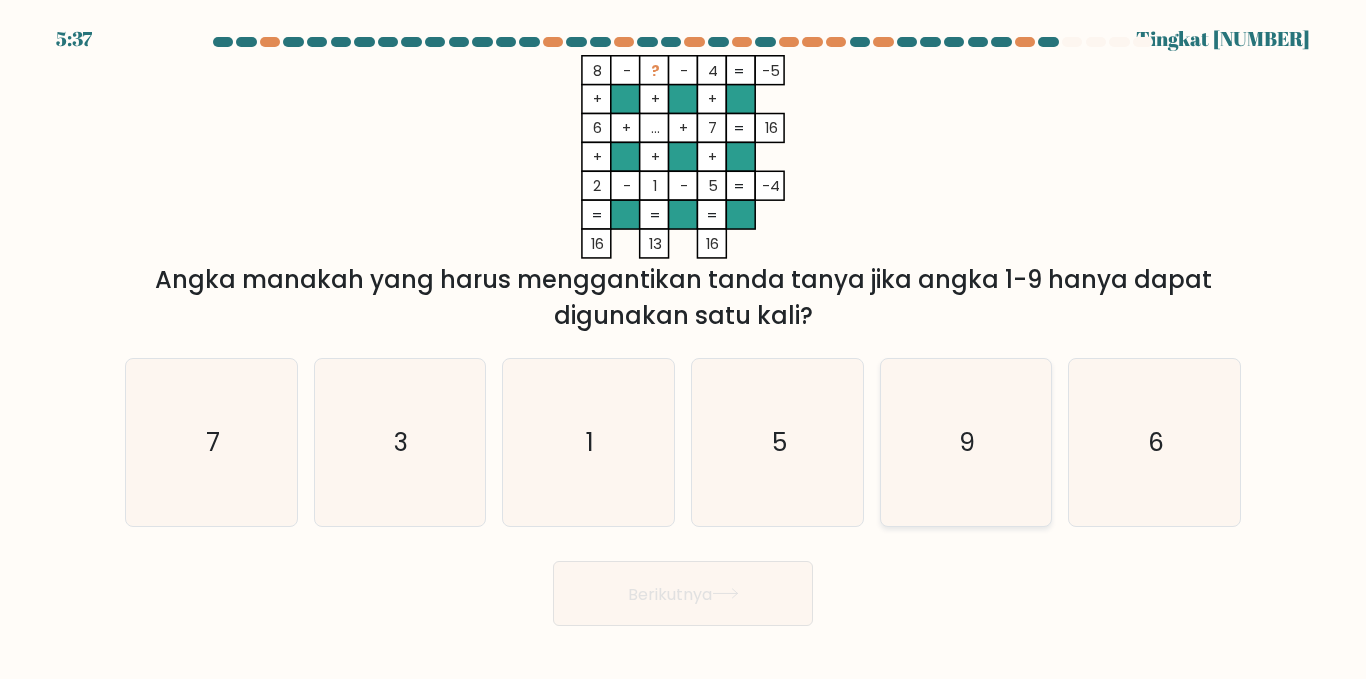 click on "9" 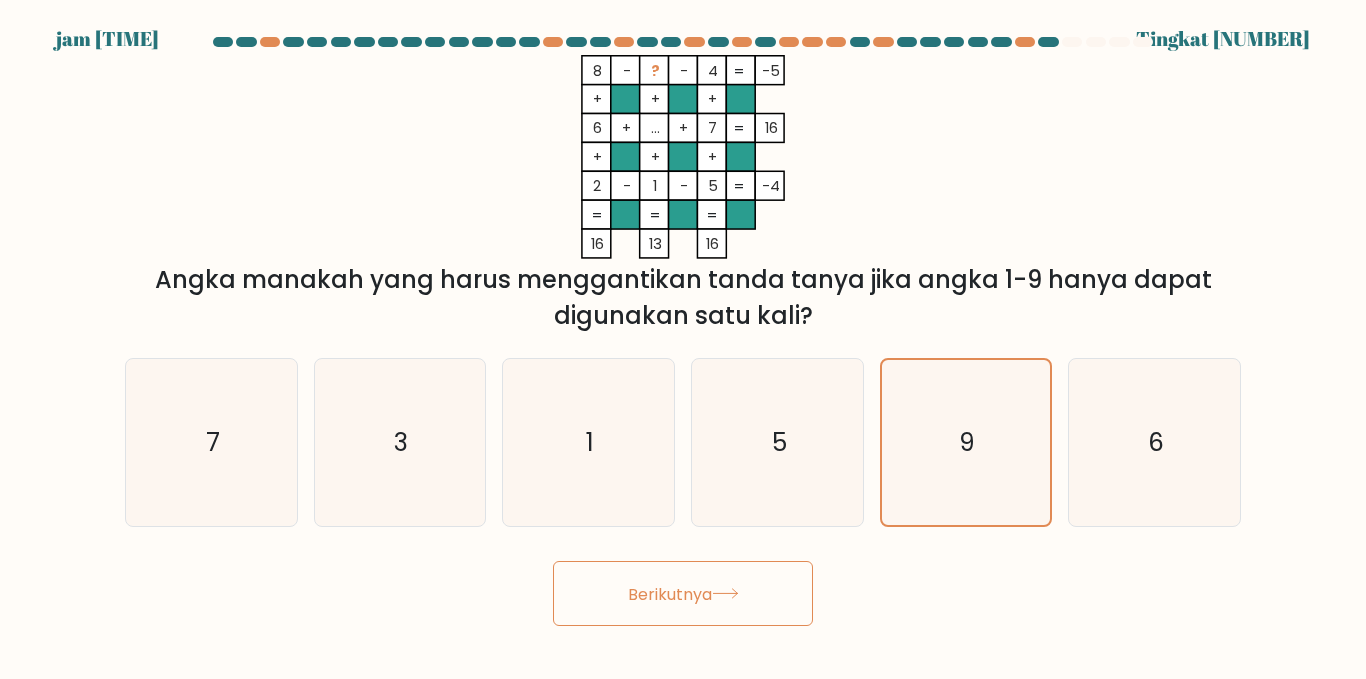 click on "Berikutnya" at bounding box center (683, 593) 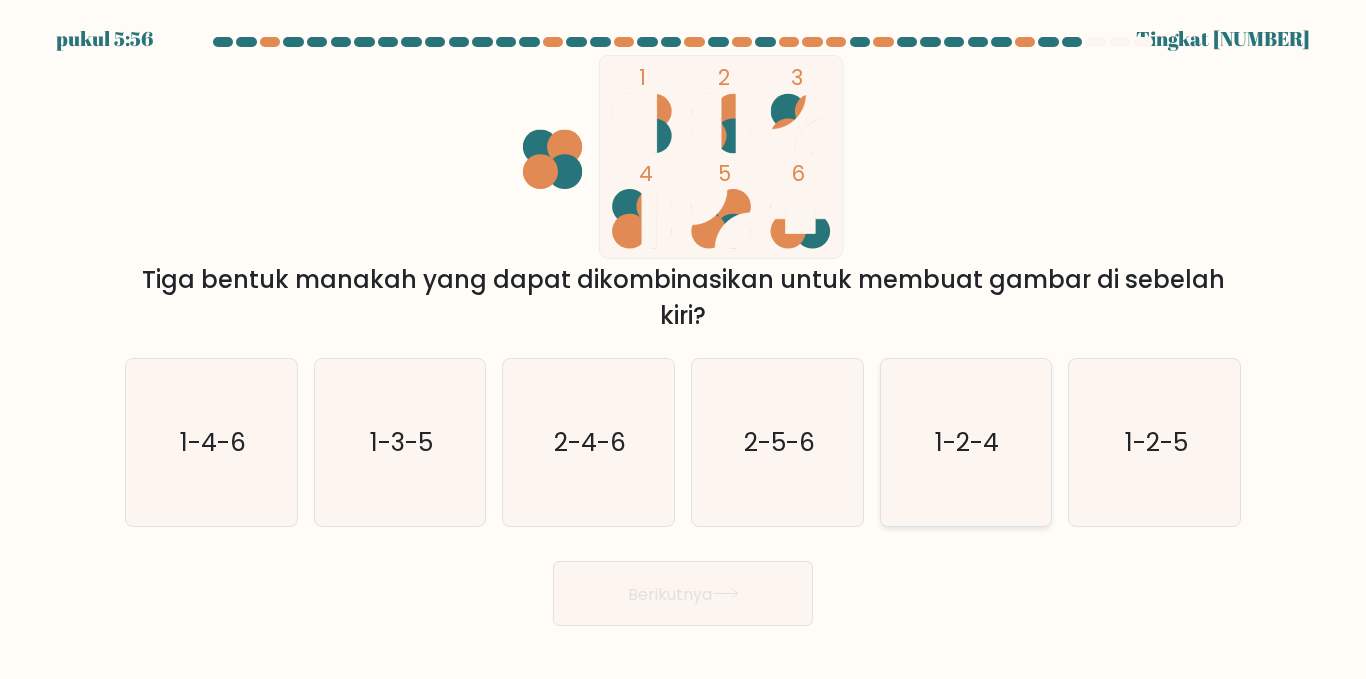 click on "1-2-4" 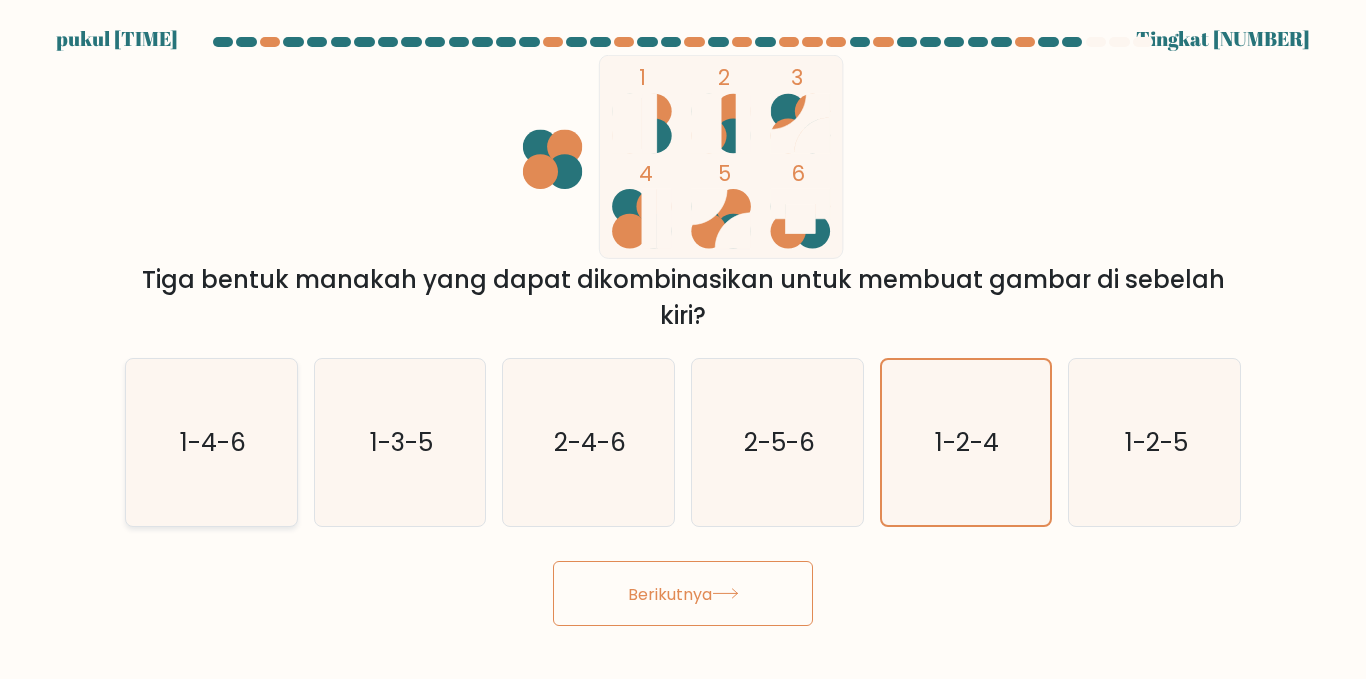 click on "1-4-6" 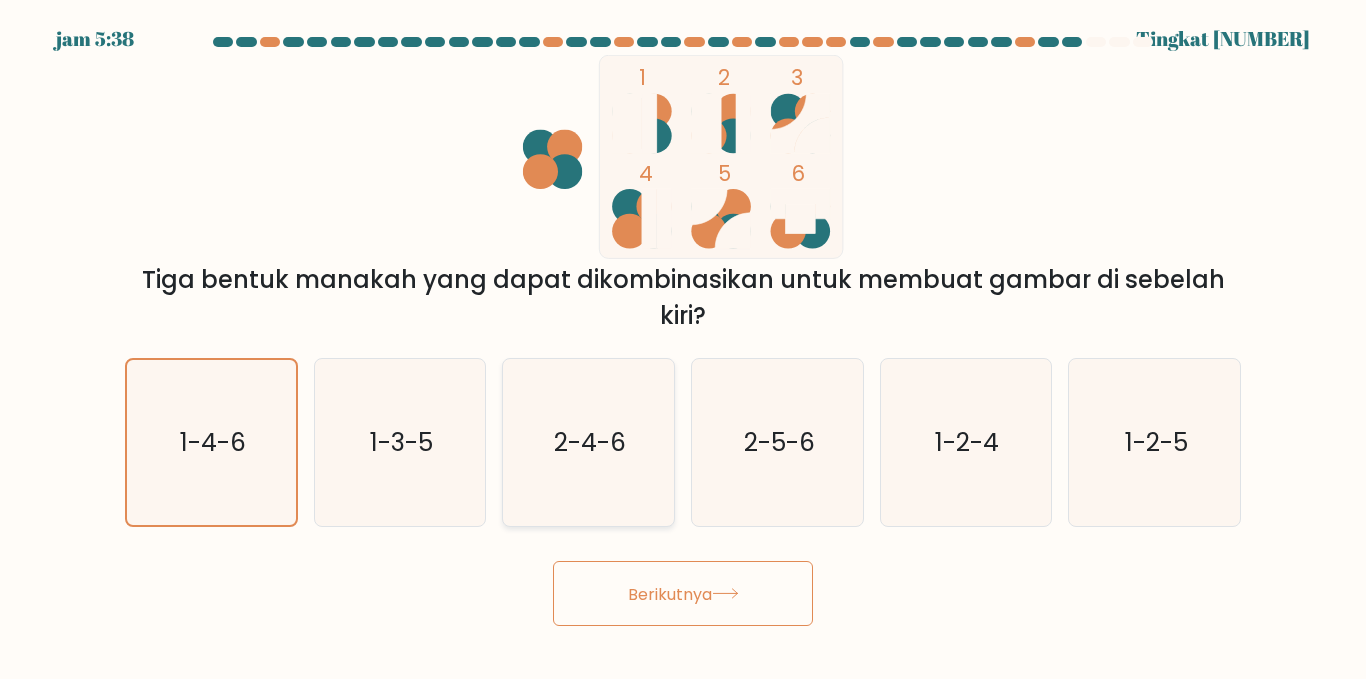 click on "2-4-6" 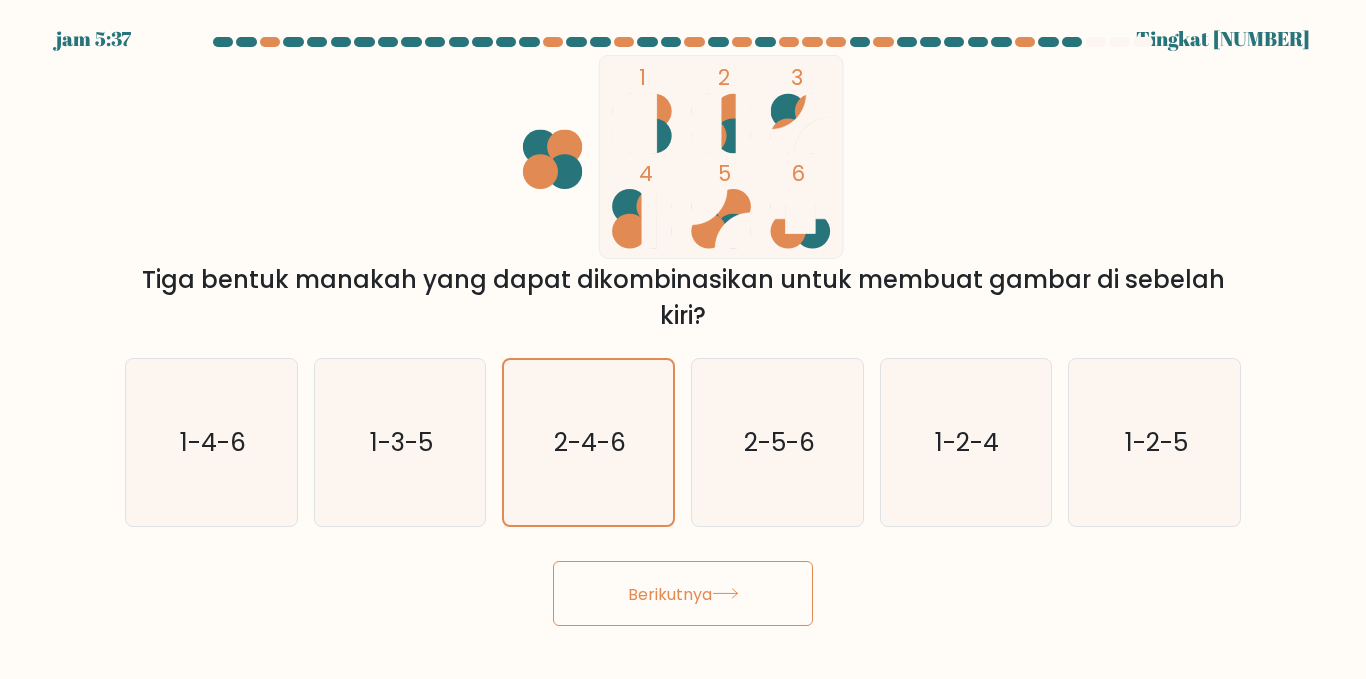 click on "Berikutnya" at bounding box center [670, 593] 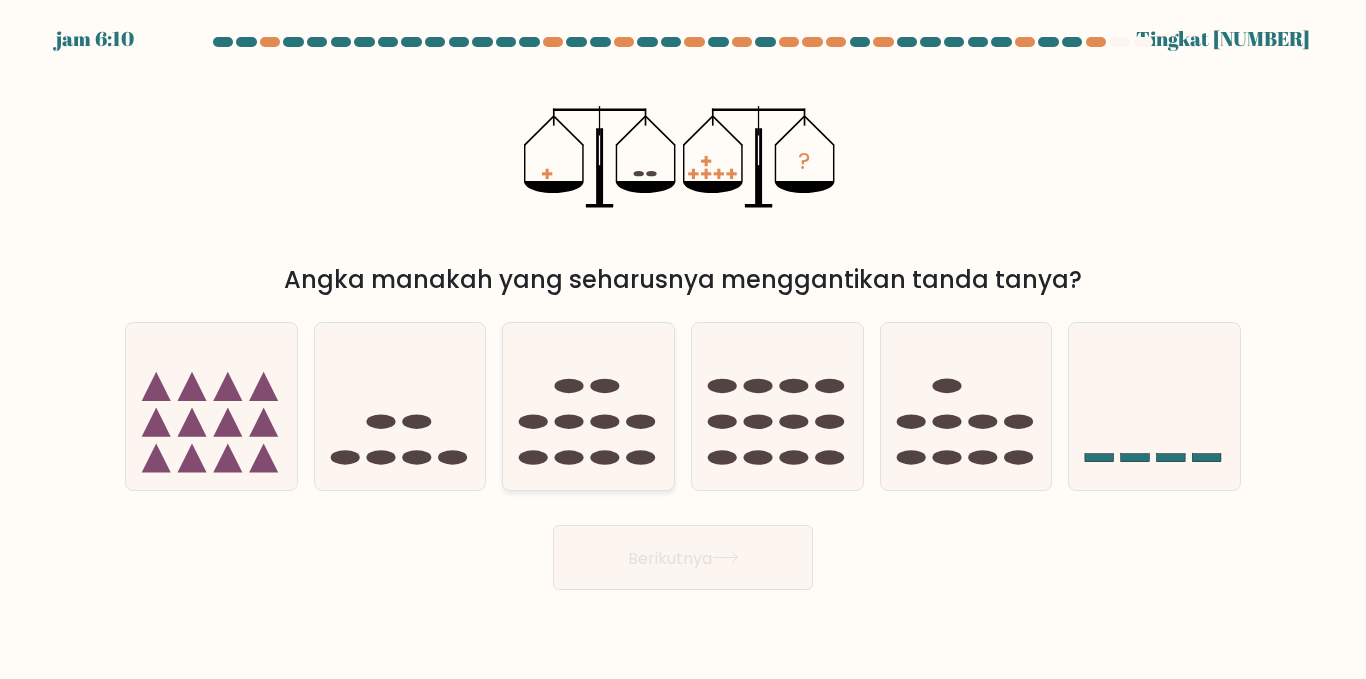 click 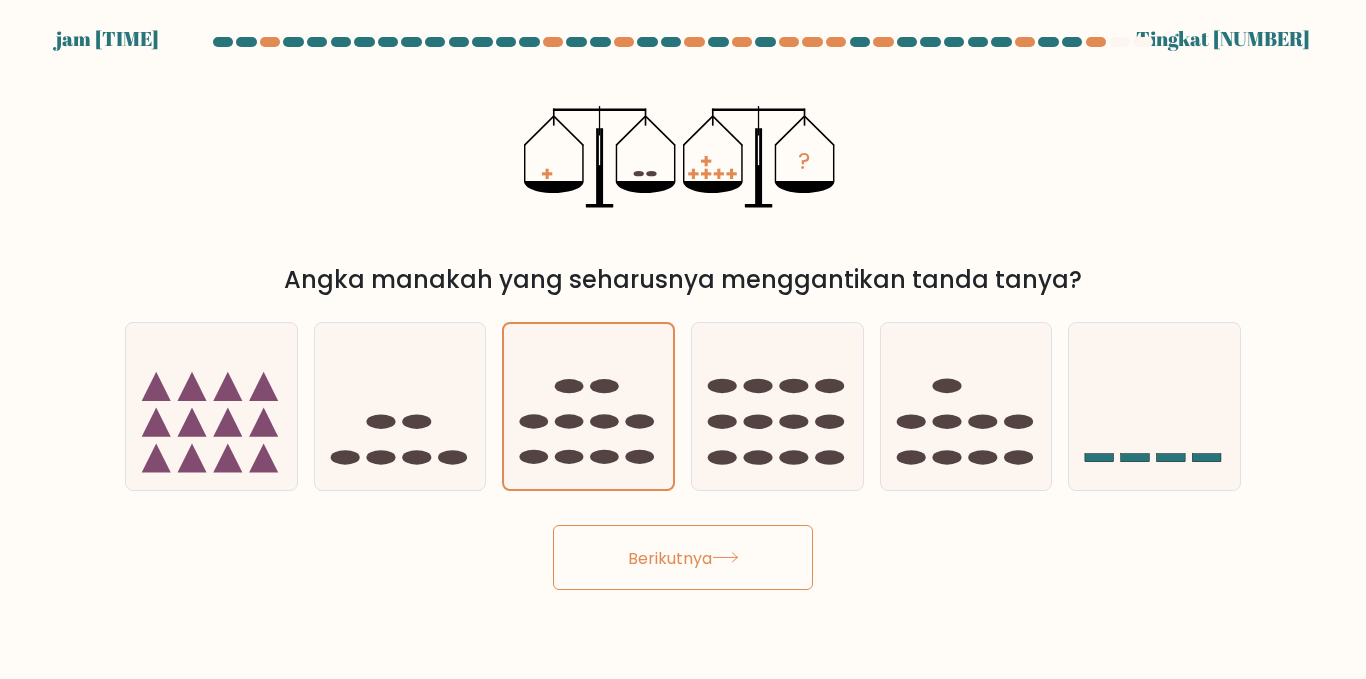 click on "Berikutnya" at bounding box center [683, 557] 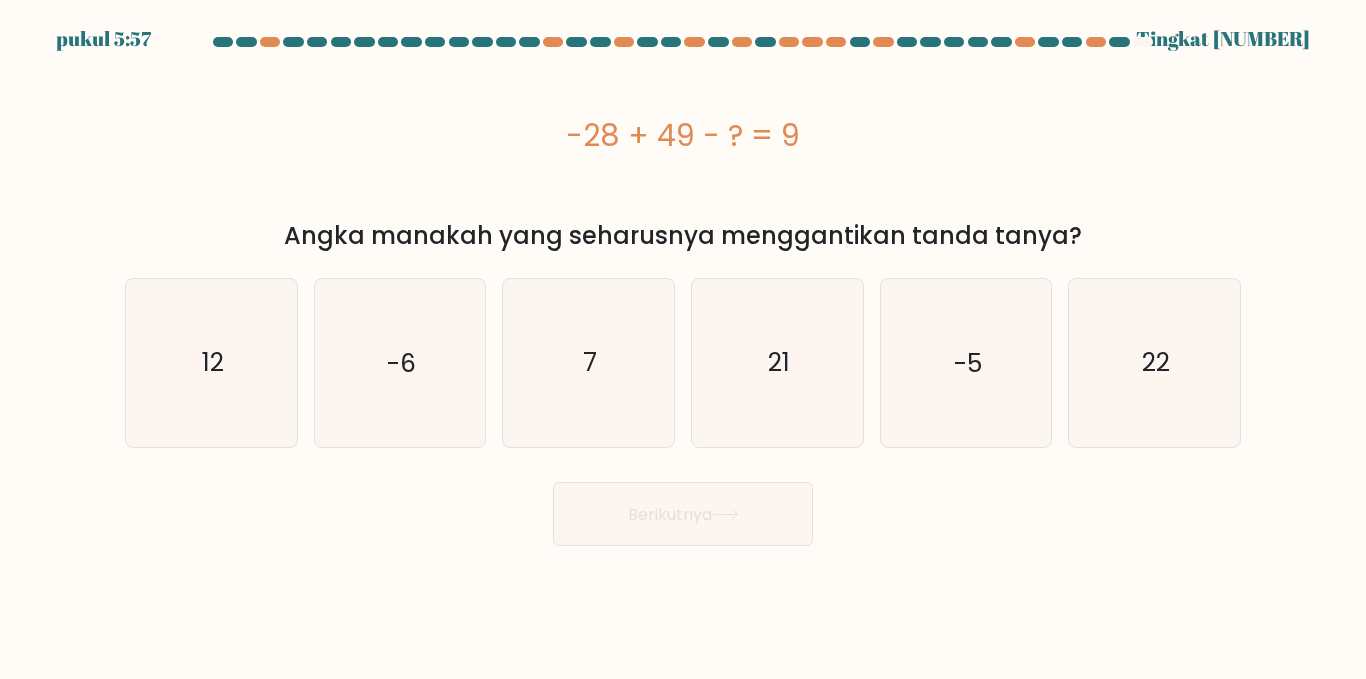 drag, startPoint x: 566, startPoint y: 125, endPoint x: 808, endPoint y: 138, distance: 242.34892 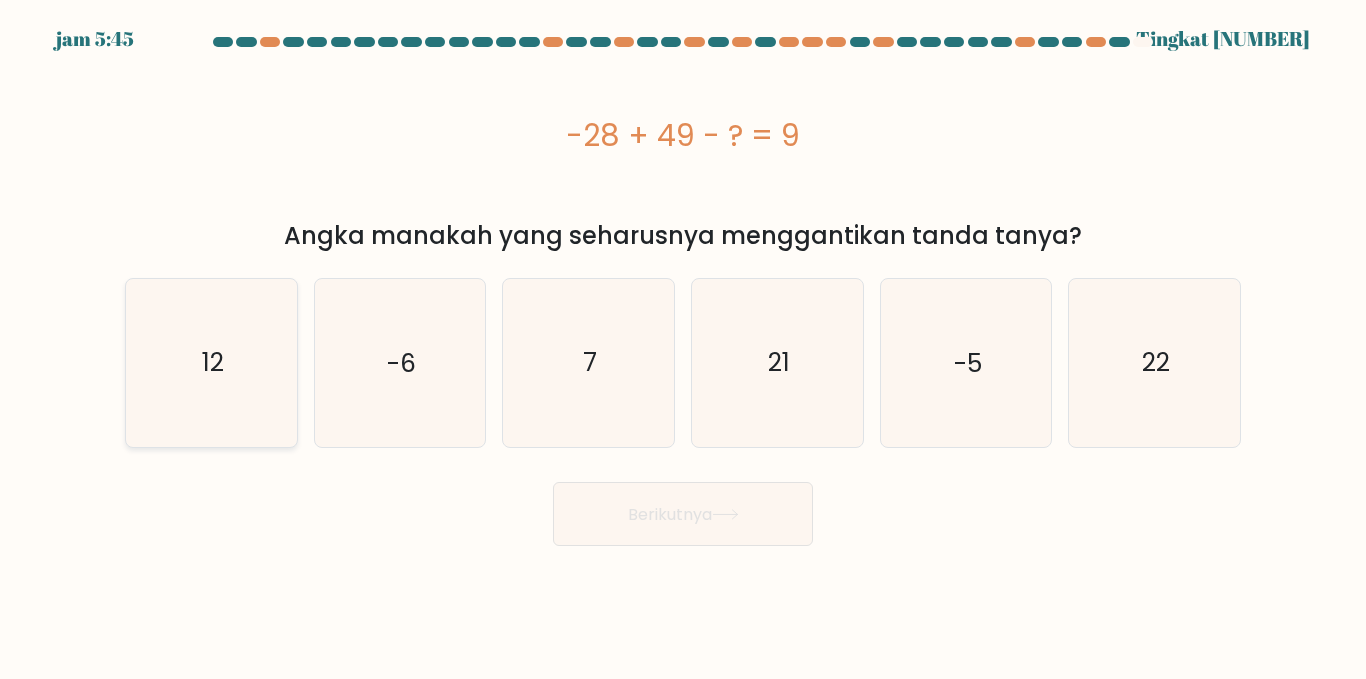 click on "12" 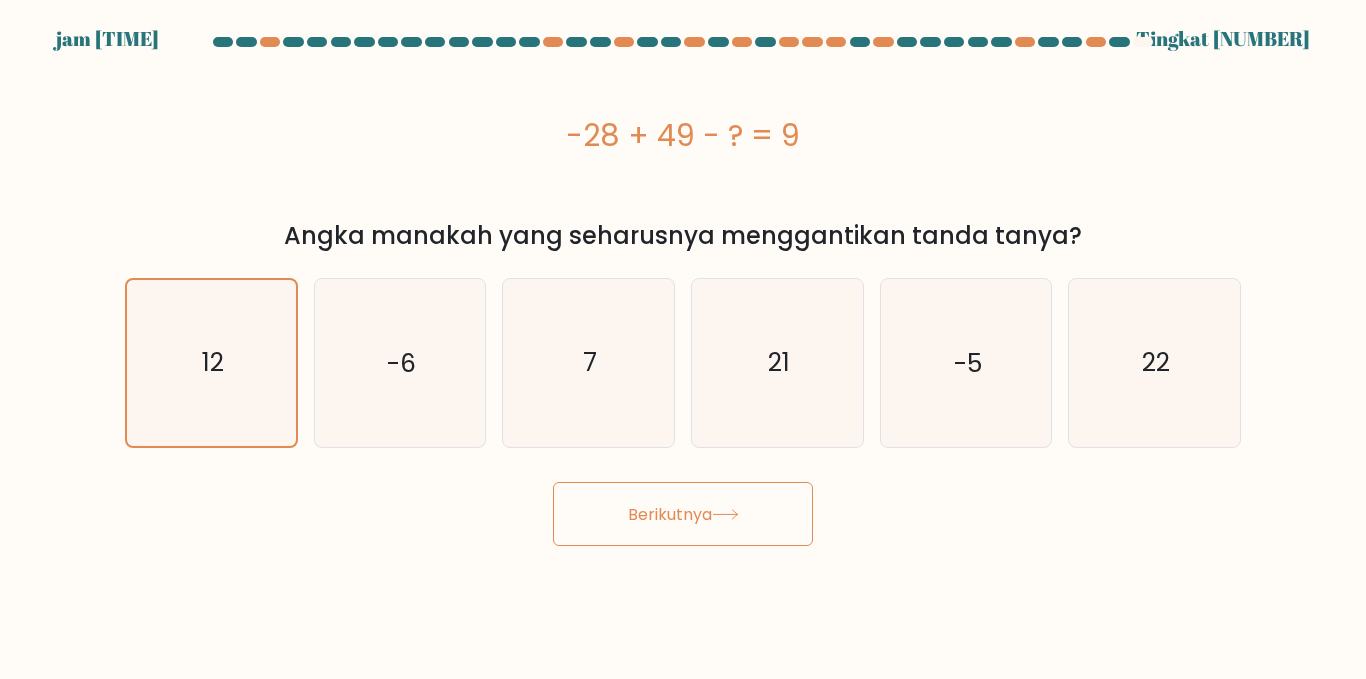 click on "Berikutnya" at bounding box center (683, 514) 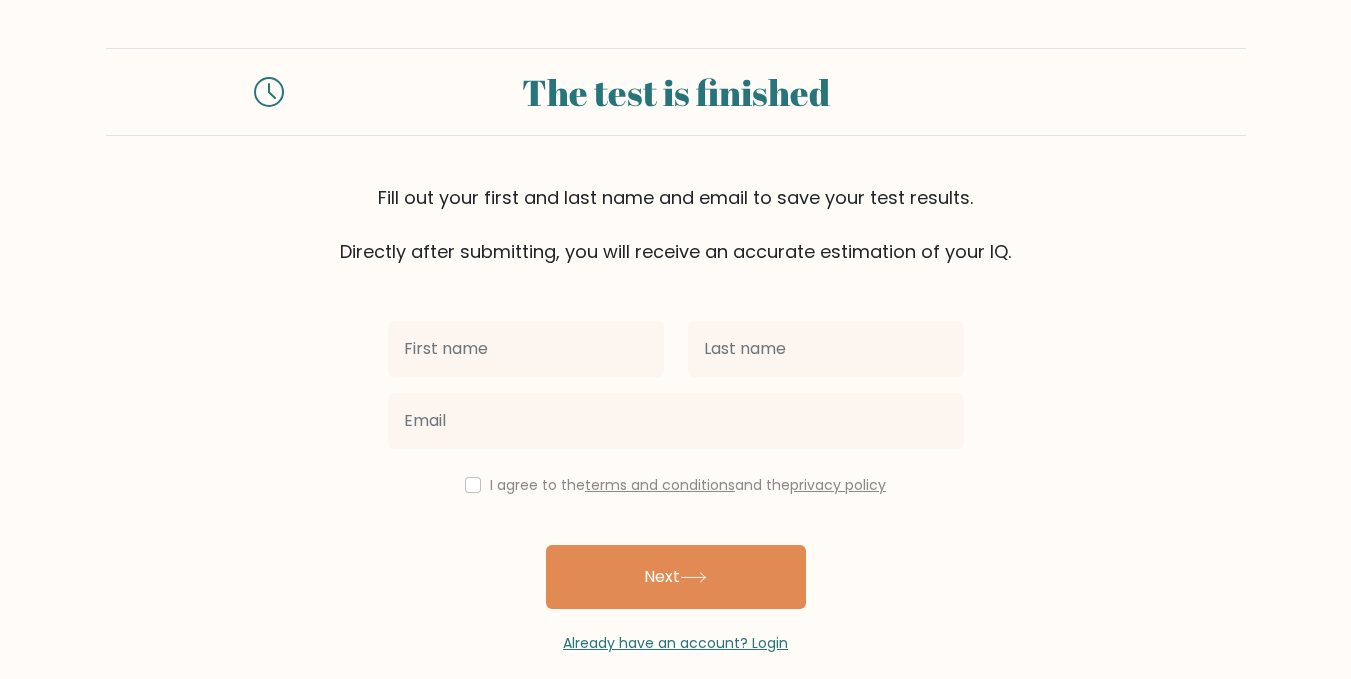scroll, scrollTop: 0, scrollLeft: 0, axis: both 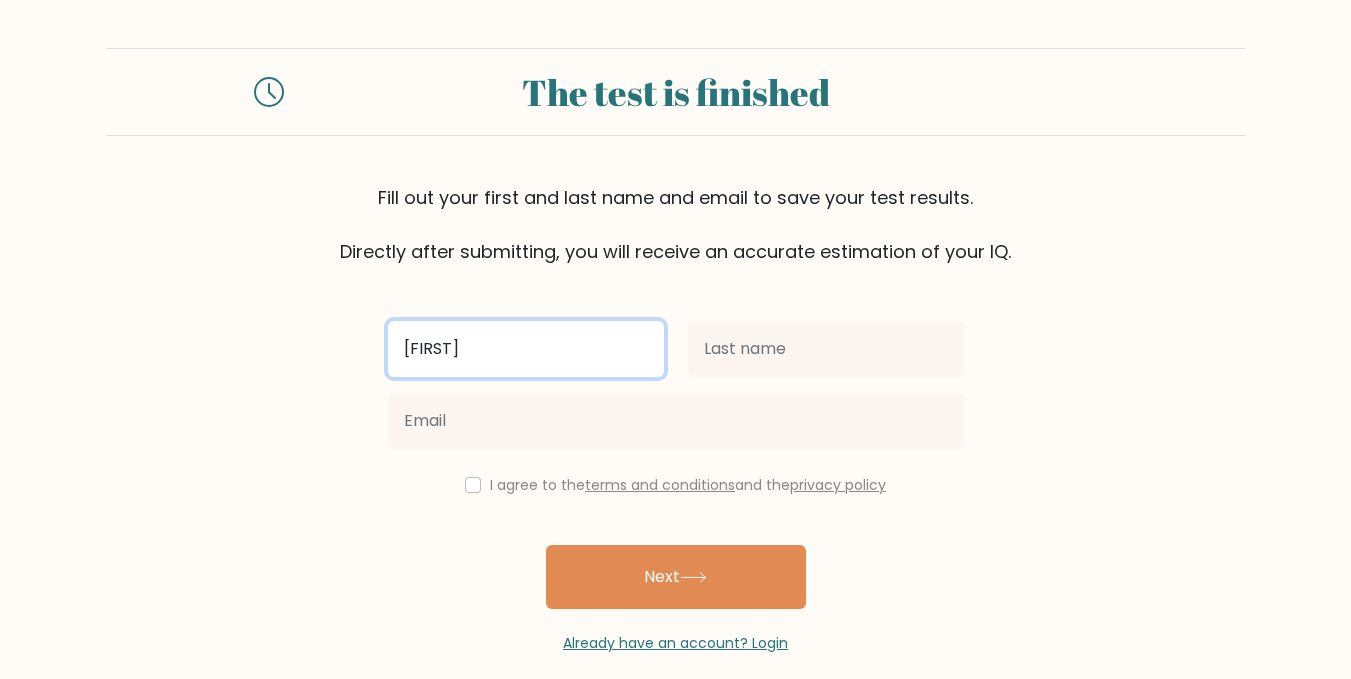 type on "[FIRST]" 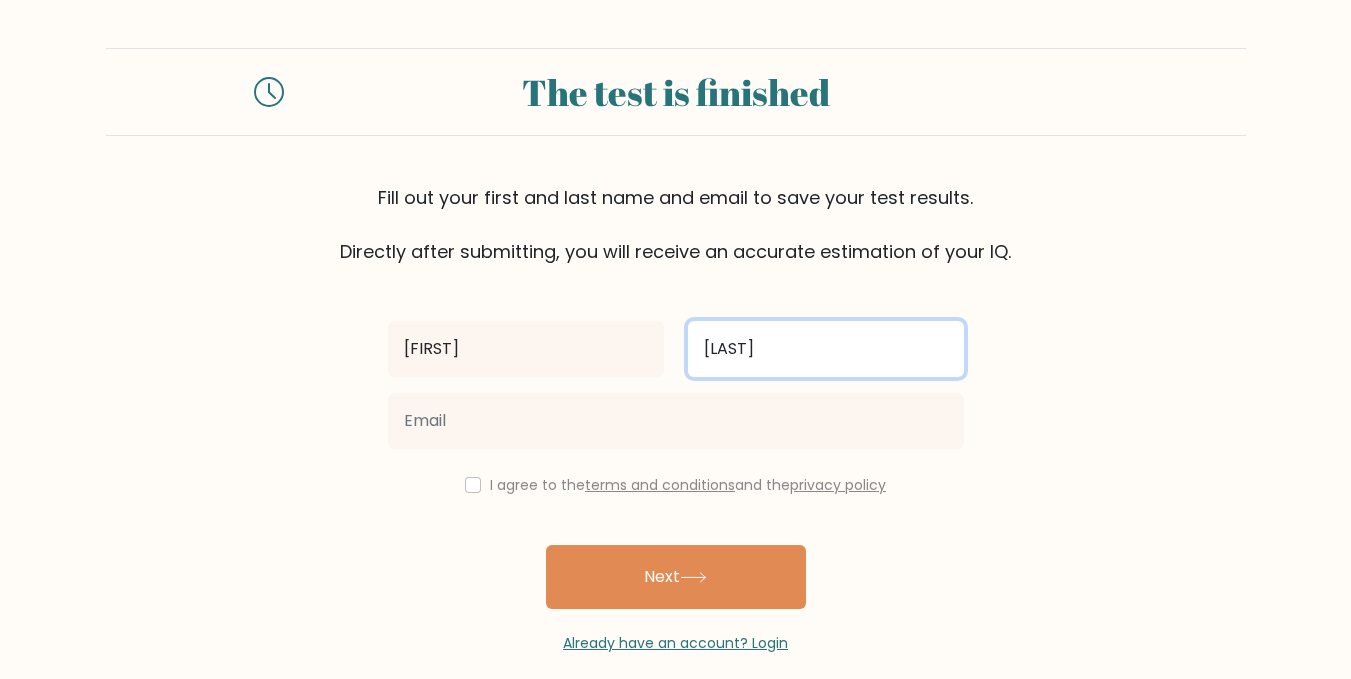 type on "[LAST]" 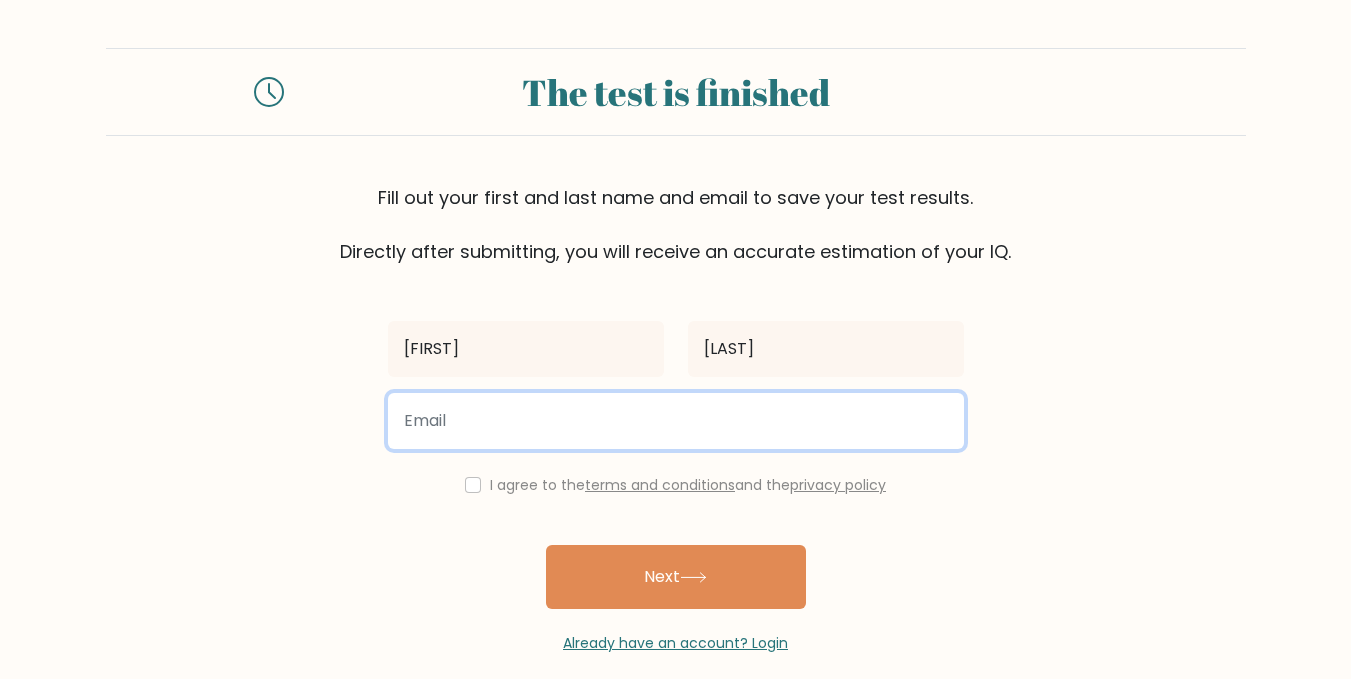 click at bounding box center (676, 421) 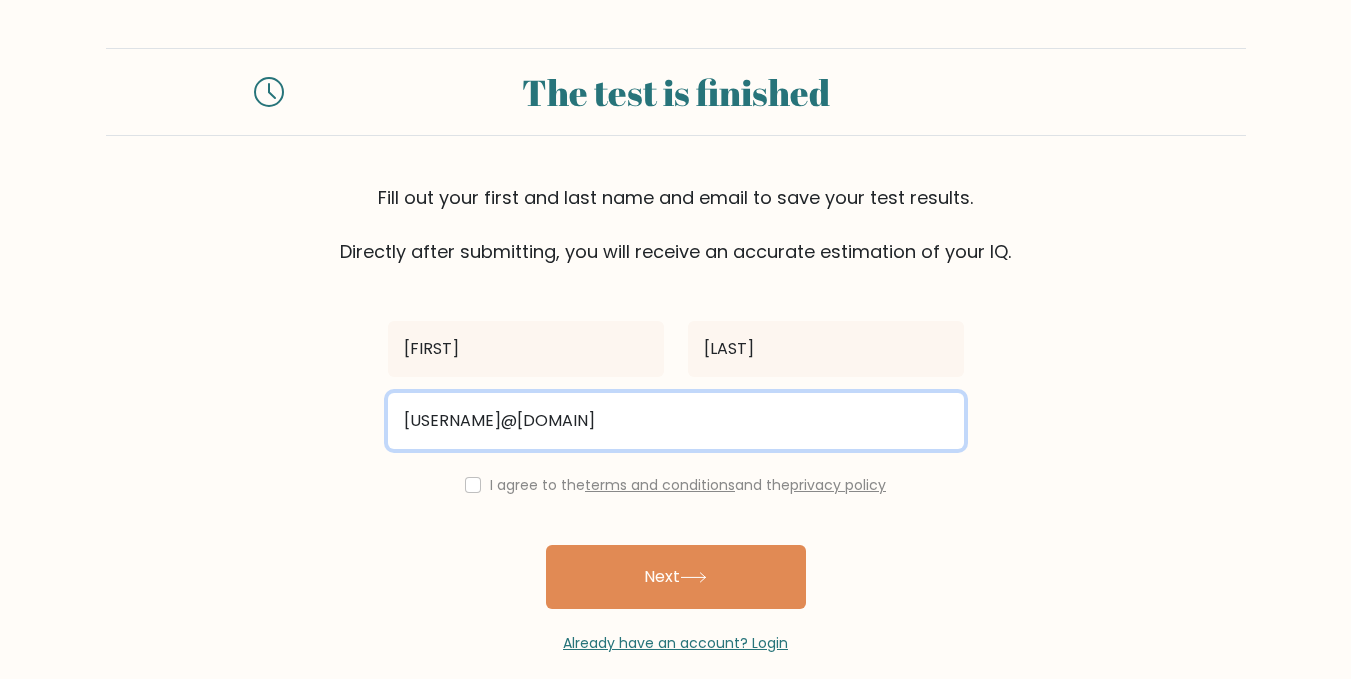 type on "[USERNAME]@[DOMAIN]" 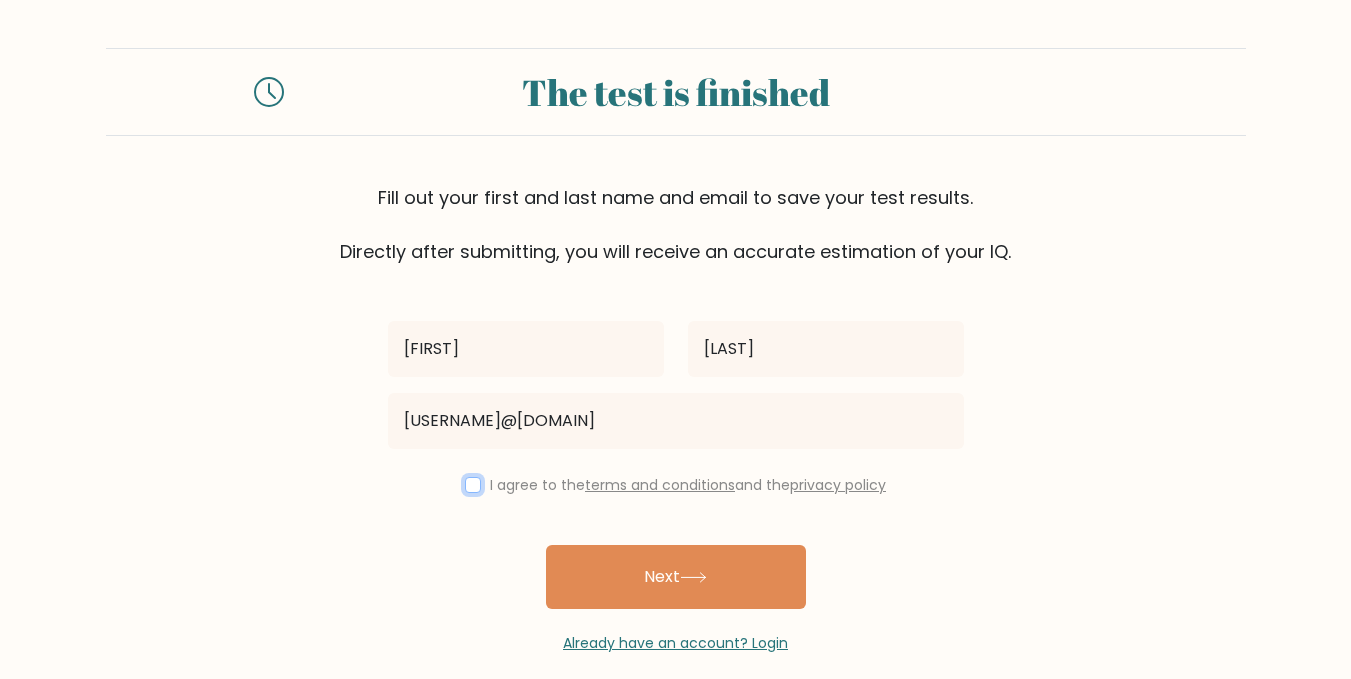 click at bounding box center [473, 485] 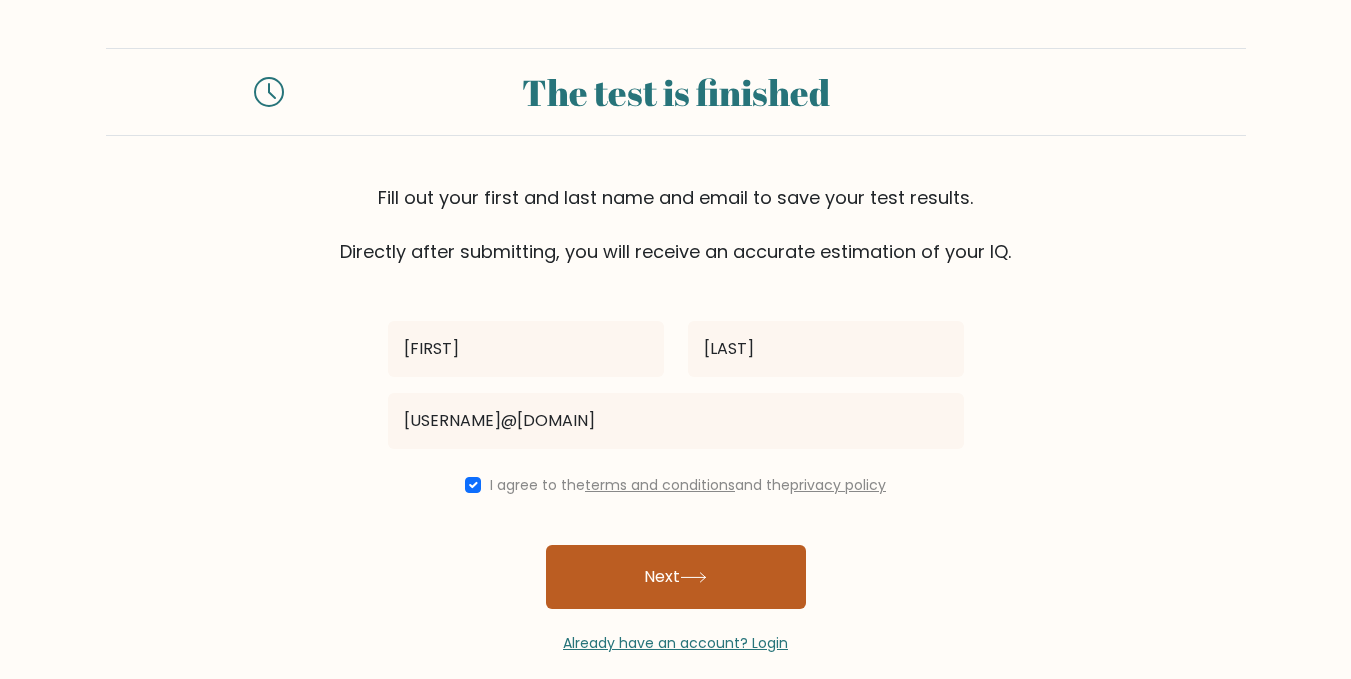 click on "Next" at bounding box center [676, 577] 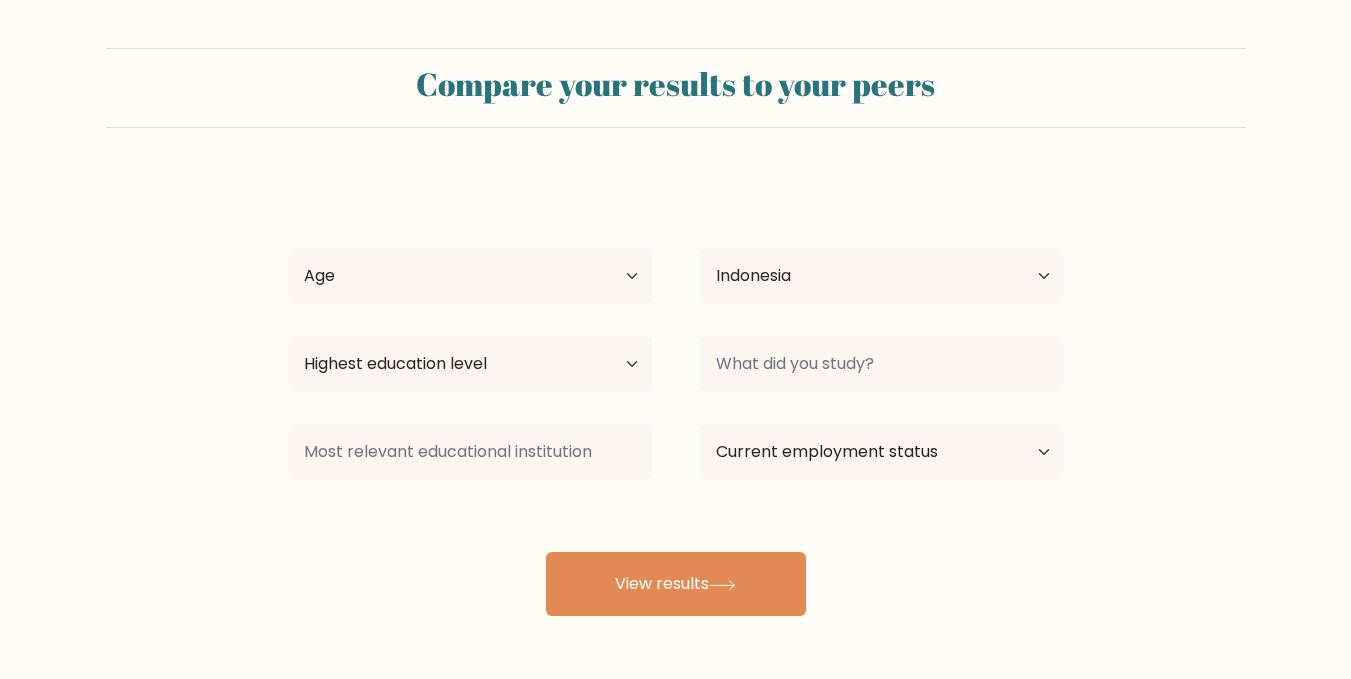 select on "ID" 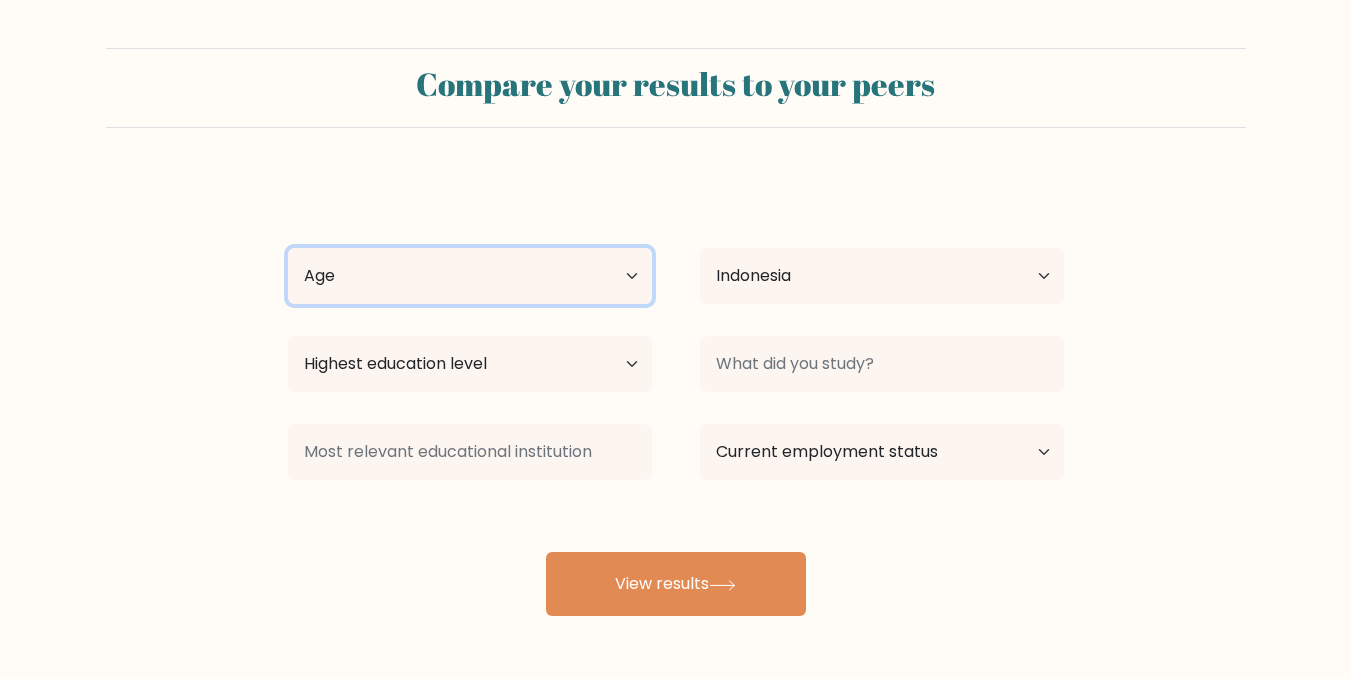 click on "Age
Under 18 years old
18-24 years old
25-34 years old
35-44 years old
45-54 years old
55-64 years old
65 years old and above" at bounding box center (470, 276) 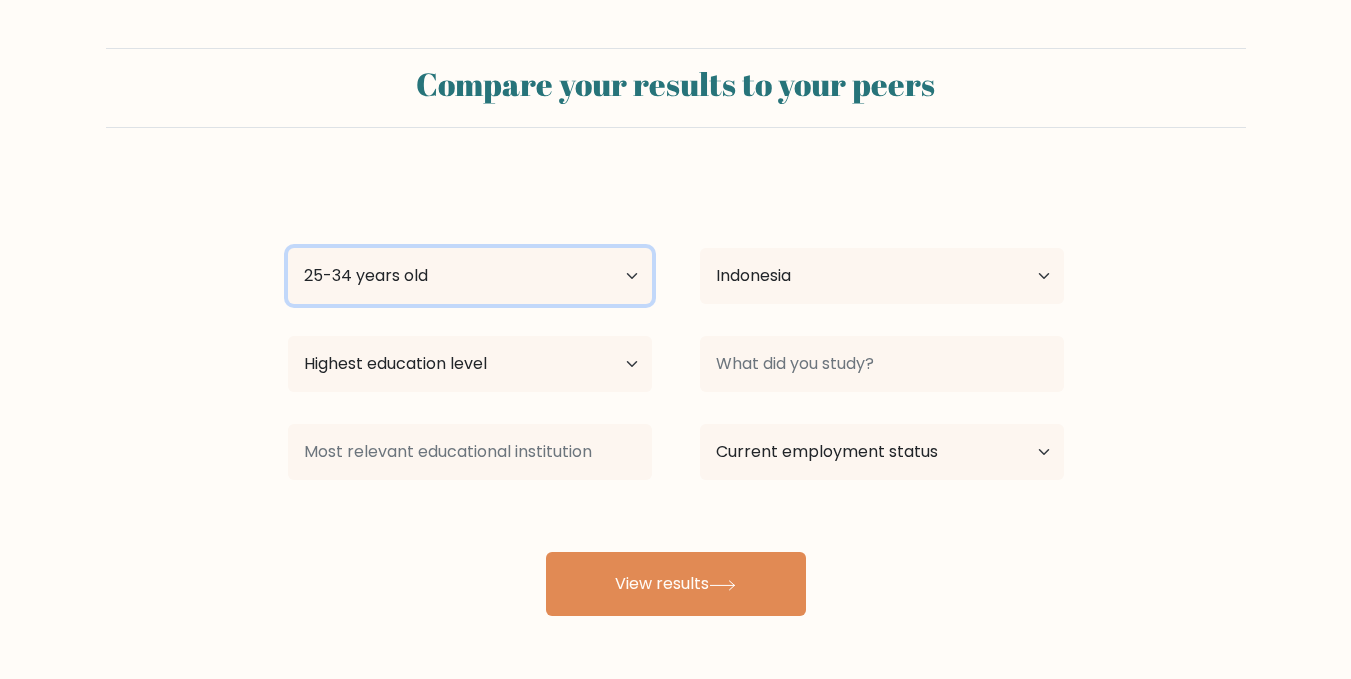 click on "Age
Under 18 years old
18-24 years old
25-34 years old
35-44 years old
45-54 years old
55-64 years old
65 years old and above" at bounding box center [470, 276] 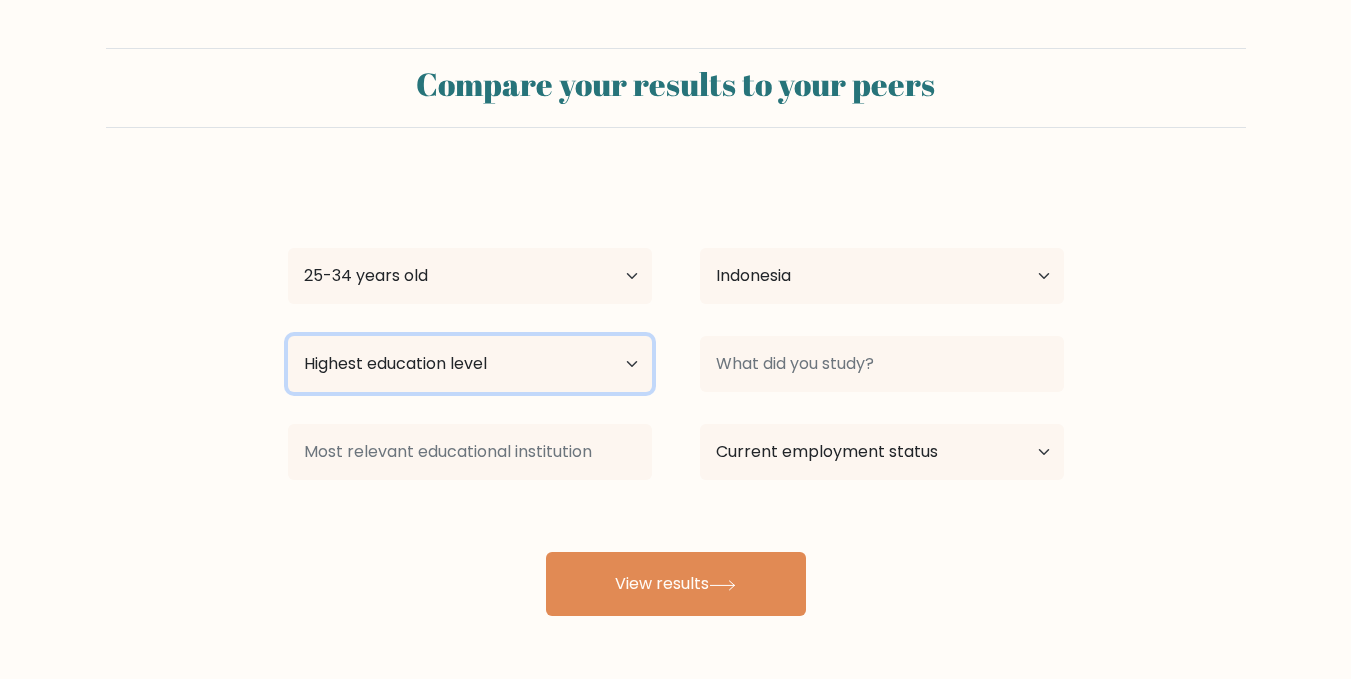 click on "Highest education level
No schooling
Primary
Lower Secondary
Upper Secondary
Occupation Specific
Bachelor's degree
Master's degree
Doctoral degree" at bounding box center (470, 364) 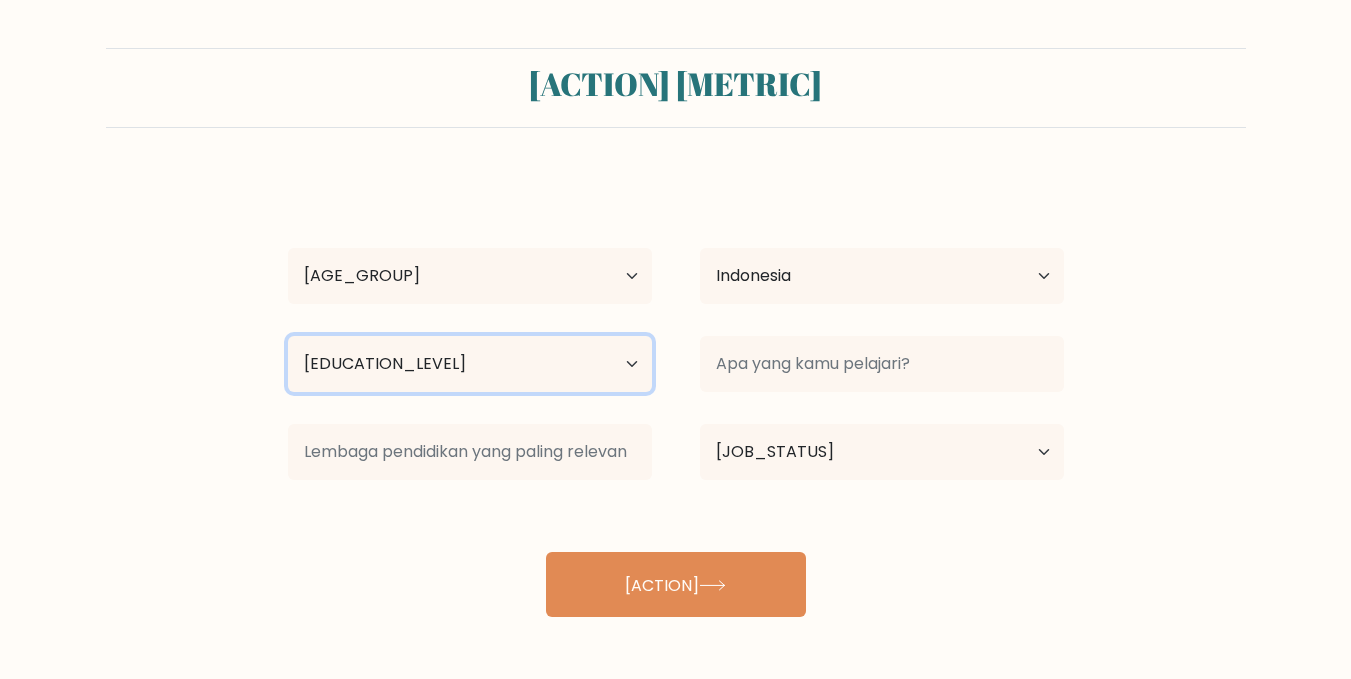 click on "Tingkat pendidikan tertinggi
Tidak bersekolah
Utama
Sekolah Menengah Pertama
Sekolah Menengah Atas
Pekerjaan Spesifik
Gelar sarjana
Gelar Magister
Gelar doktor" at bounding box center [470, 364] 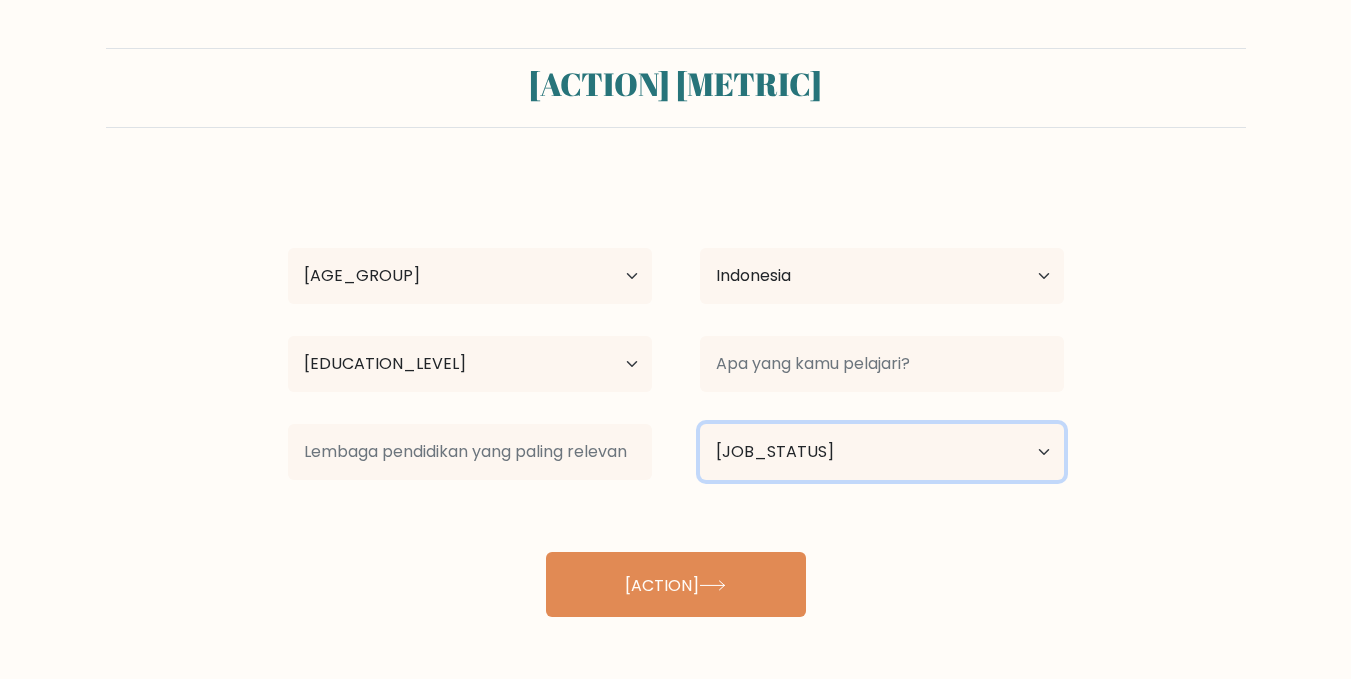 click on "Status pekerjaan saat ini
Bekerja
Murid
Pensiun
Lainnya / lebih suka tidak menjawab" at bounding box center [882, 452] 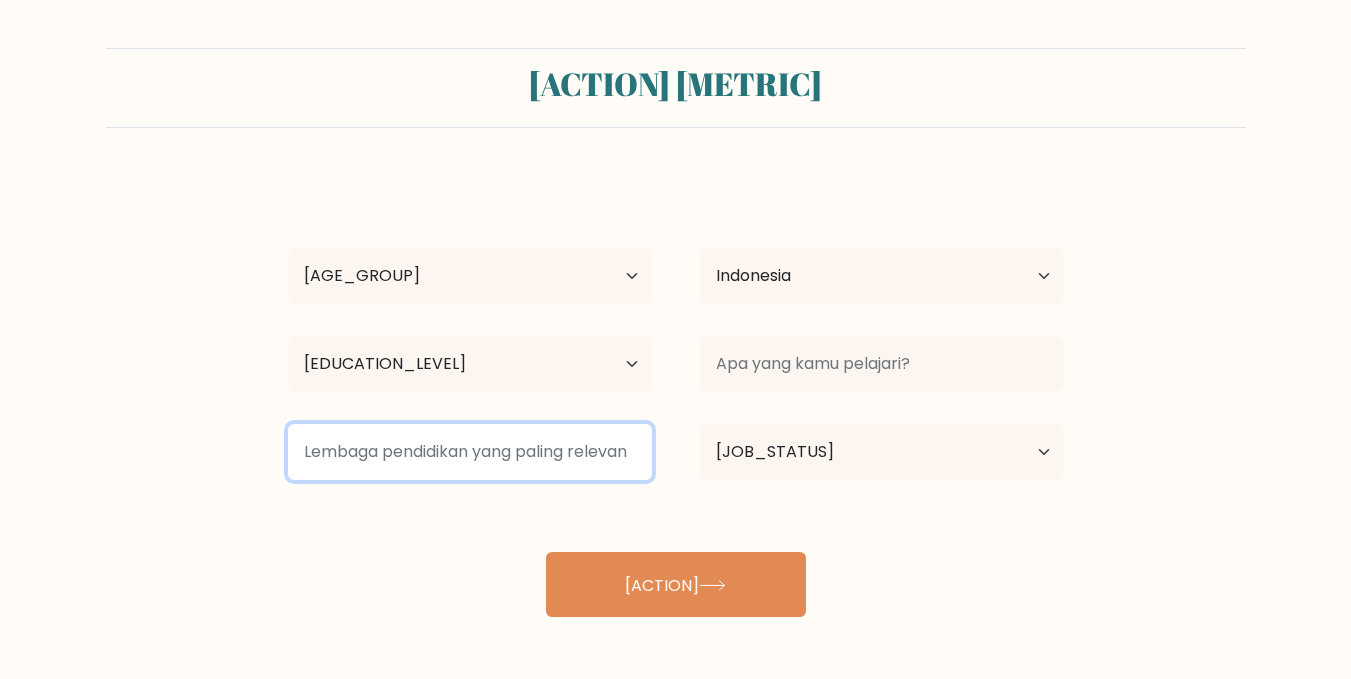 click at bounding box center (470, 452) 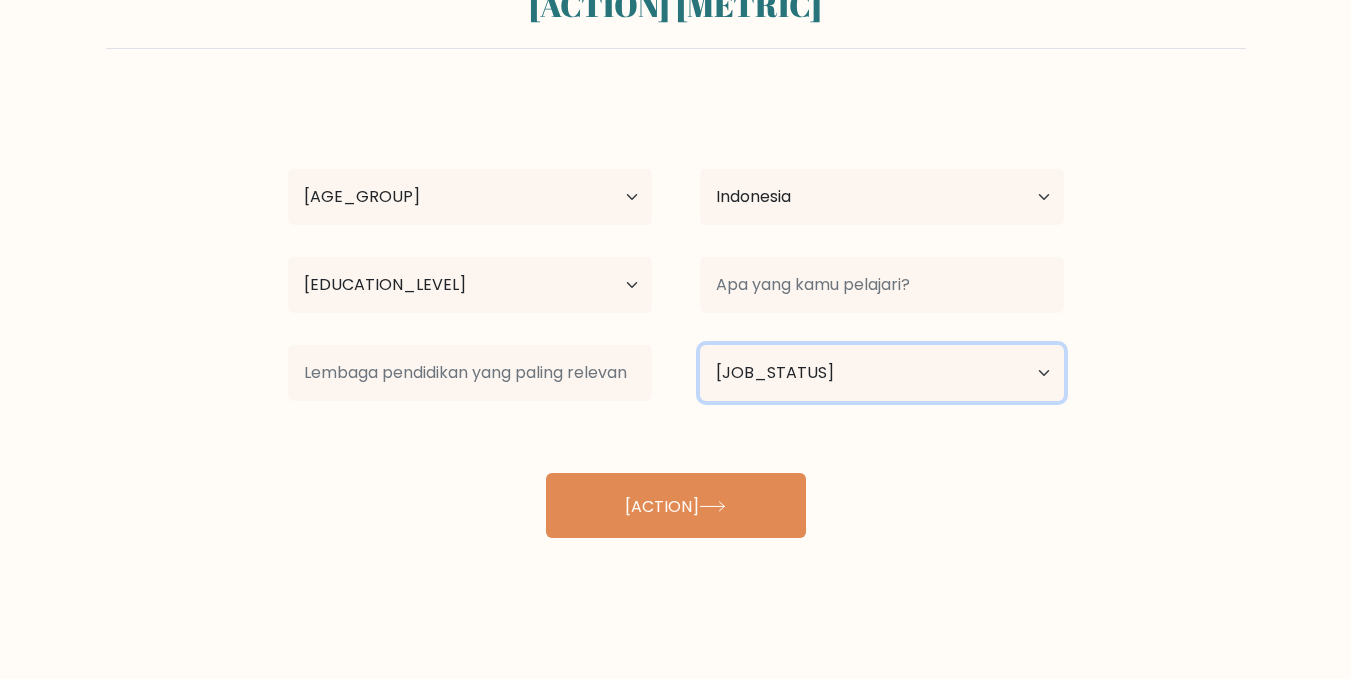click on "Status pekerjaan saat ini
Bekerja
Murid
Pensiun
Lainnya / lebih suka tidak menjawab" at bounding box center (882, 373) 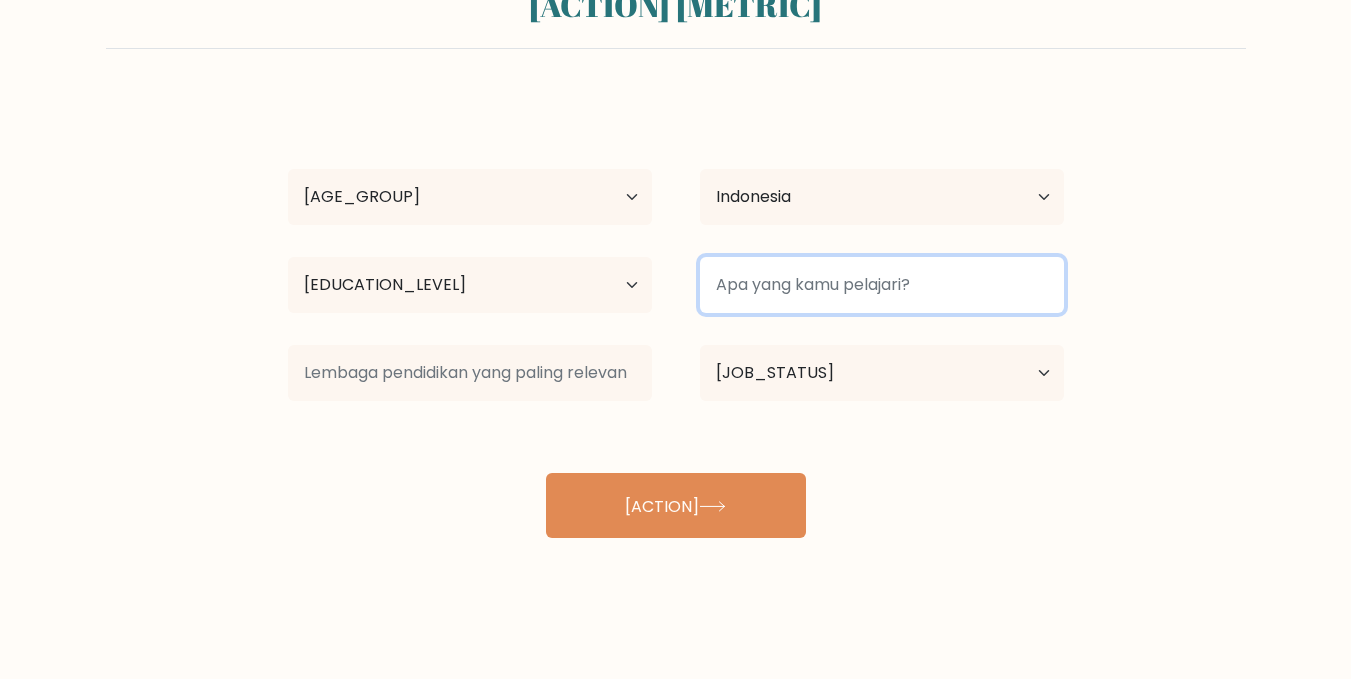 click at bounding box center (882, 285) 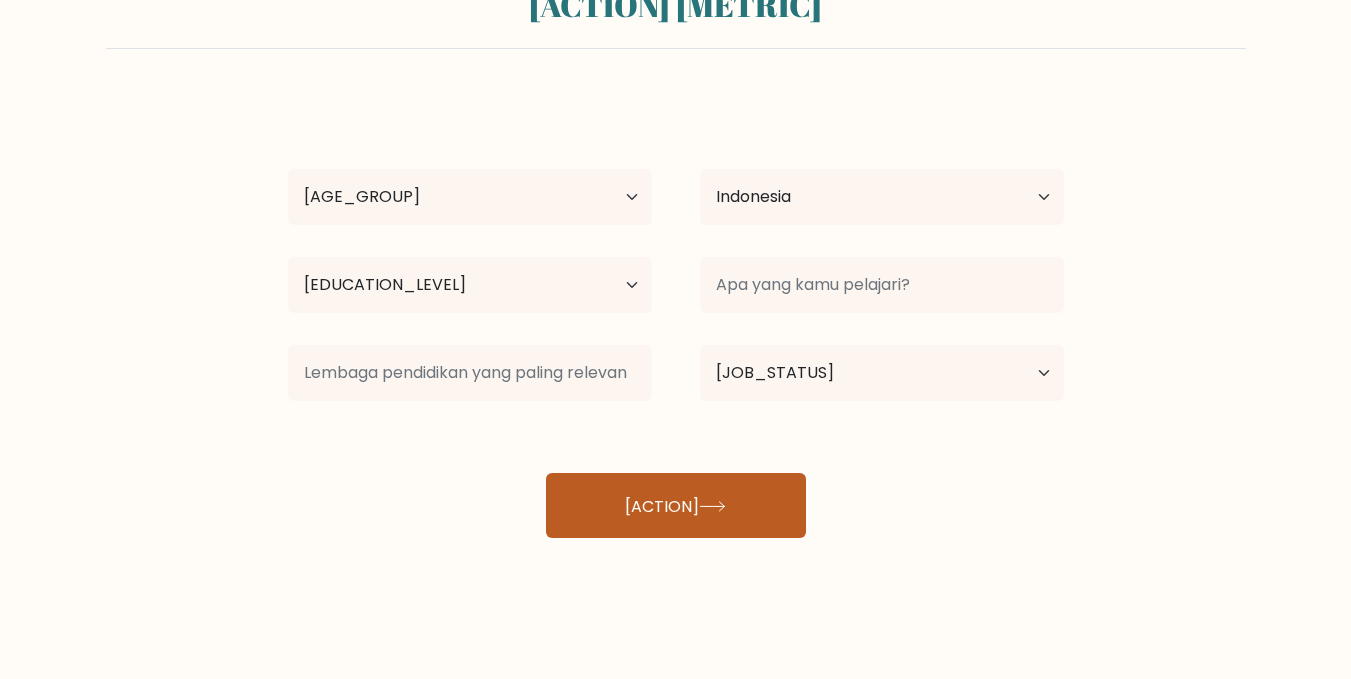 click on "Lihat hasil" at bounding box center (662, 505) 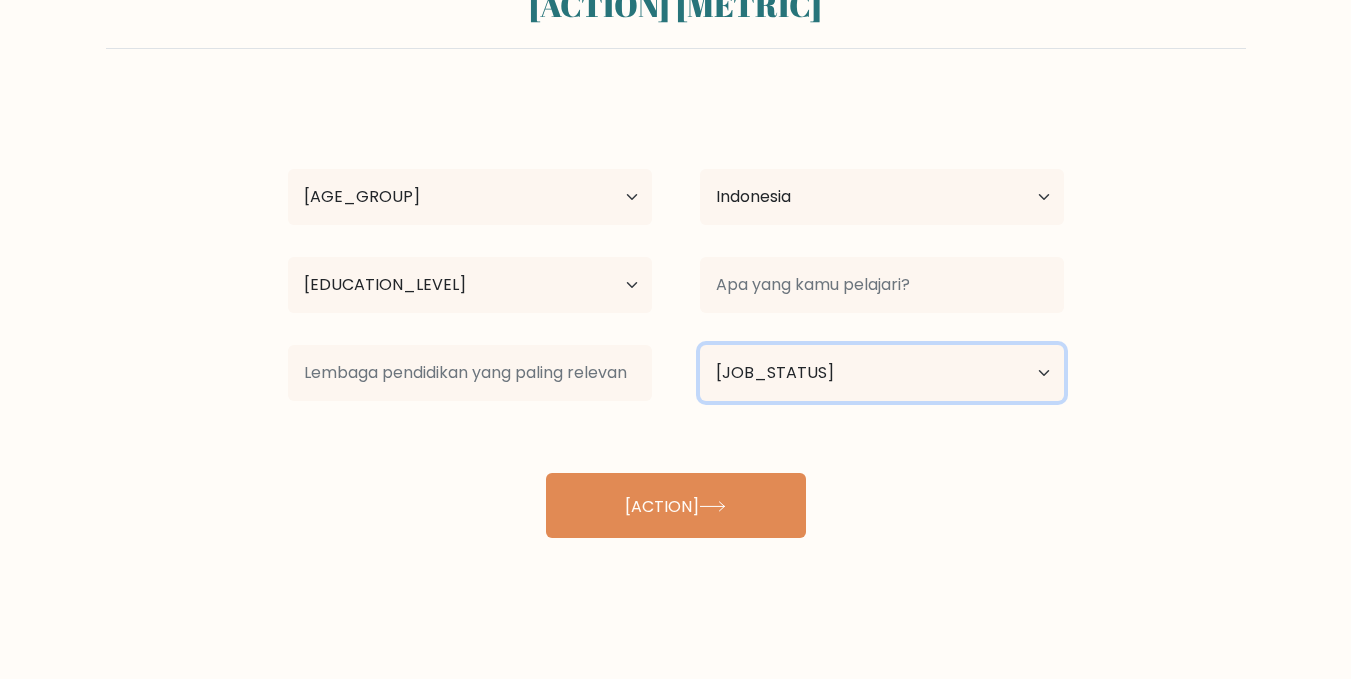 click on "Status pekerjaan saat ini
Bekerja
Murid
Pensiun
Lainnya / lebih suka tidak menjawab" at bounding box center [882, 373] 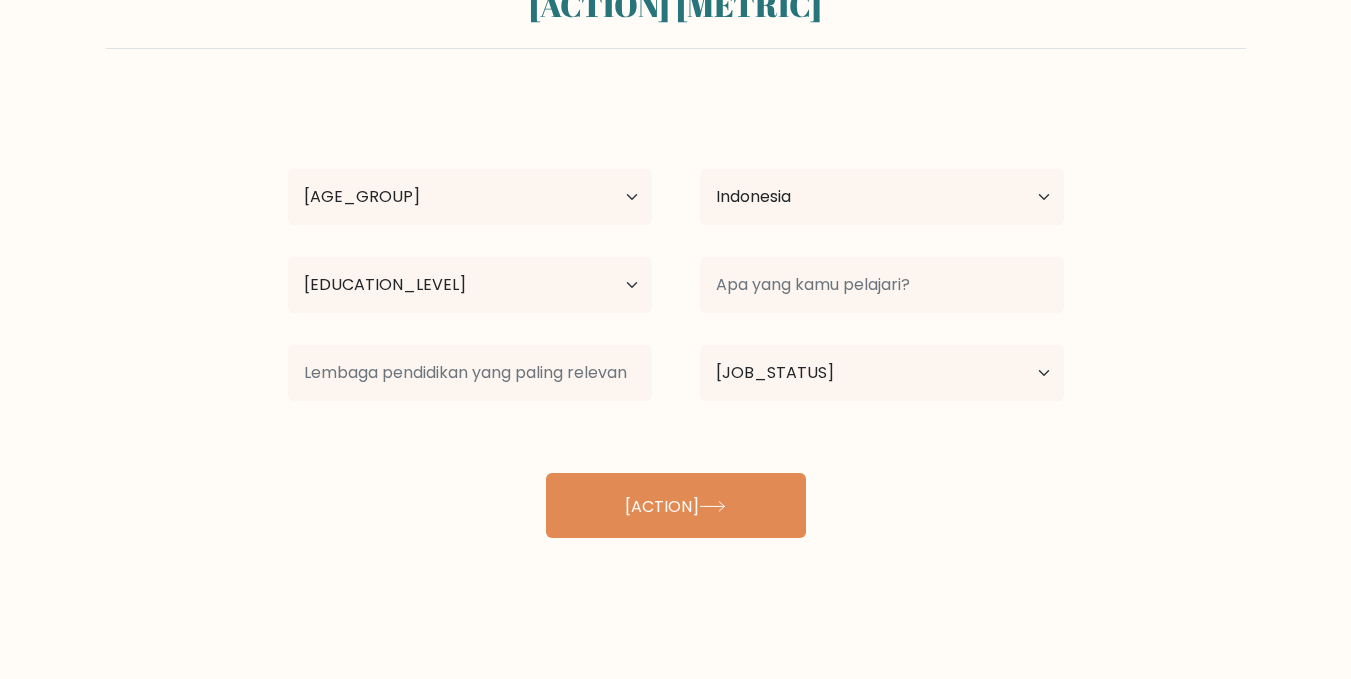 click at bounding box center (882, 285) 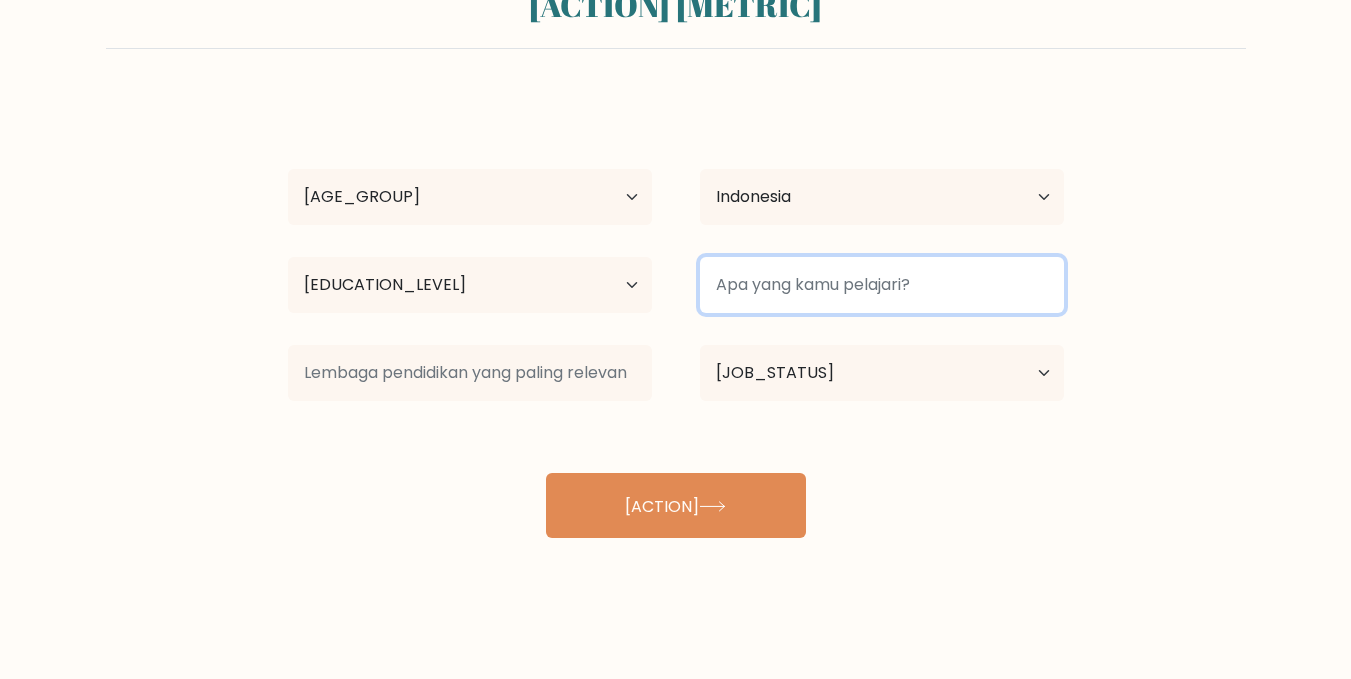click at bounding box center (882, 285) 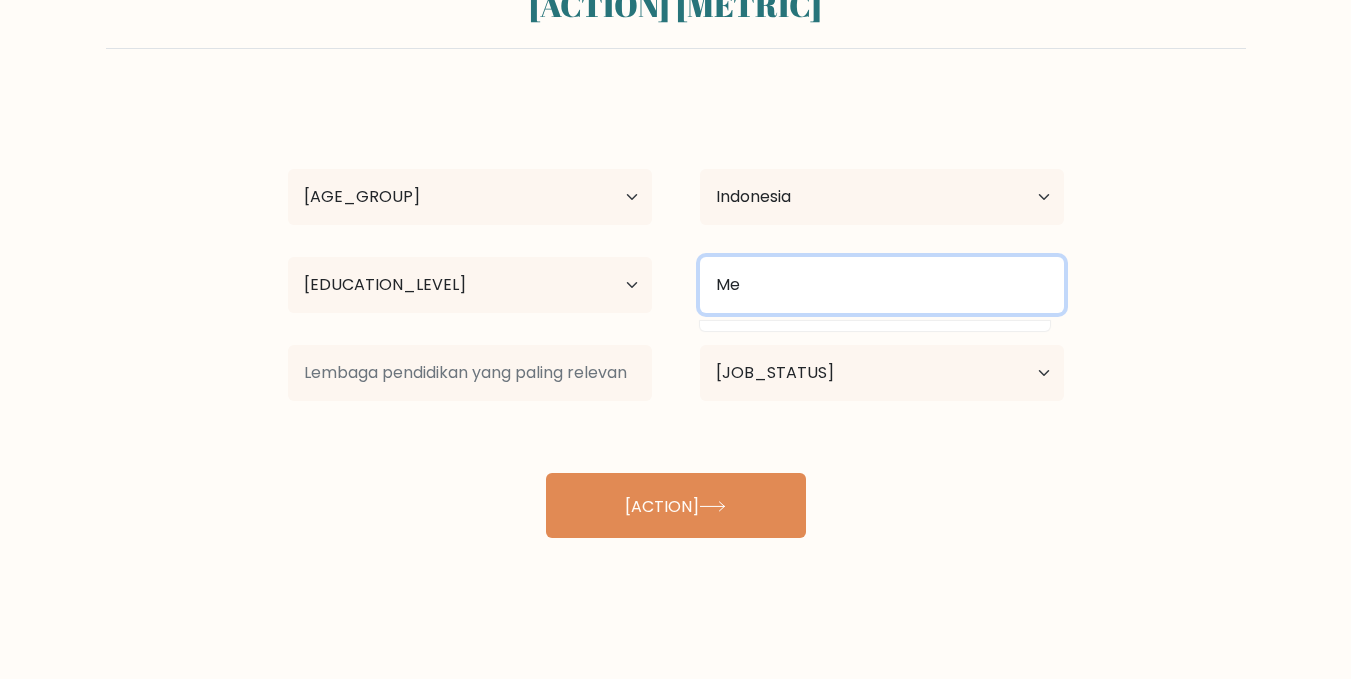 type on "M" 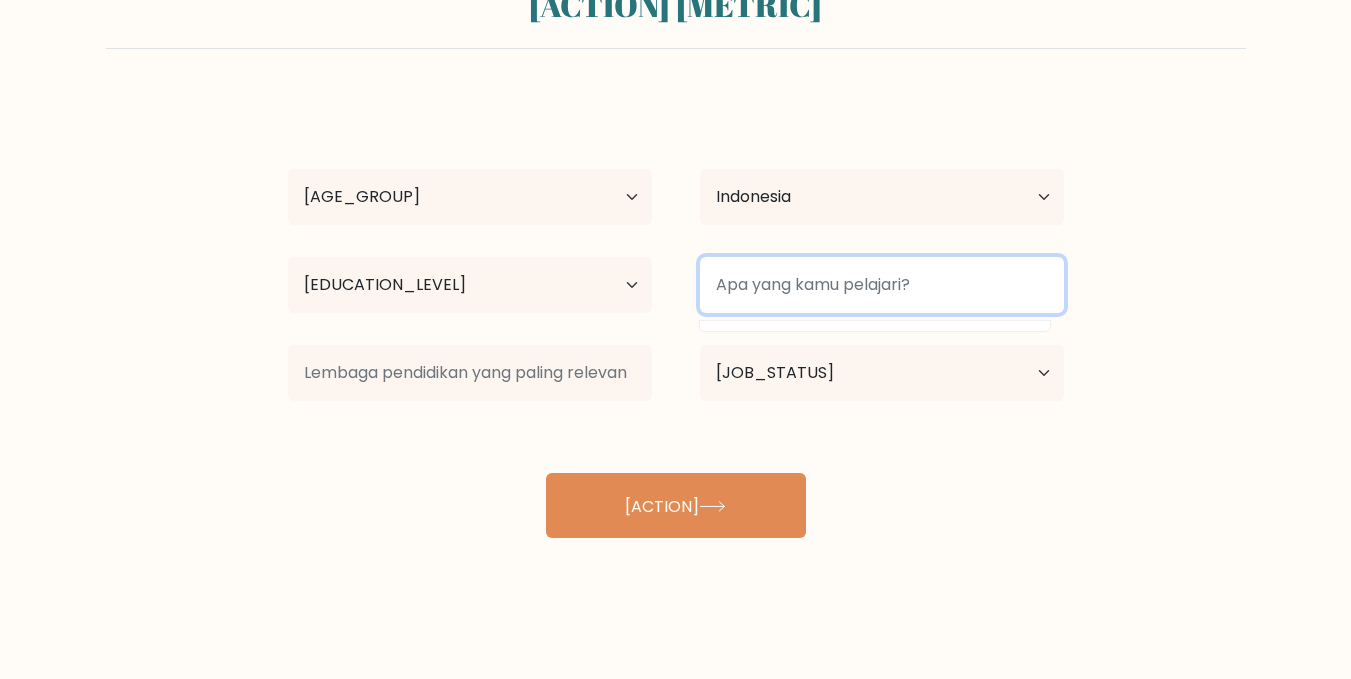 type on "M" 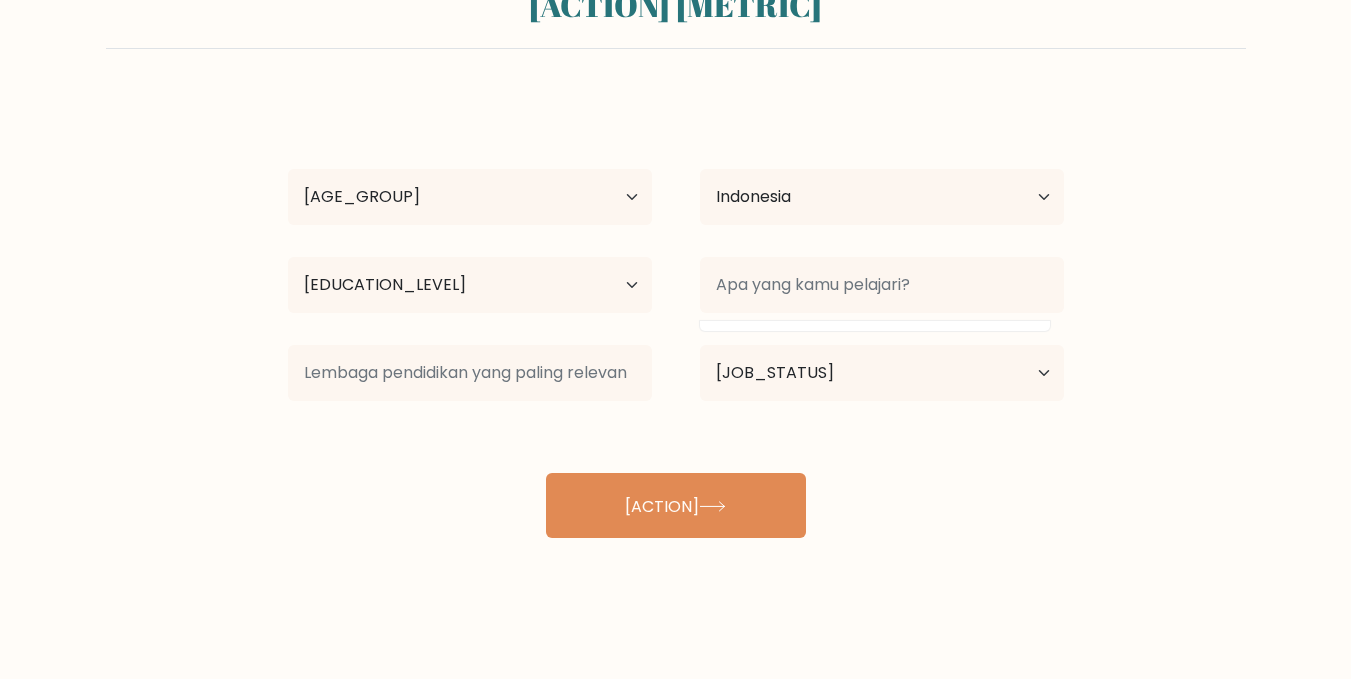 click at bounding box center [882, 285] 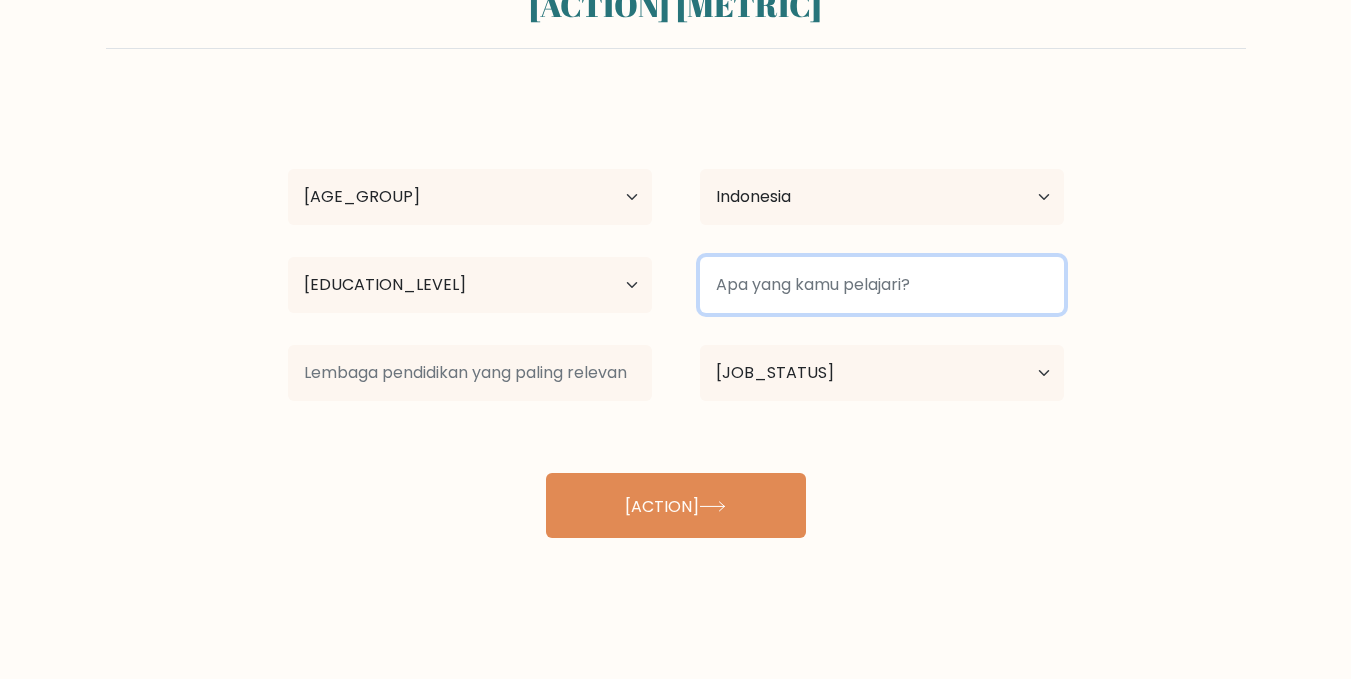 click at bounding box center [882, 285] 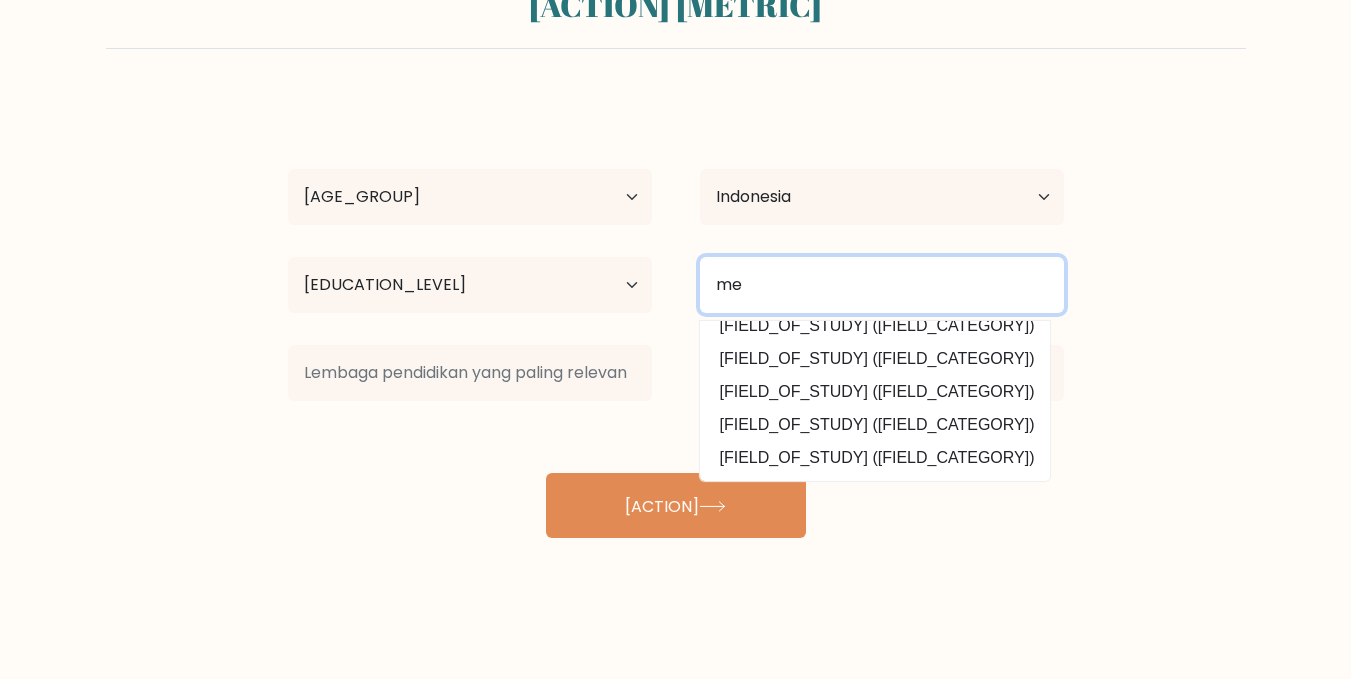 scroll, scrollTop: 0, scrollLeft: 0, axis: both 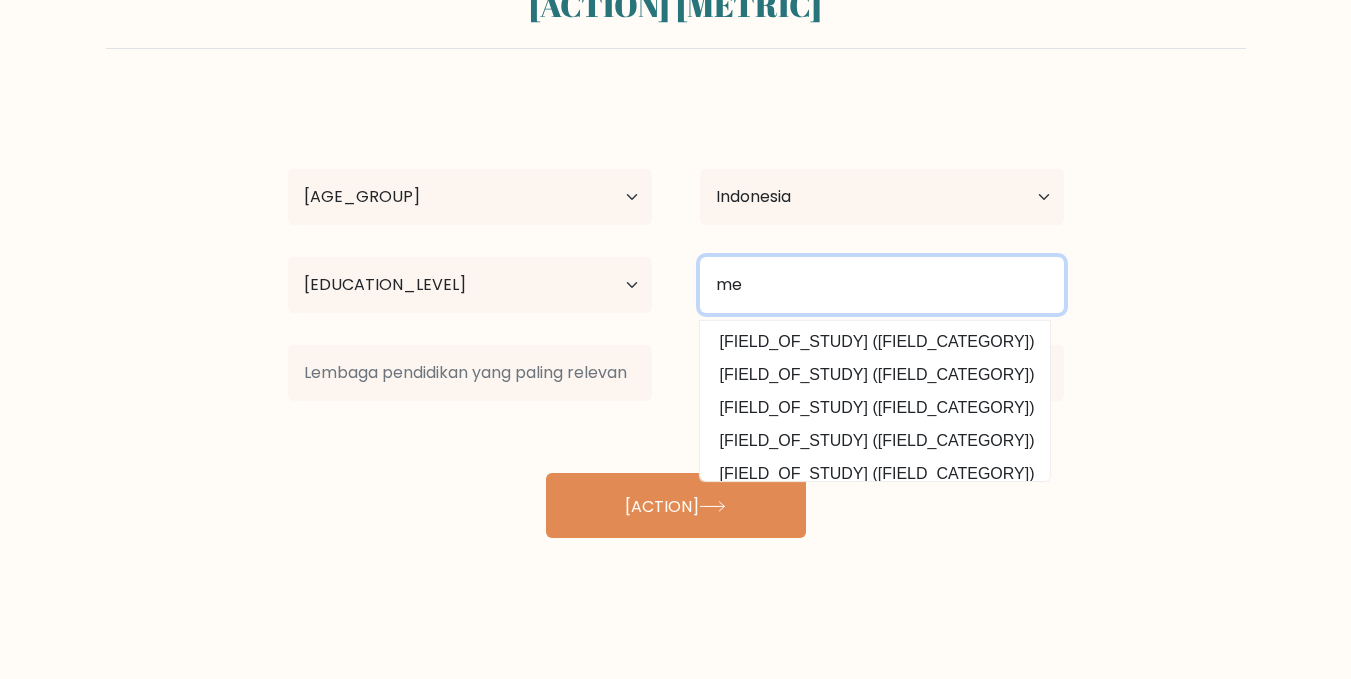 type on "m" 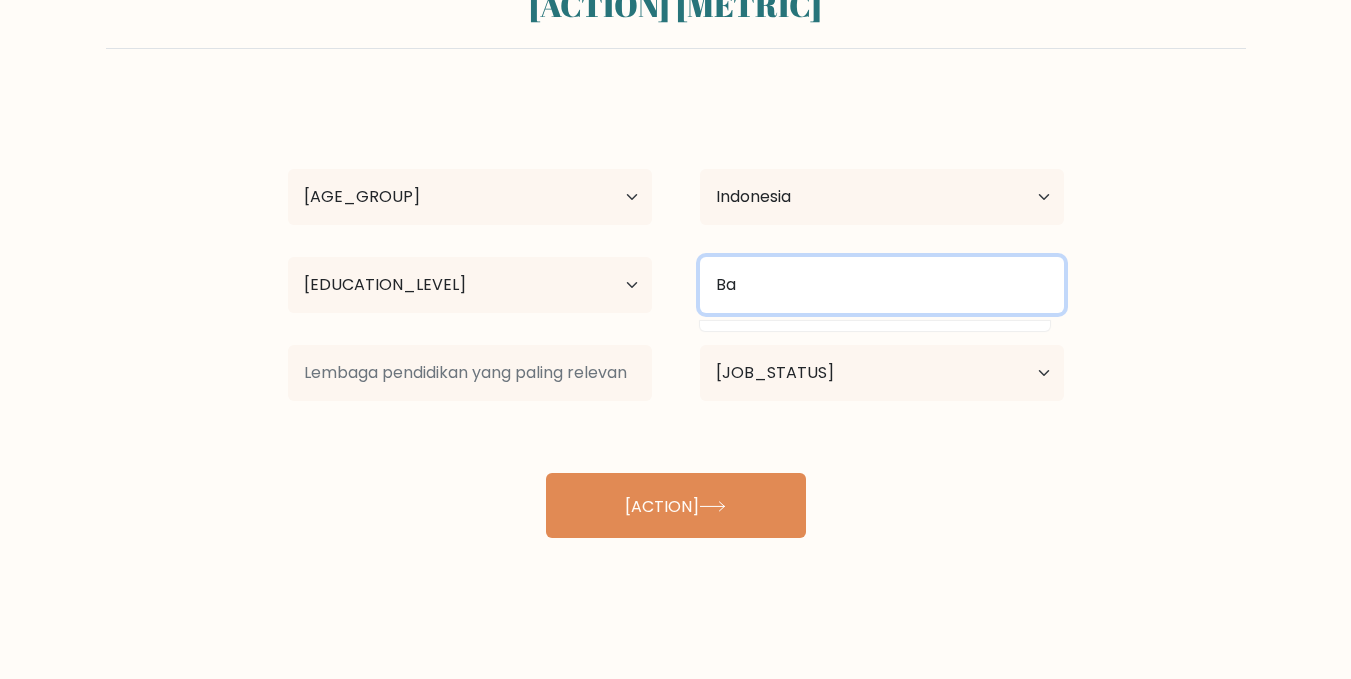 type on "B" 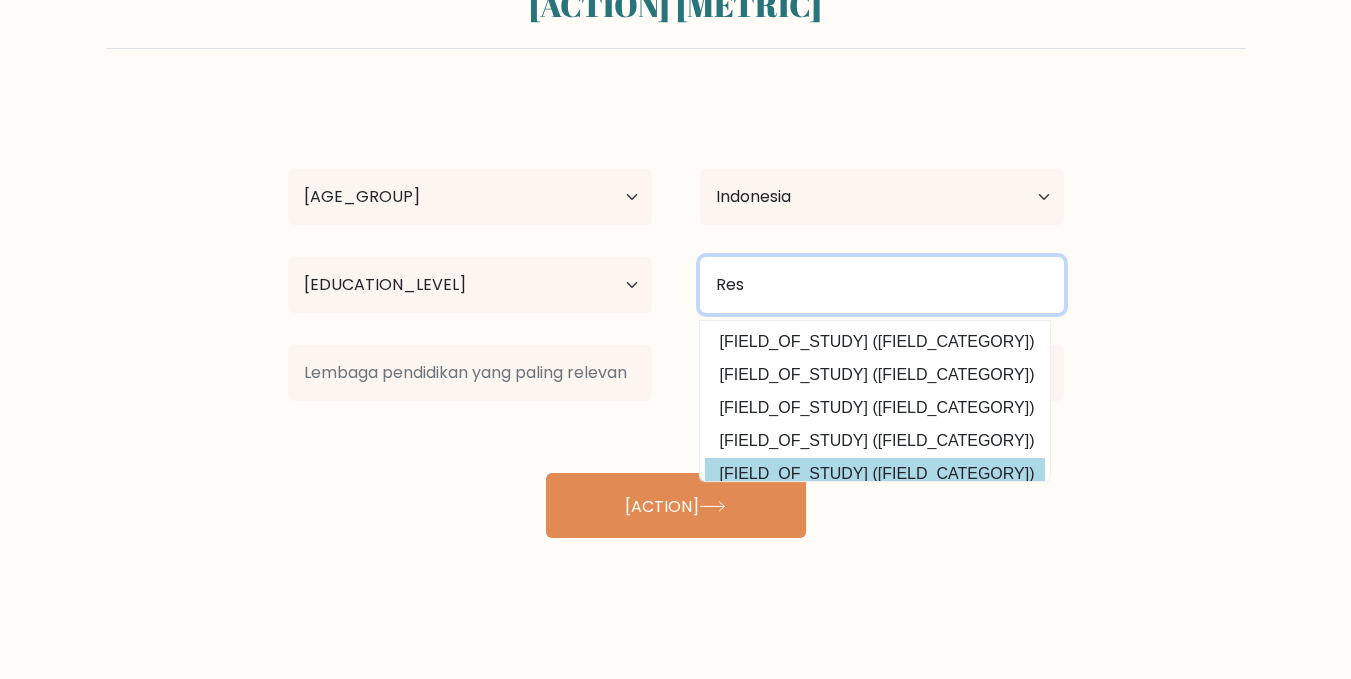 scroll, scrollTop: 0, scrollLeft: 0, axis: both 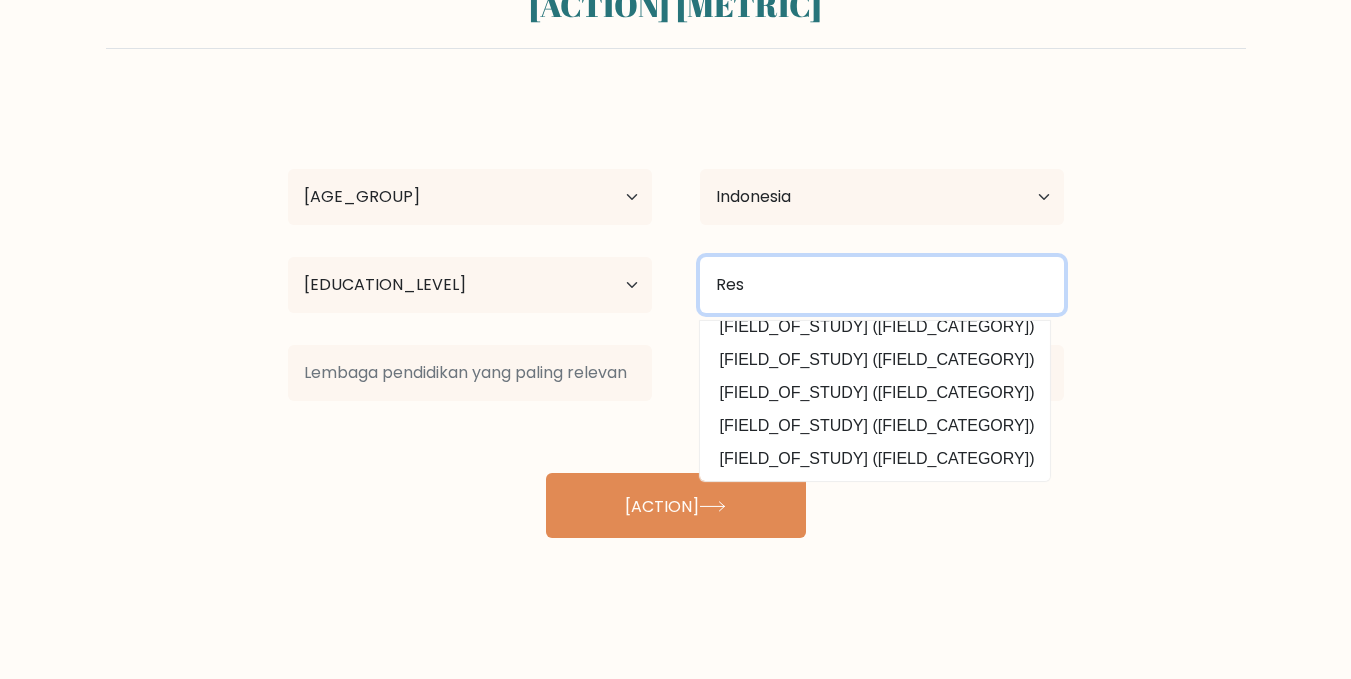 click on "Res" at bounding box center (882, 285) 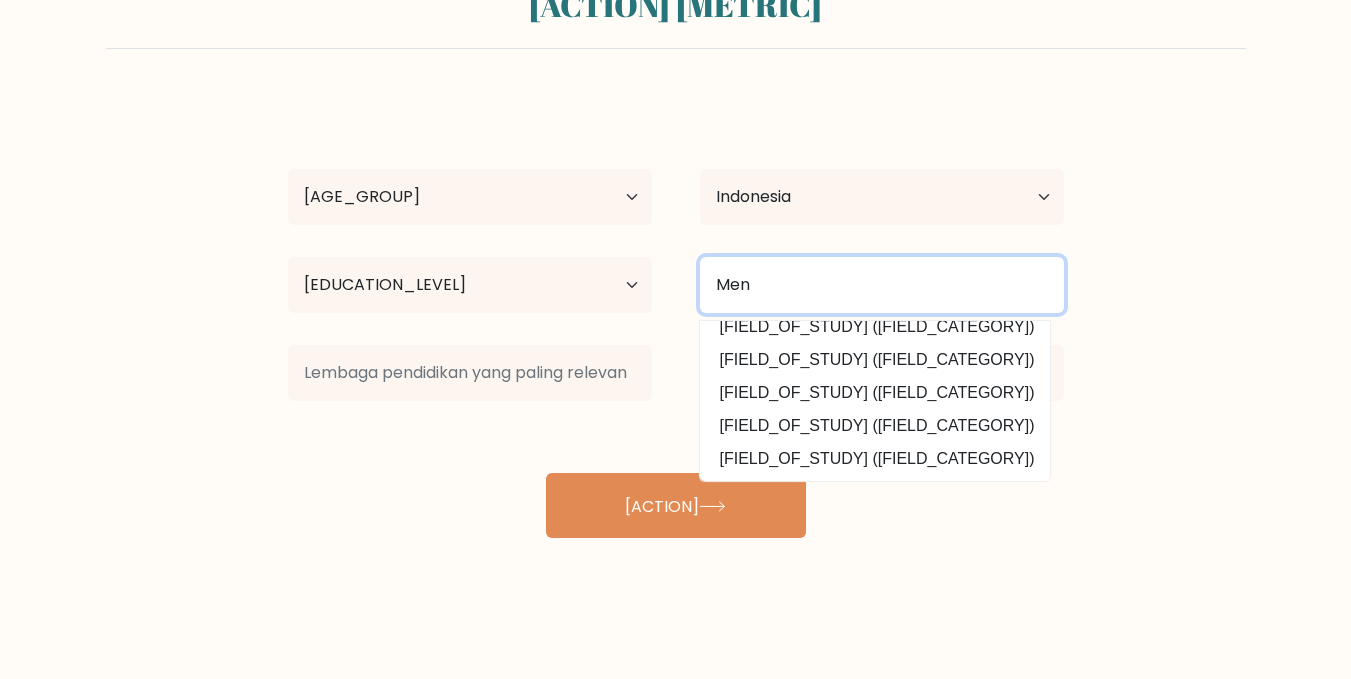 scroll, scrollTop: 0, scrollLeft: 0, axis: both 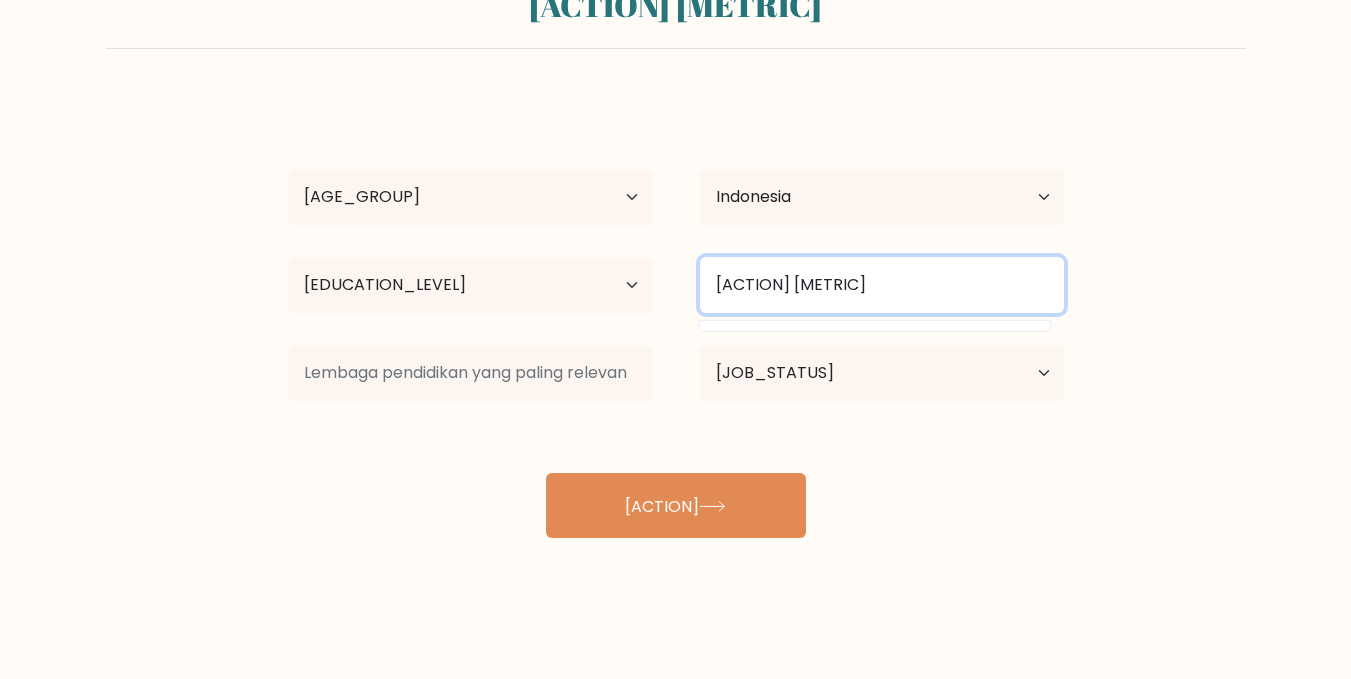type on "Mengasah IQ" 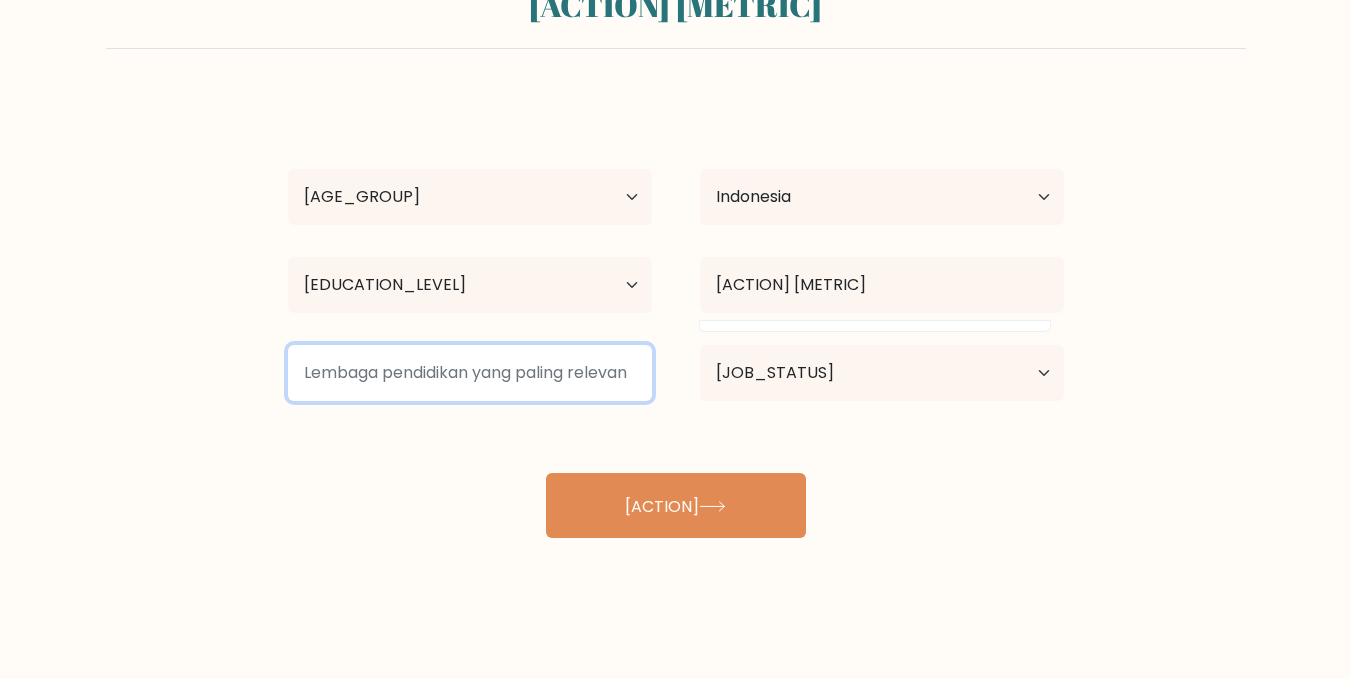 click at bounding box center (470, 373) 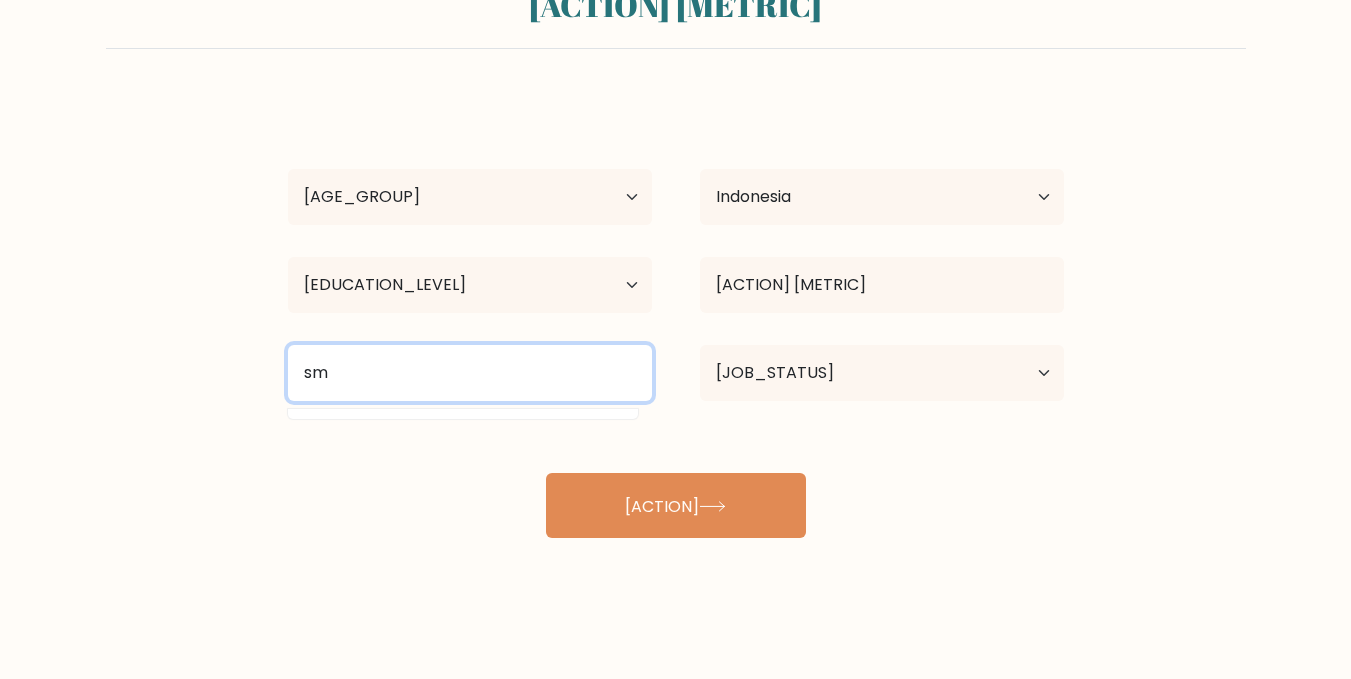type on "s" 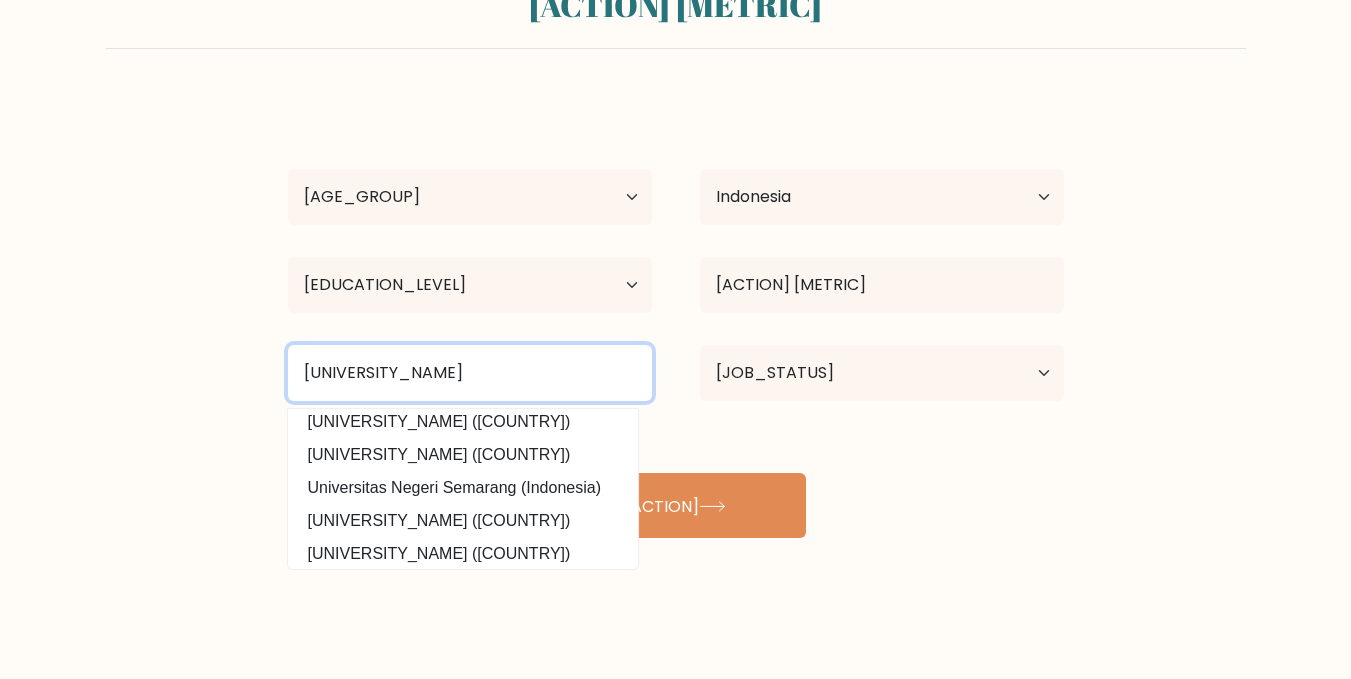 scroll, scrollTop: 180, scrollLeft: 0, axis: vertical 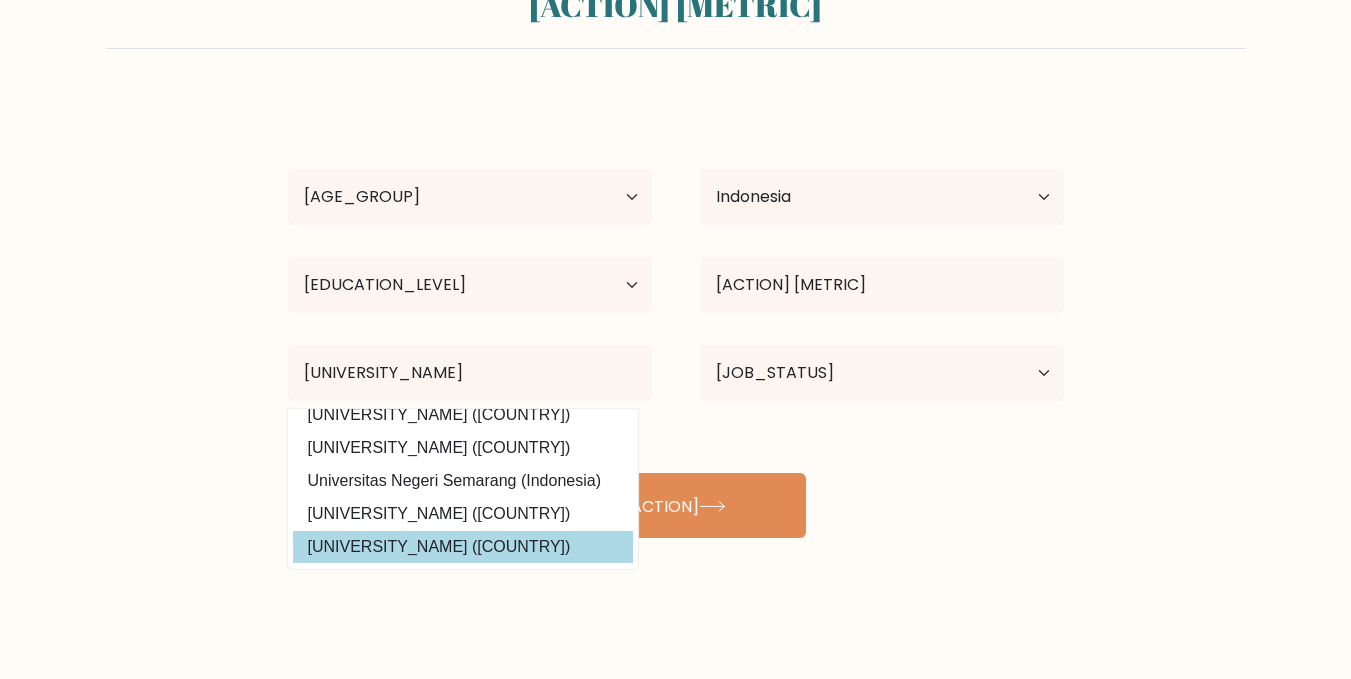 click on "Universitas Negeri Yogyakarta (Indonesia)" at bounding box center [463, 547] 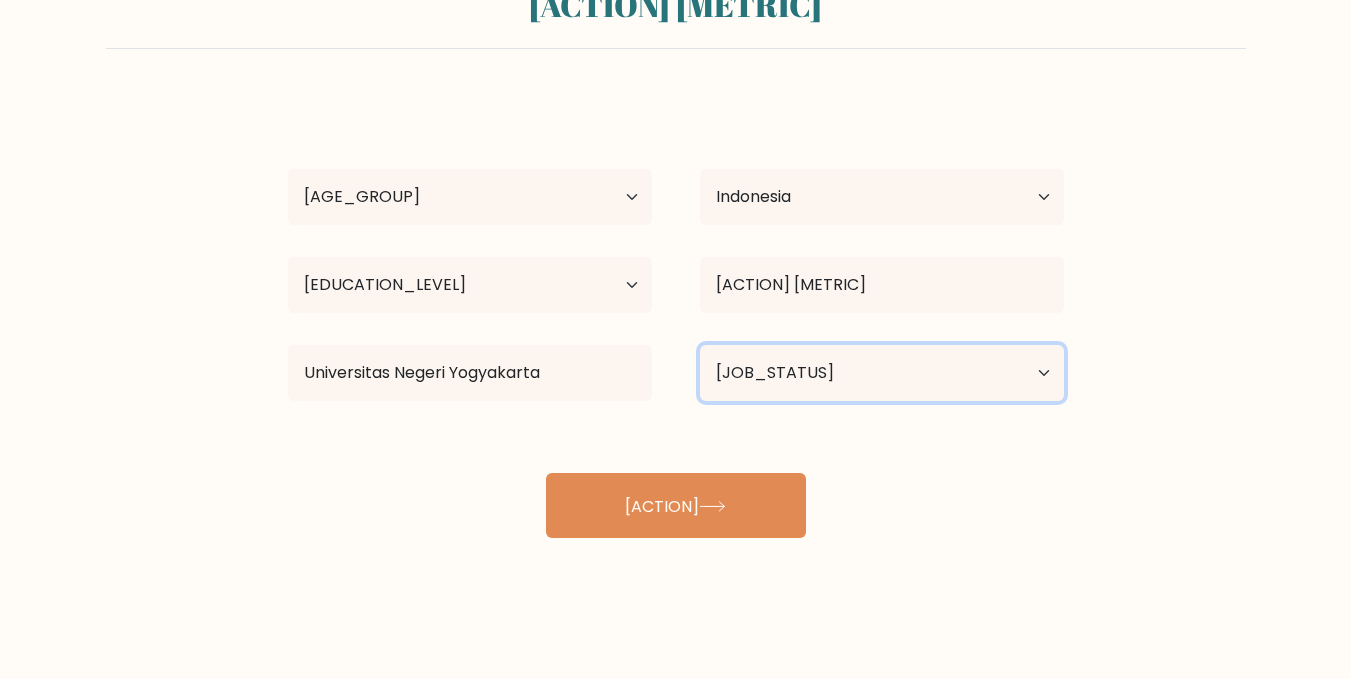 click on "Status pekerjaan saat ini
Bekerja
Murid
Pensiun
Lainnya / lebih suka tidak menjawab" at bounding box center (882, 373) 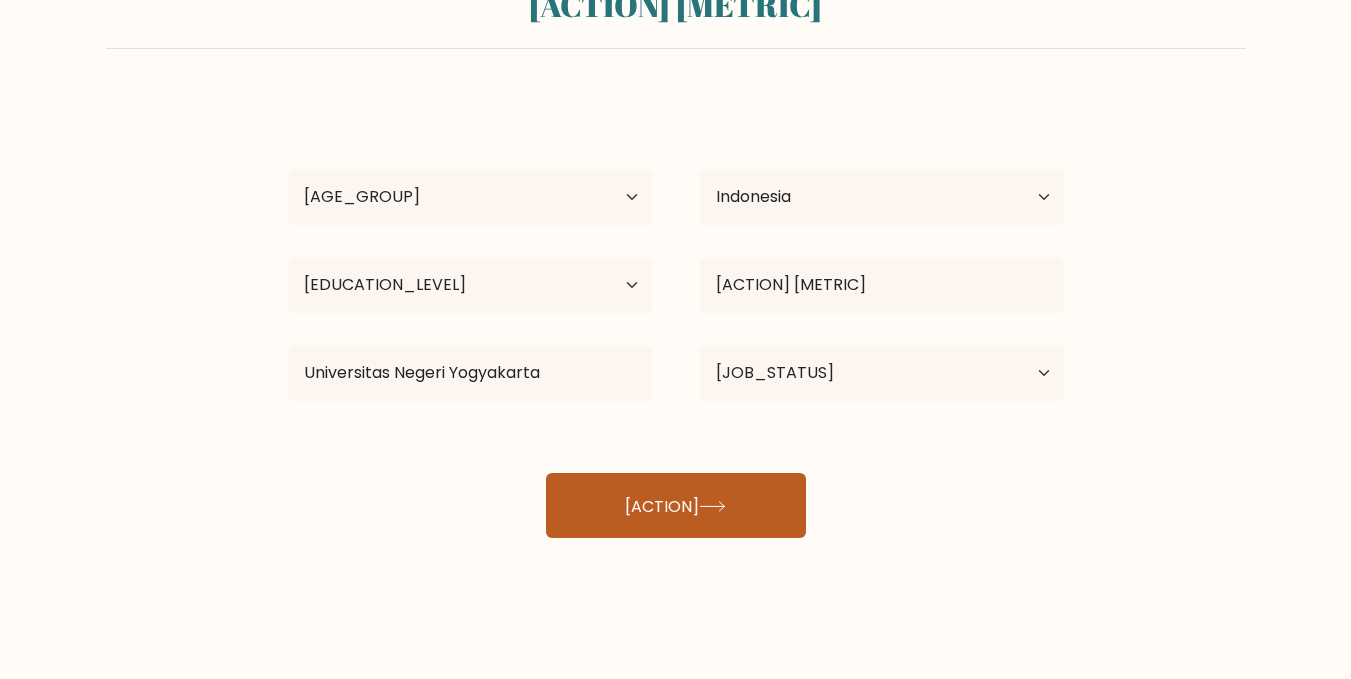 click on "Lihat hasil" at bounding box center (676, 505) 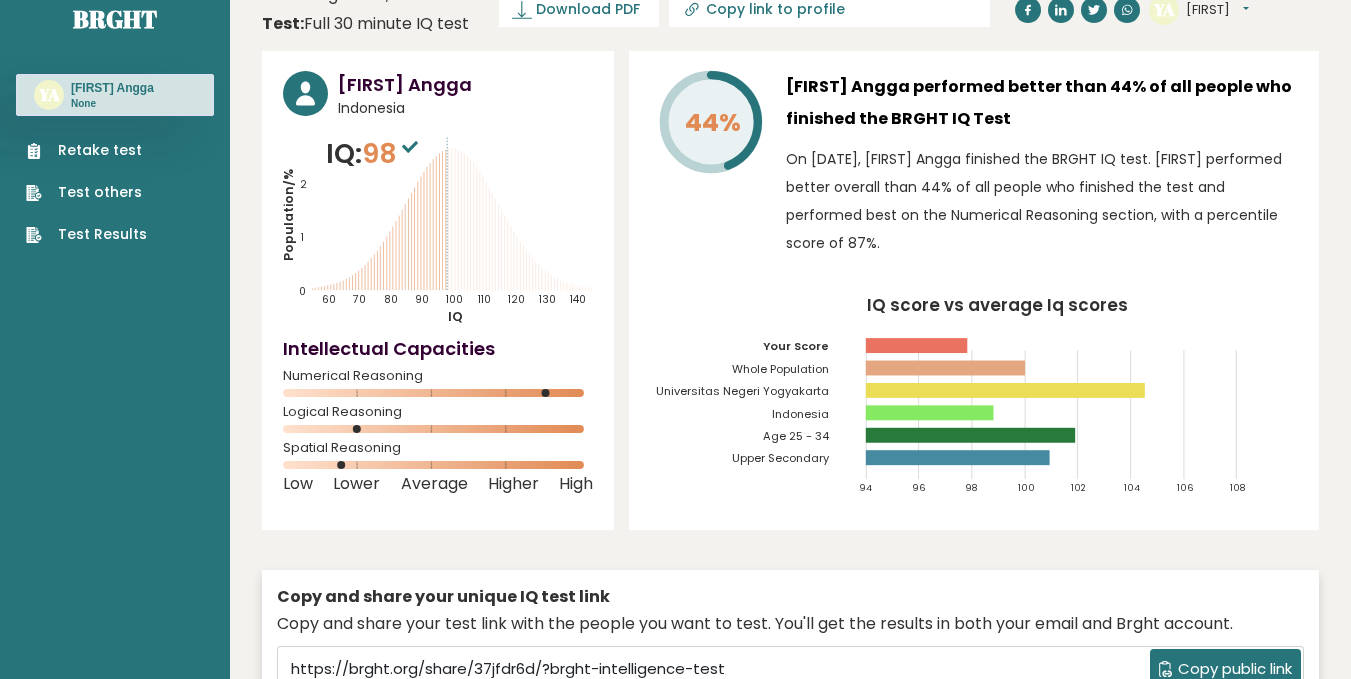 scroll, scrollTop: 0, scrollLeft: 0, axis: both 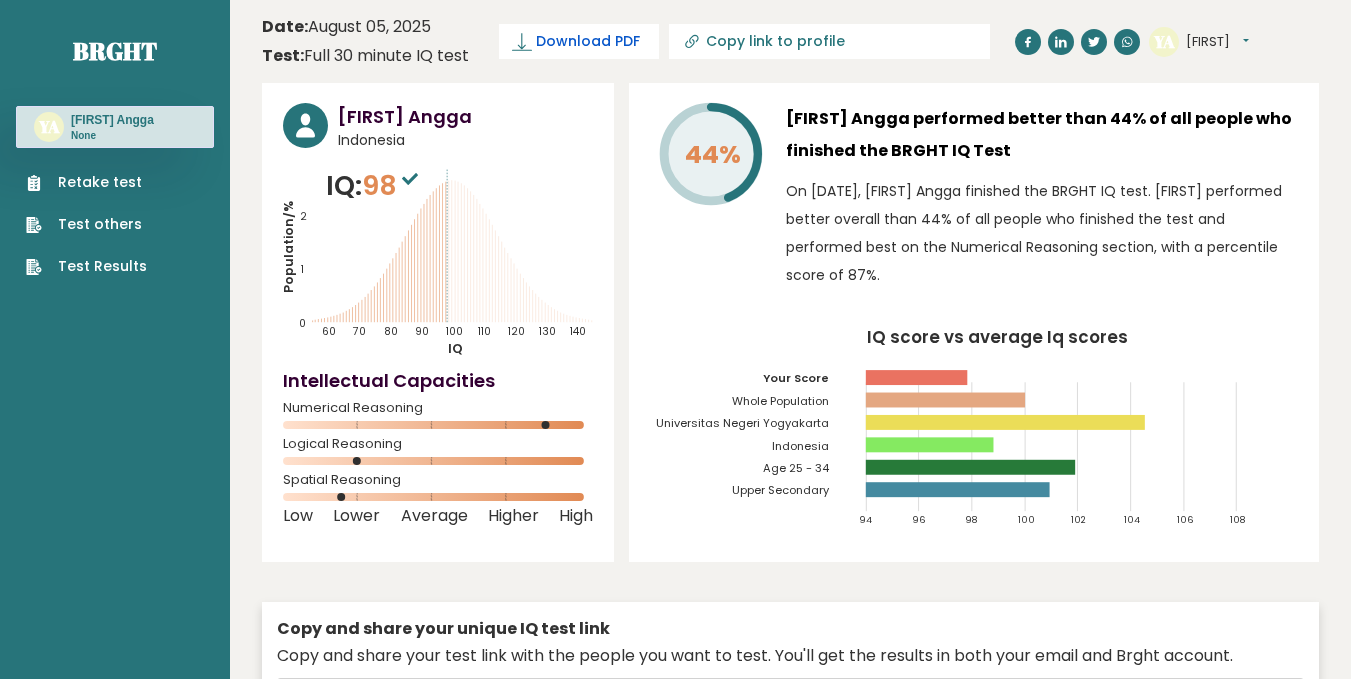 click on "Download PDF" at bounding box center [588, 41] 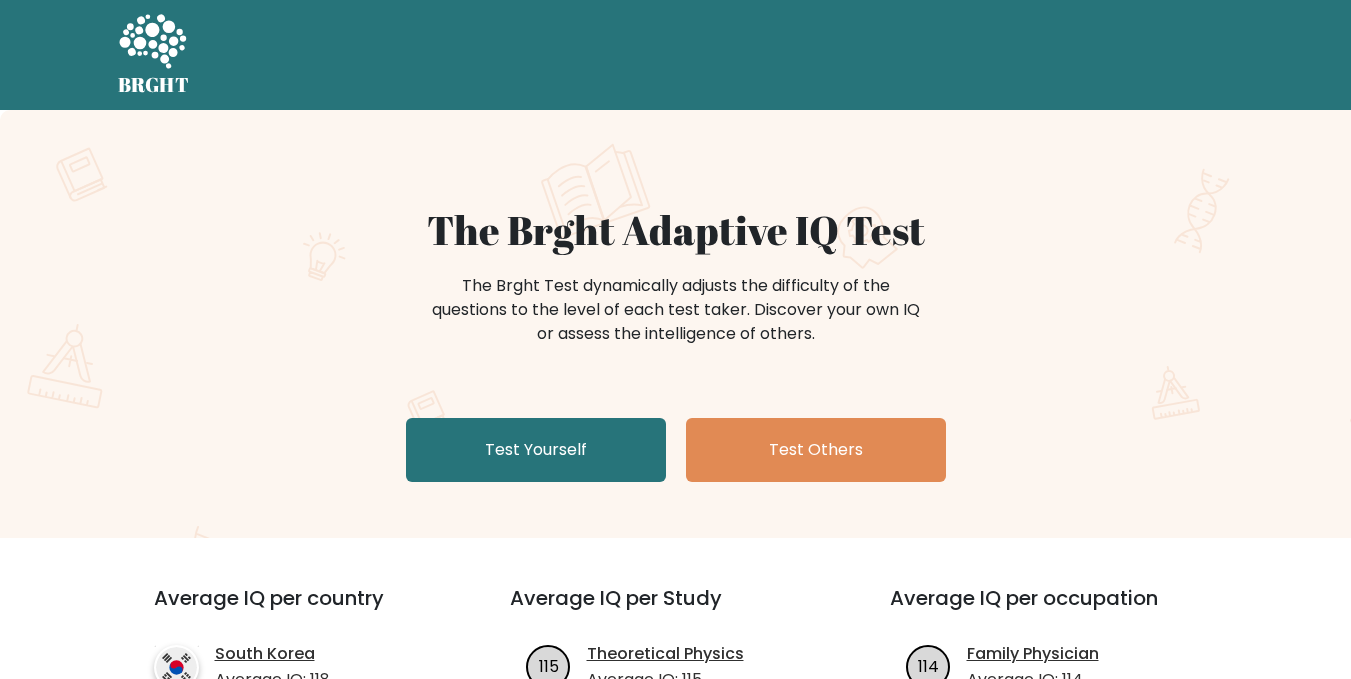 scroll, scrollTop: 0, scrollLeft: 0, axis: both 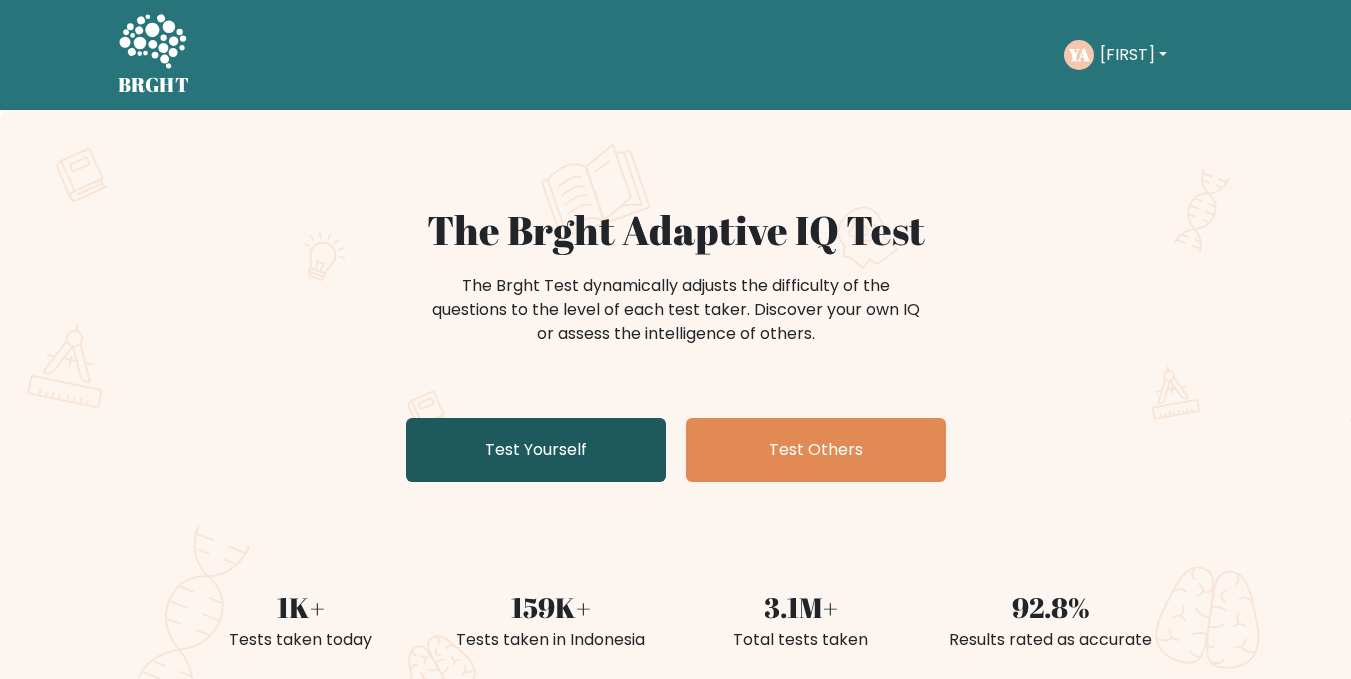 click on "Test Yourself" at bounding box center (536, 450) 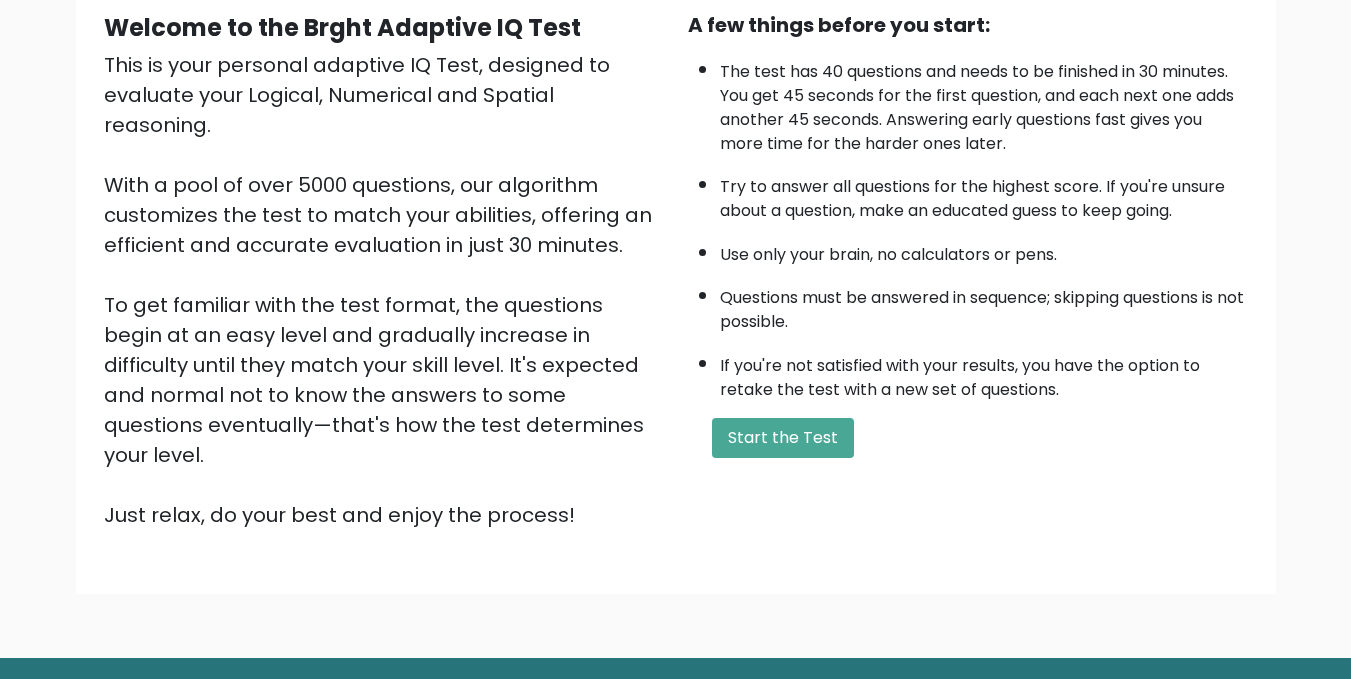 scroll, scrollTop: 237, scrollLeft: 0, axis: vertical 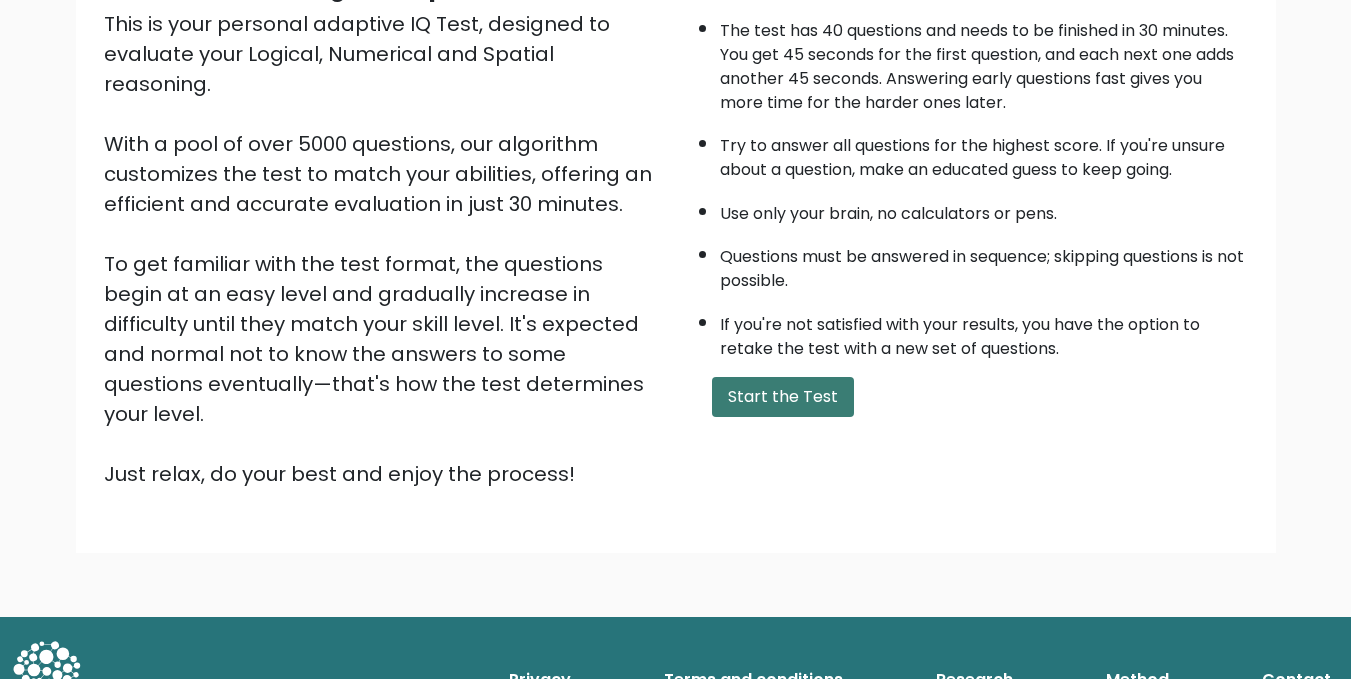 click on "Start the Test" at bounding box center (783, 397) 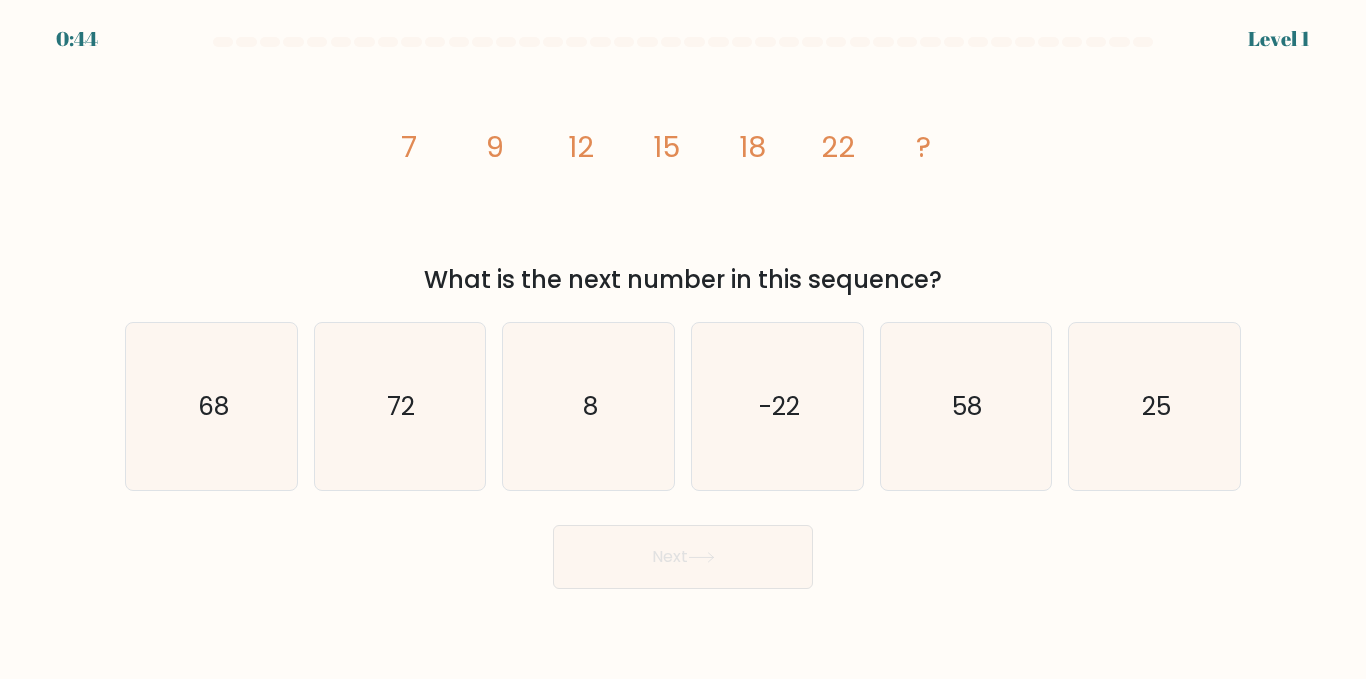 scroll, scrollTop: 0, scrollLeft: 0, axis: both 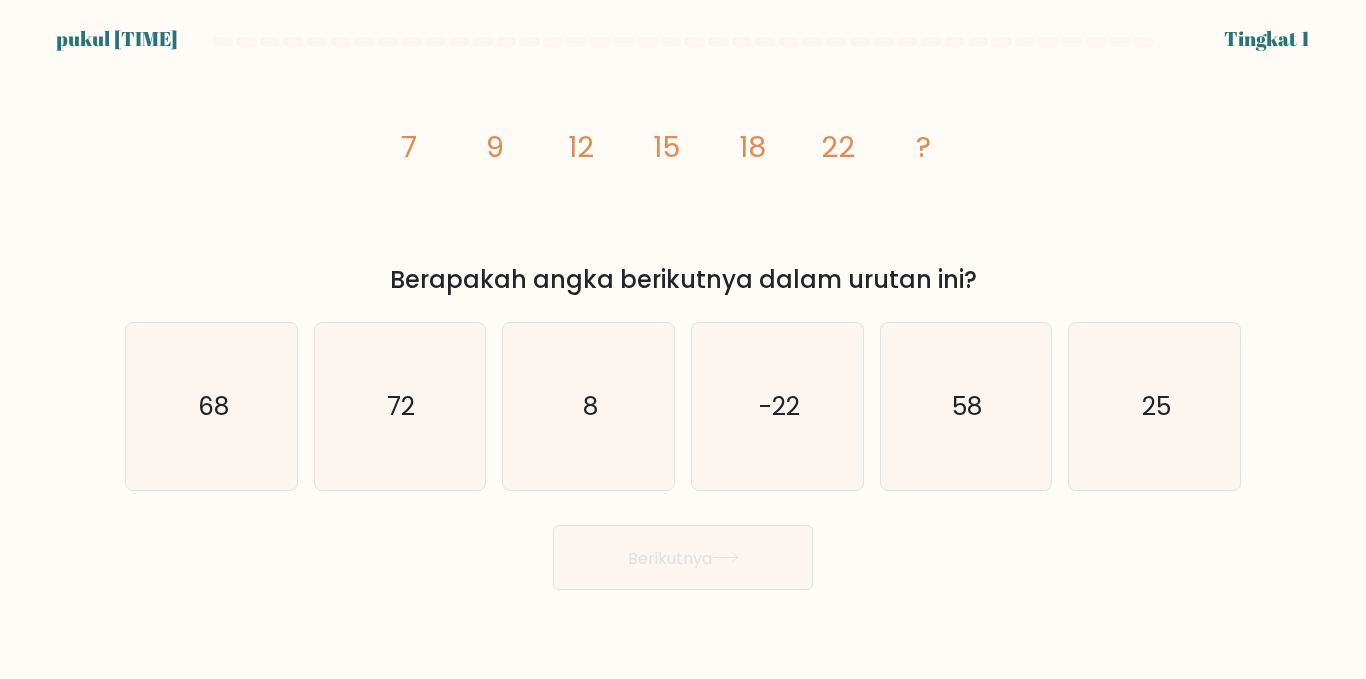 click on "image/svg+xml
7
9
12
15
18
22
?
Berapakah angka berikutnya dalam urutan ini?" at bounding box center (683, 176) 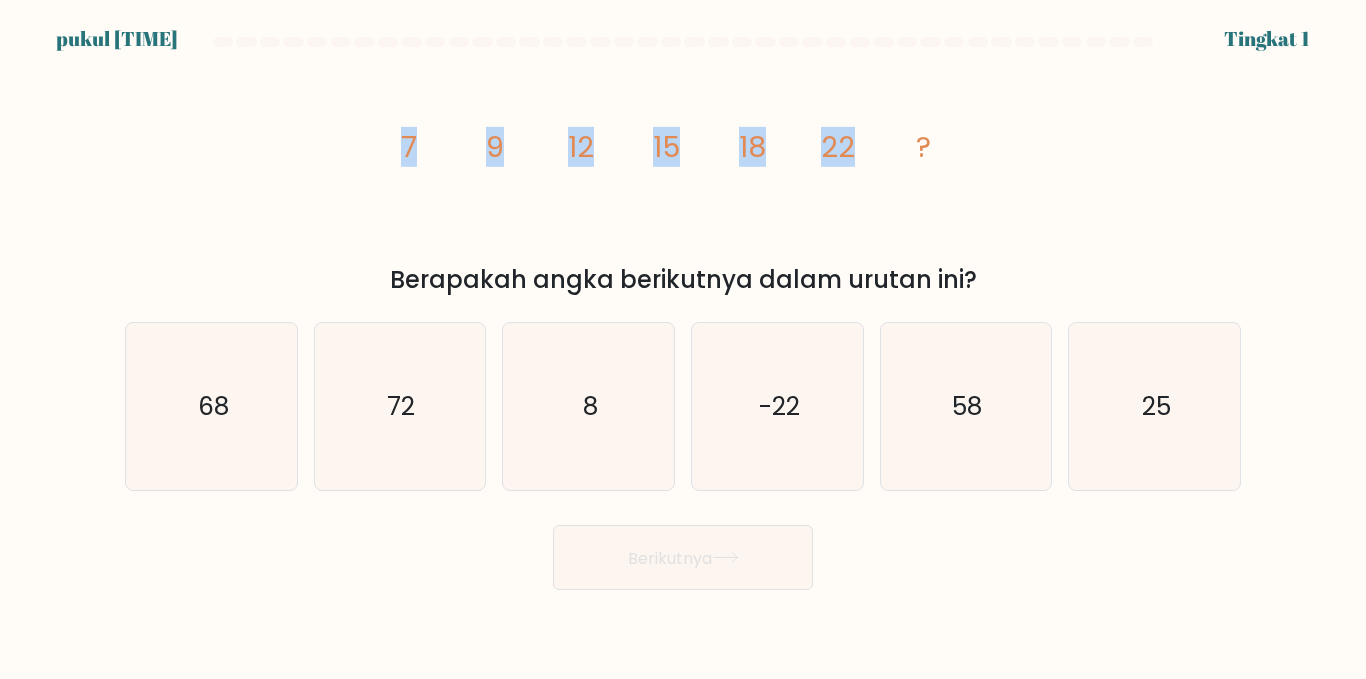 drag, startPoint x: 377, startPoint y: 148, endPoint x: 895, endPoint y: 160, distance: 518.139 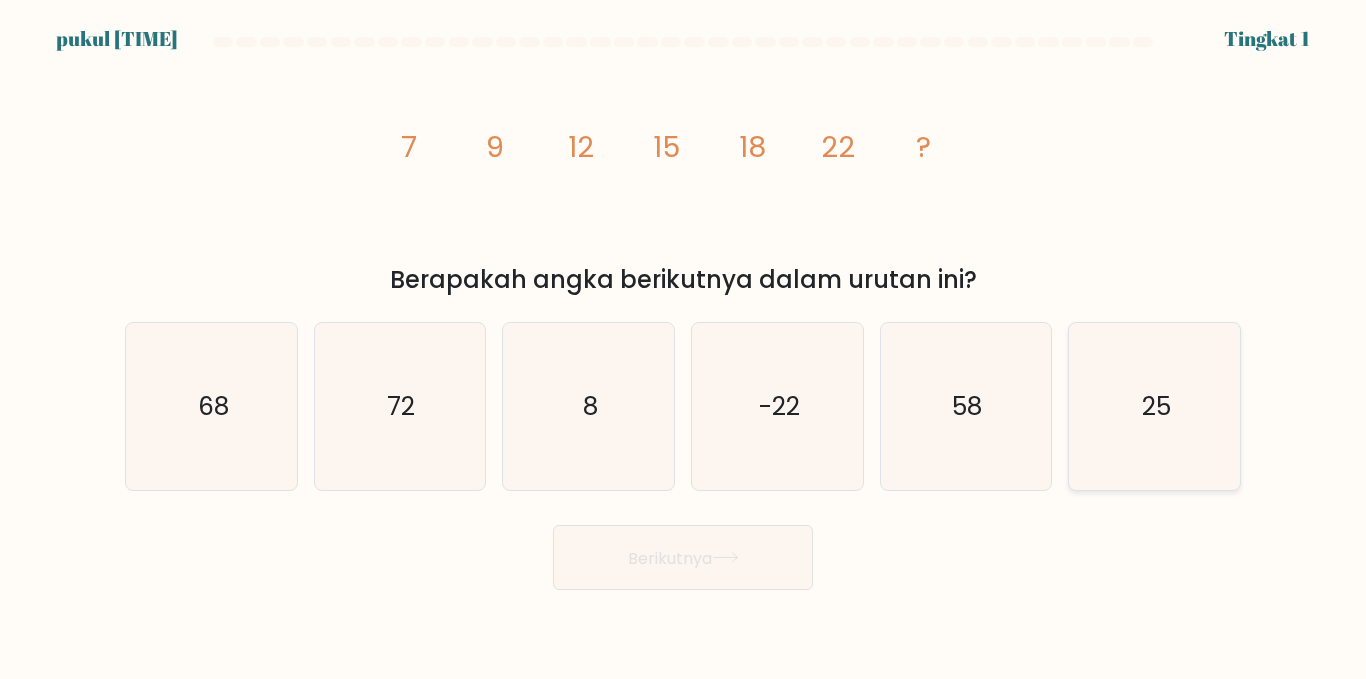 click on "25" 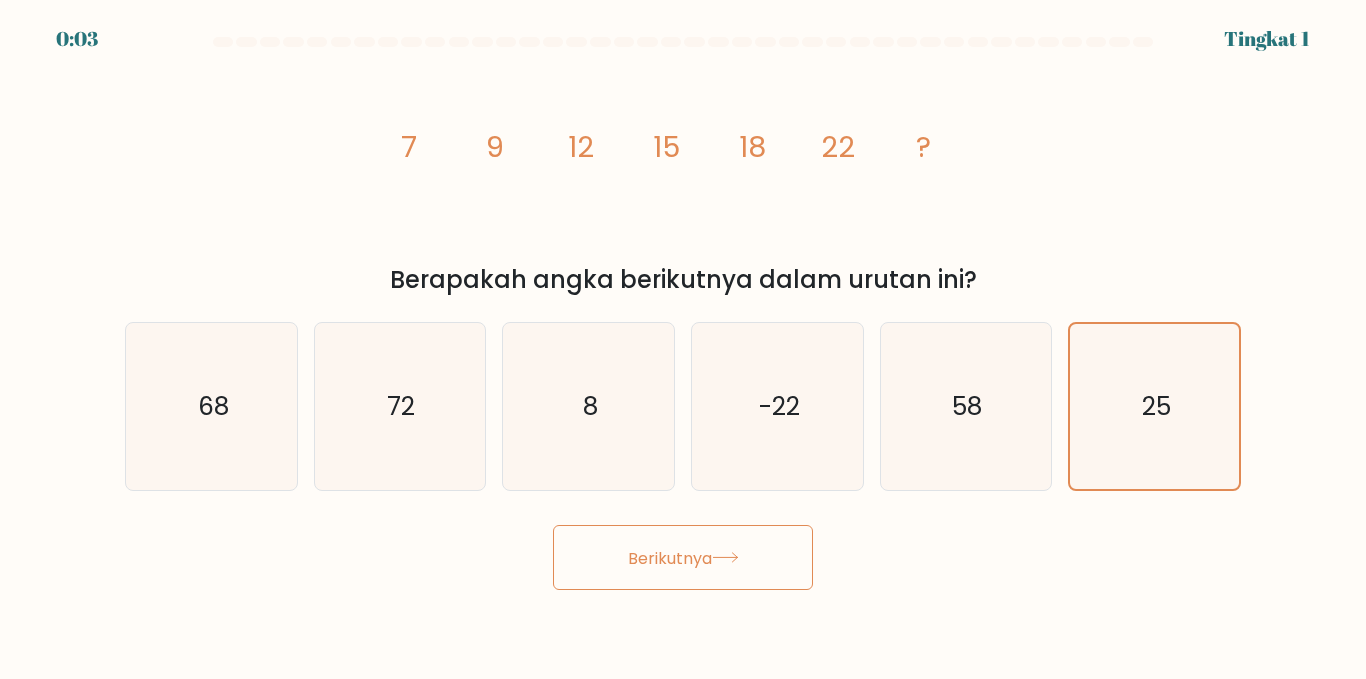 click on "Berikutnya" at bounding box center (683, 557) 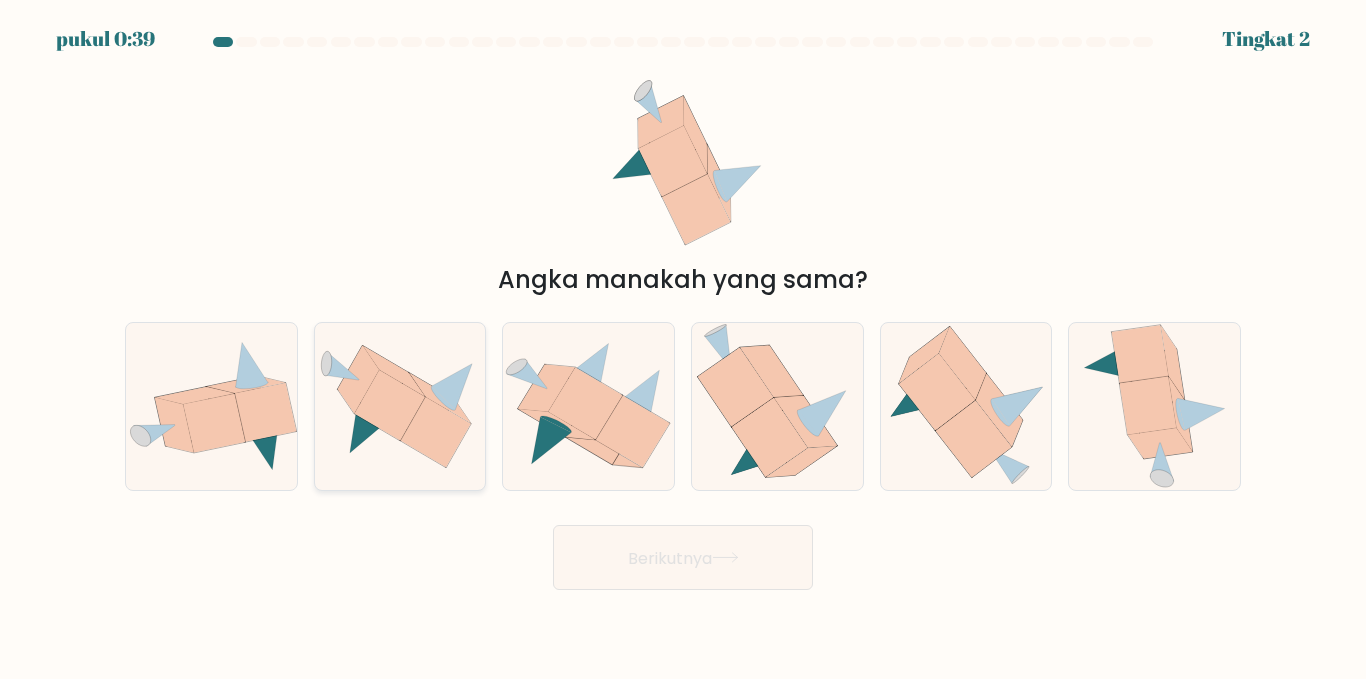click 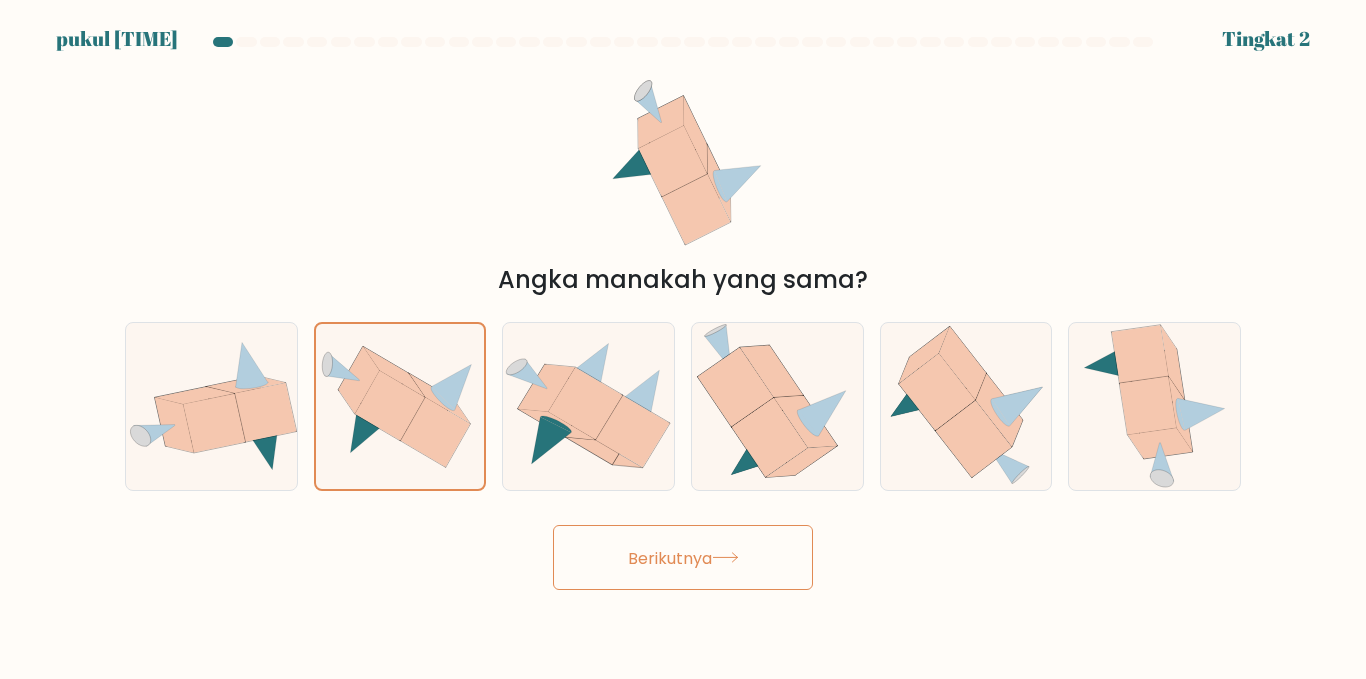 click on "Berikutnya" at bounding box center [683, 557] 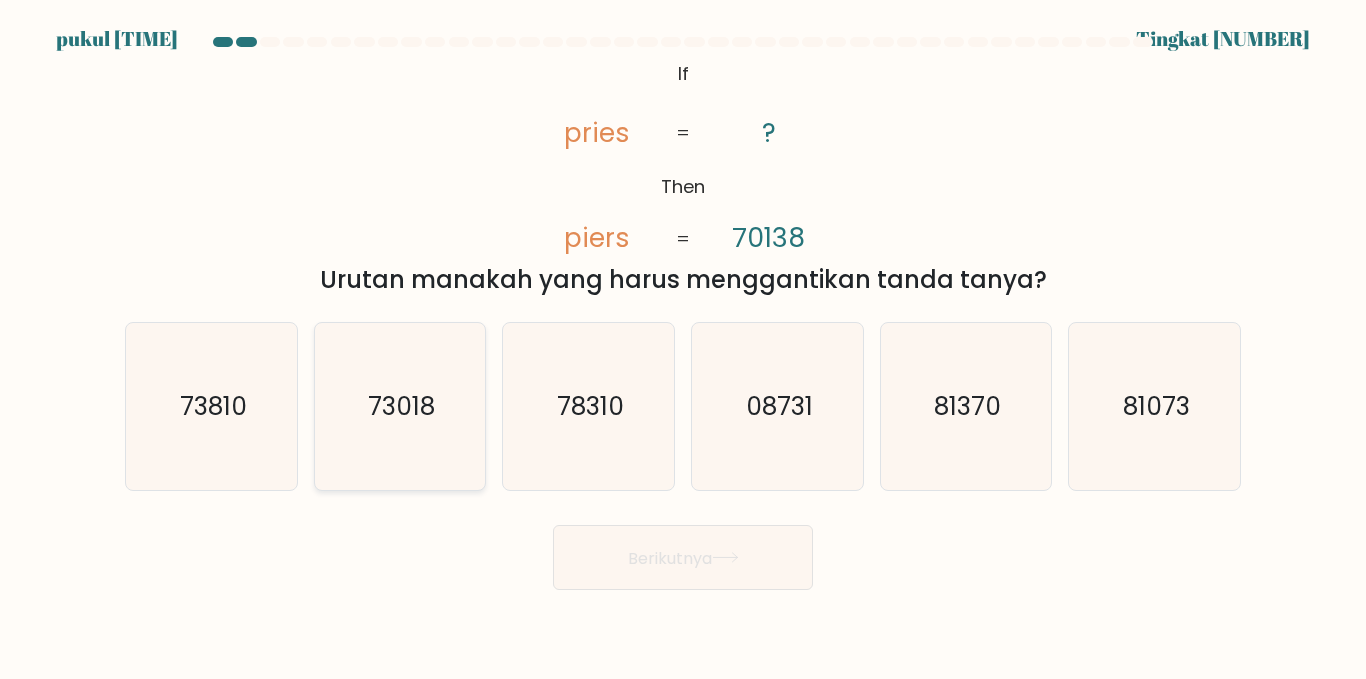 click on "73018" 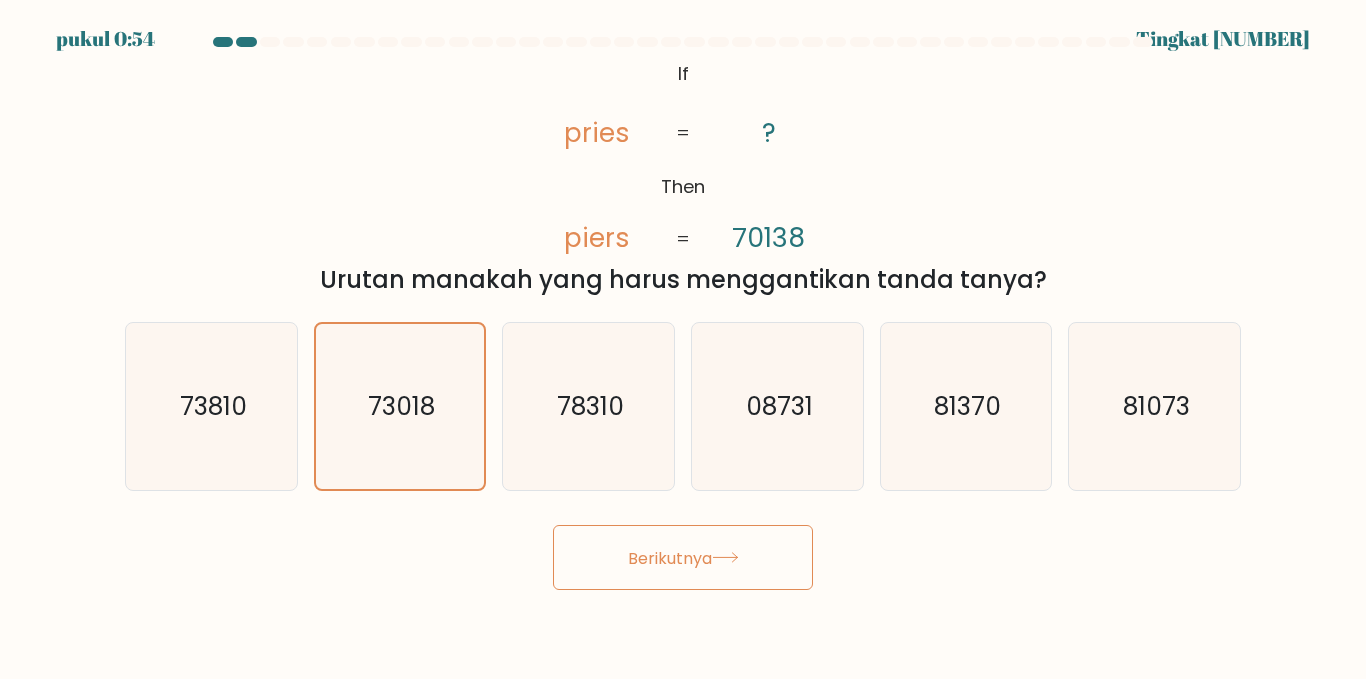 click on "Berikutnya" at bounding box center [670, 557] 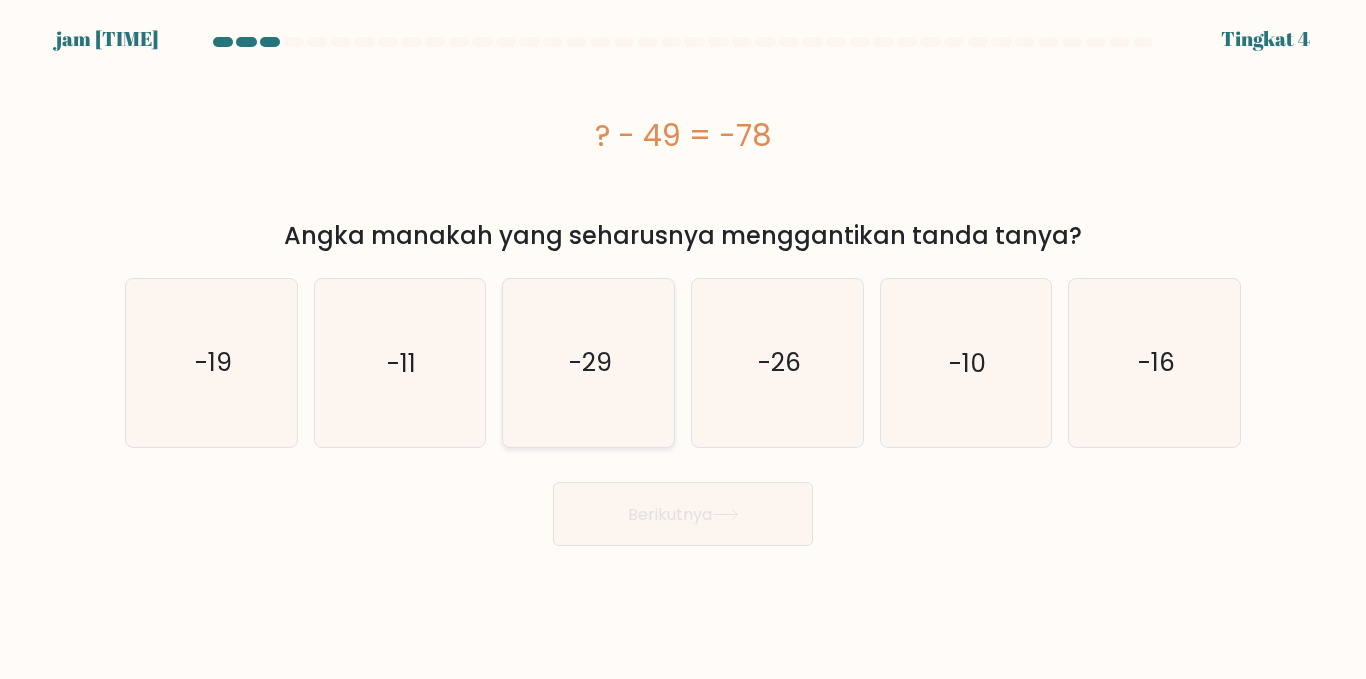 click on "-29" 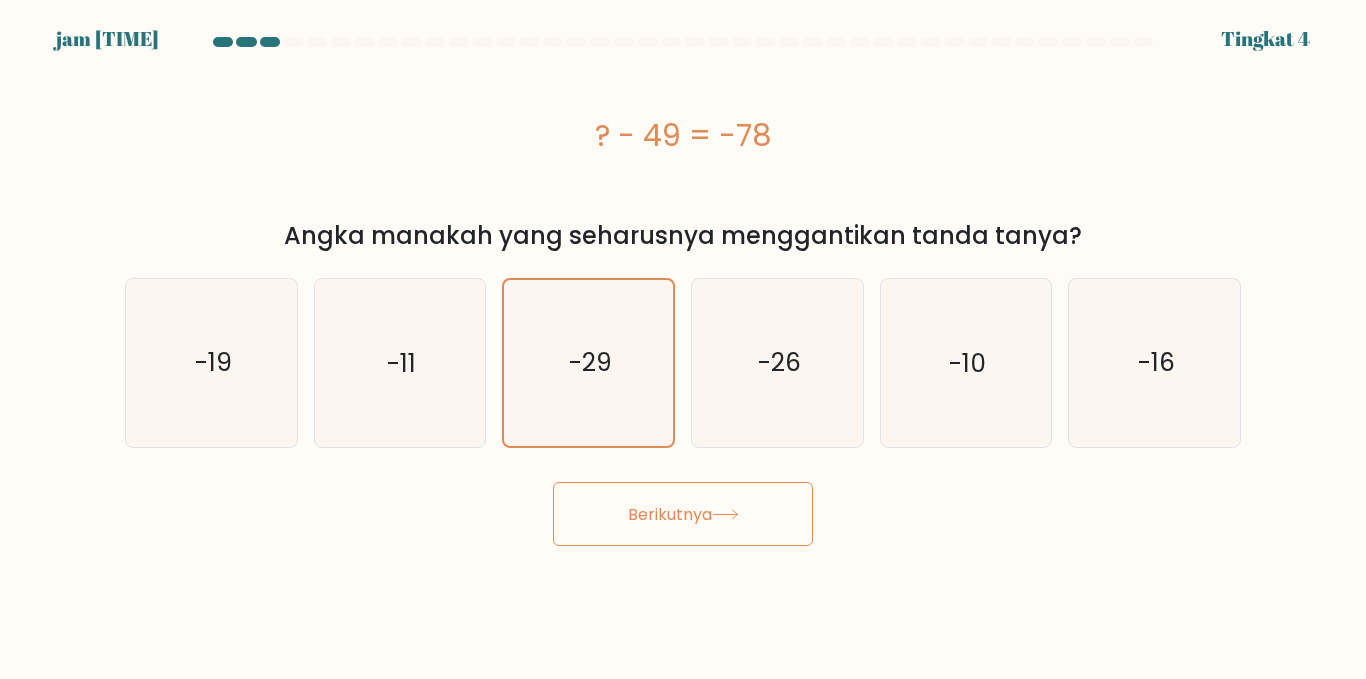 click on "Berikutnya" at bounding box center (670, 513) 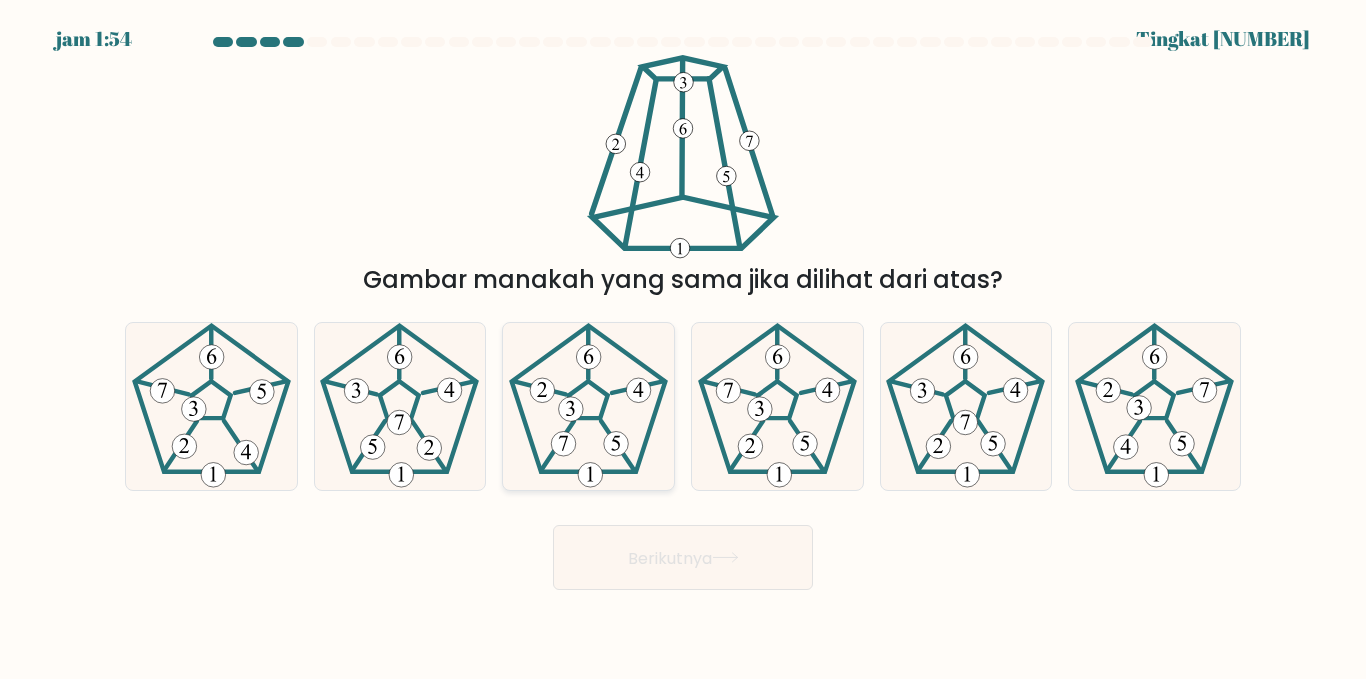 click 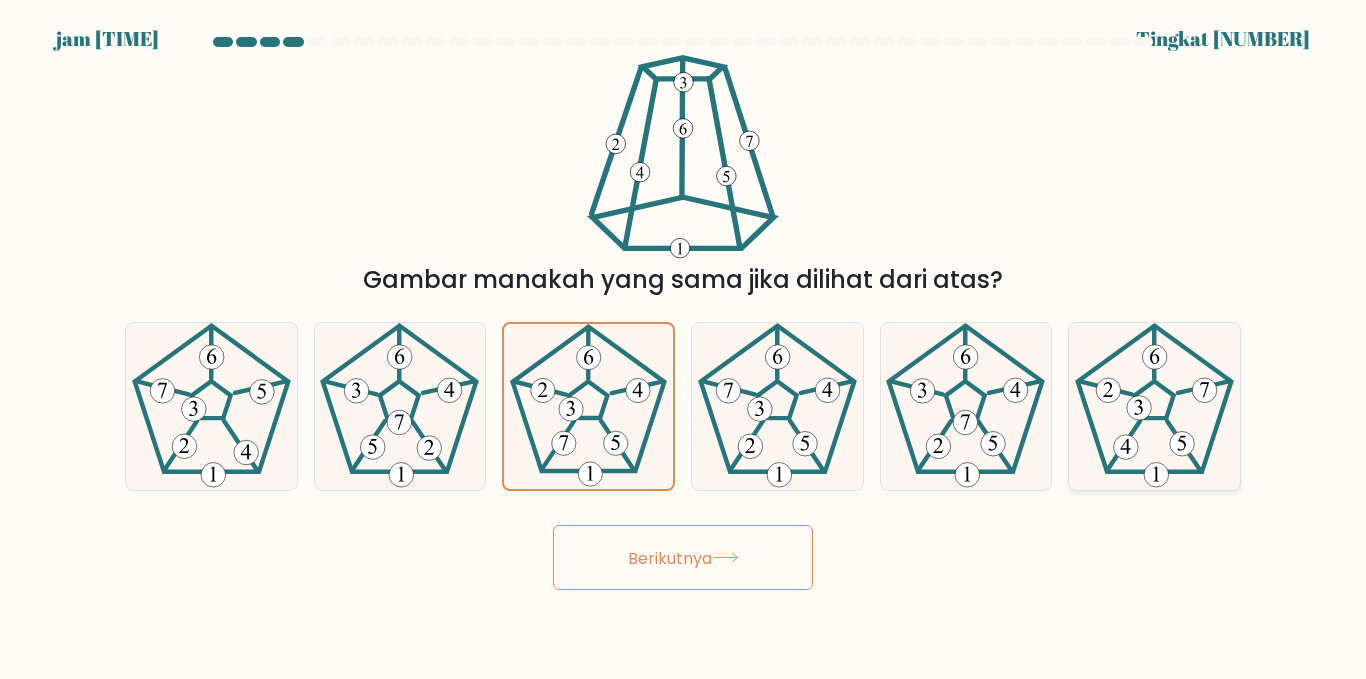 click 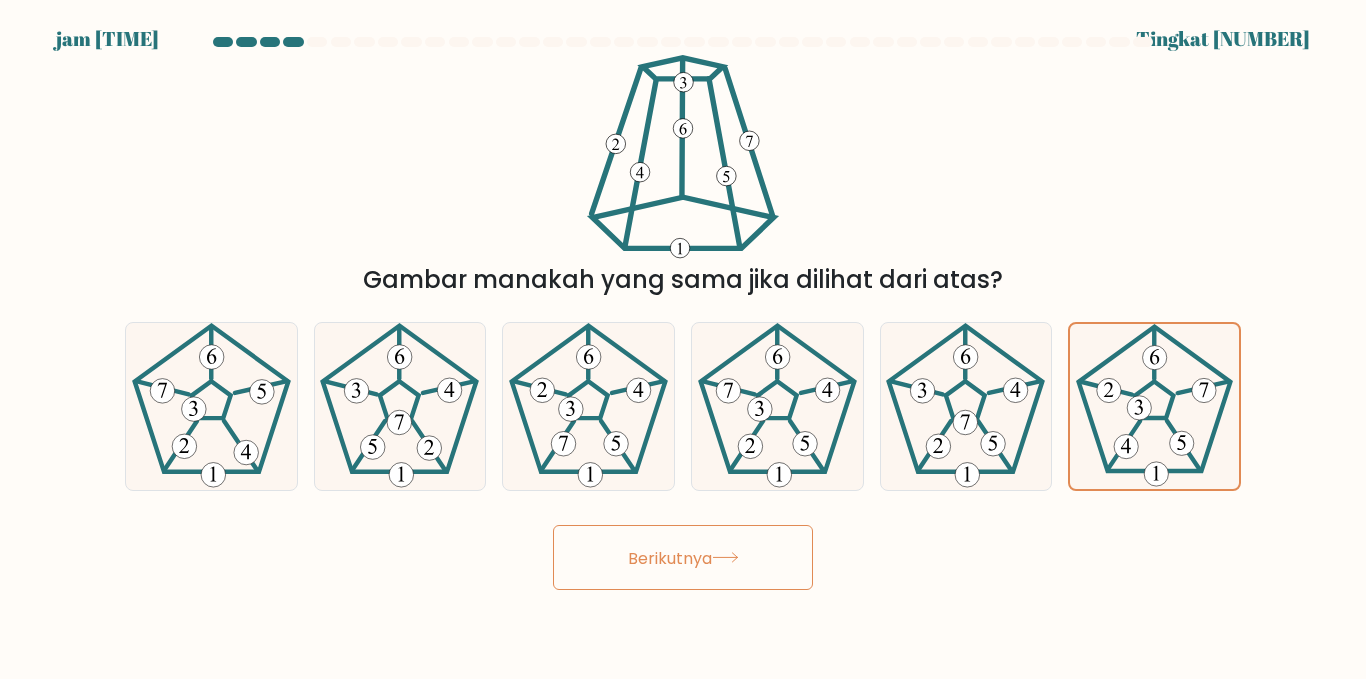 click on "Berikutnya" at bounding box center [670, 557] 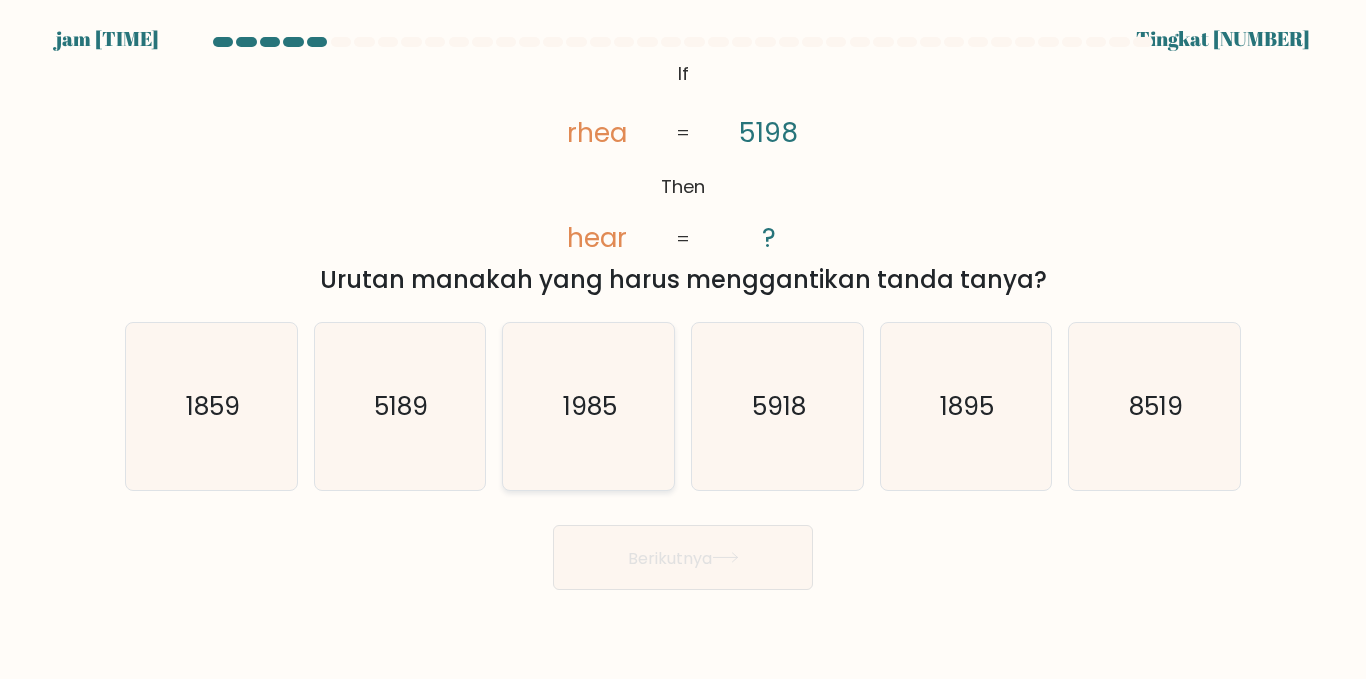 click on "1985" 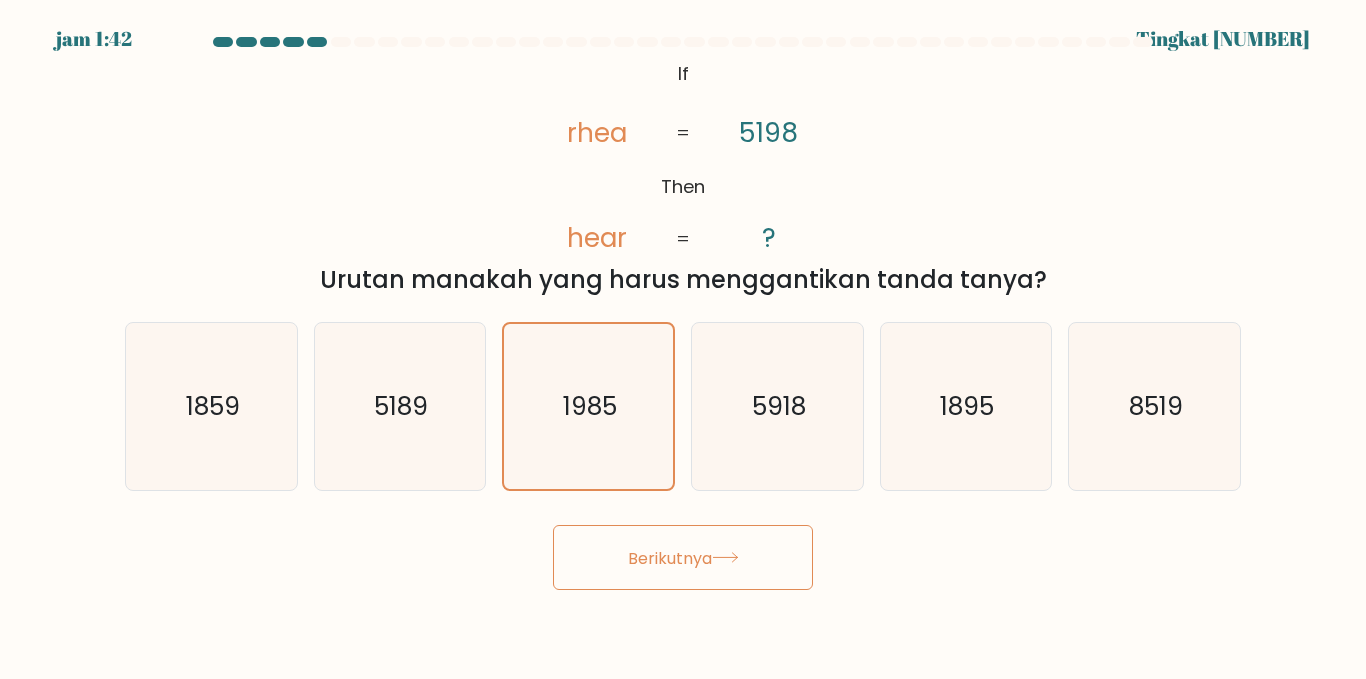 click on "Berikutnya" at bounding box center (683, 557) 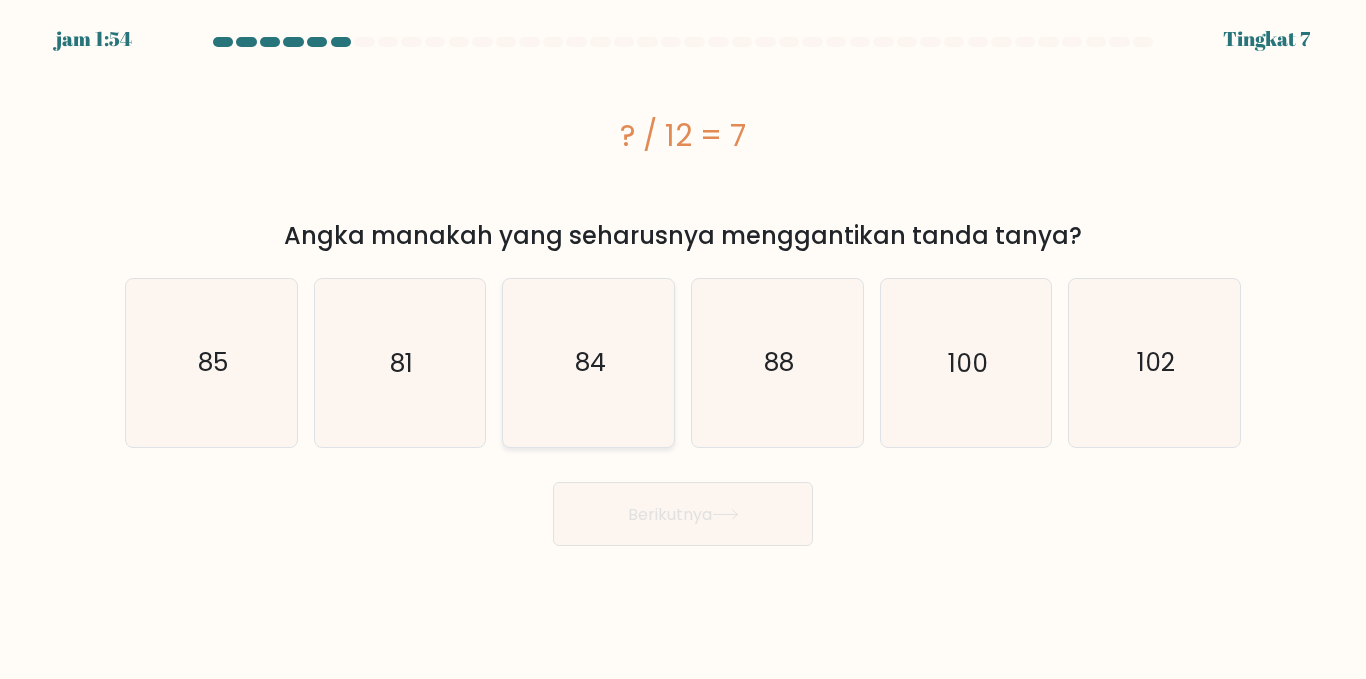 click on "84" 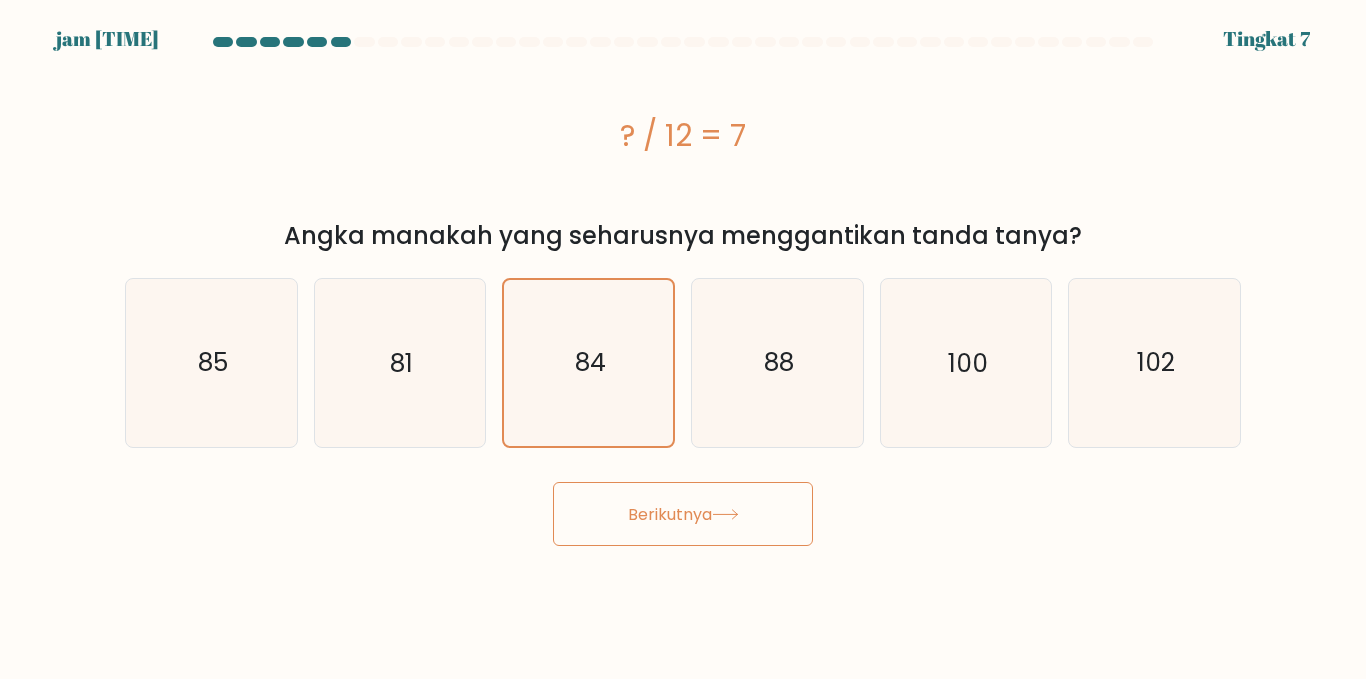 click on "Berikutnya" at bounding box center [683, 514] 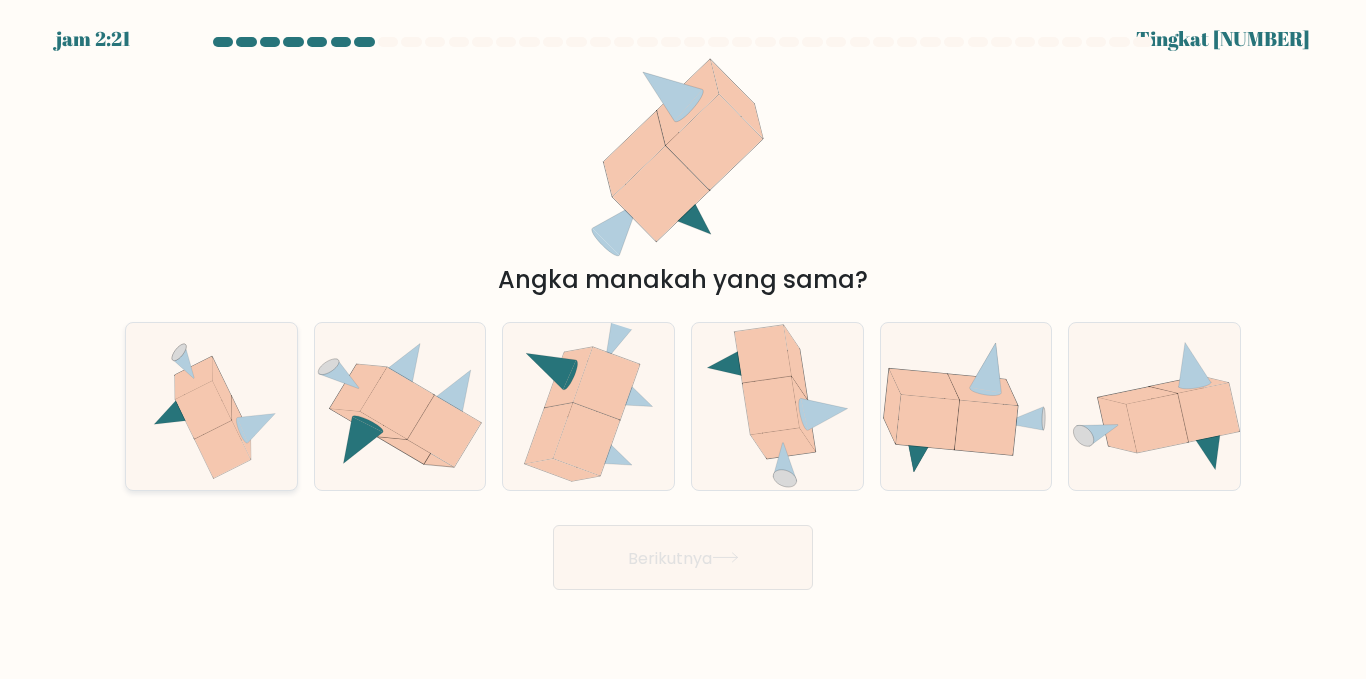 click 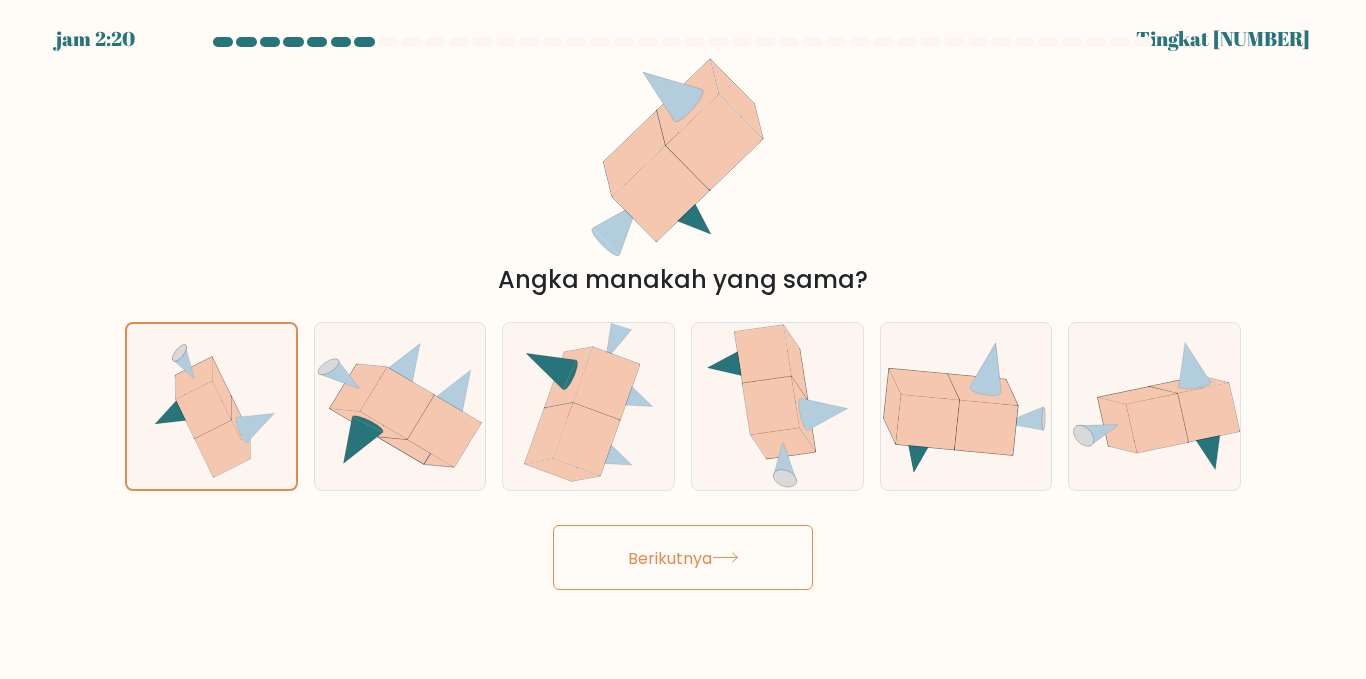 click on "Berikutnya" at bounding box center [670, 557] 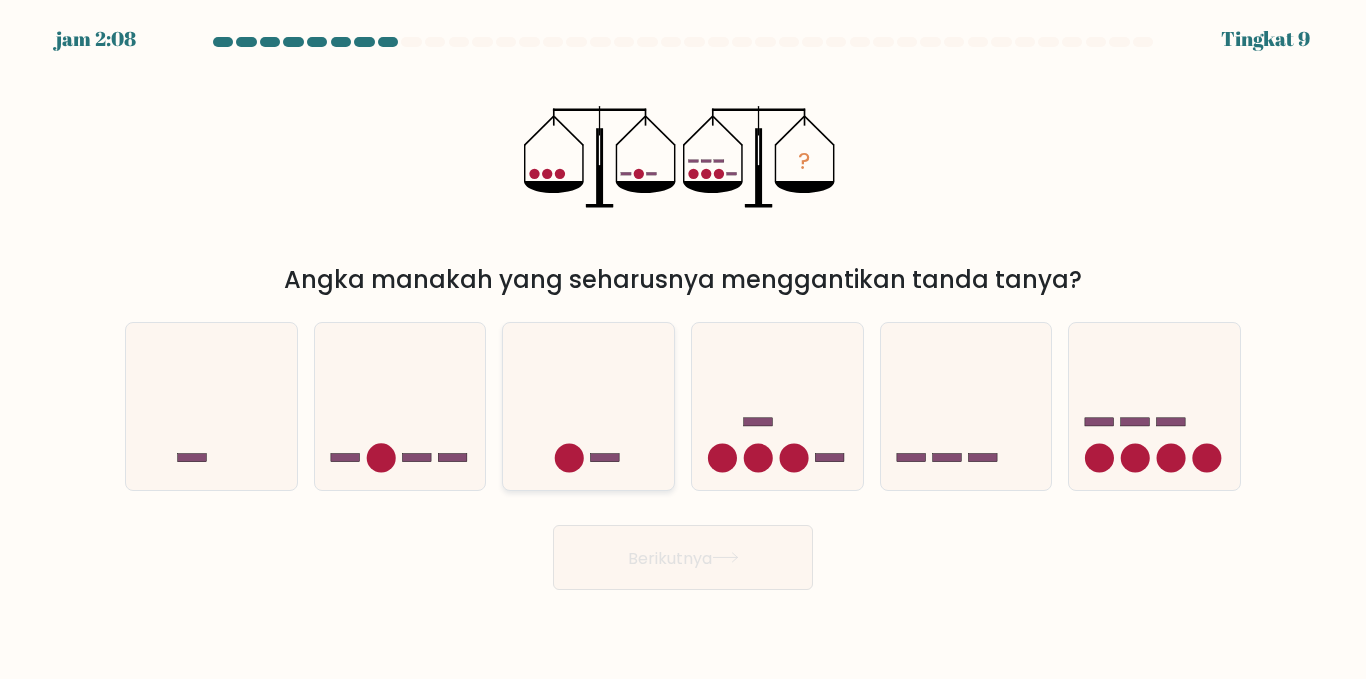 click 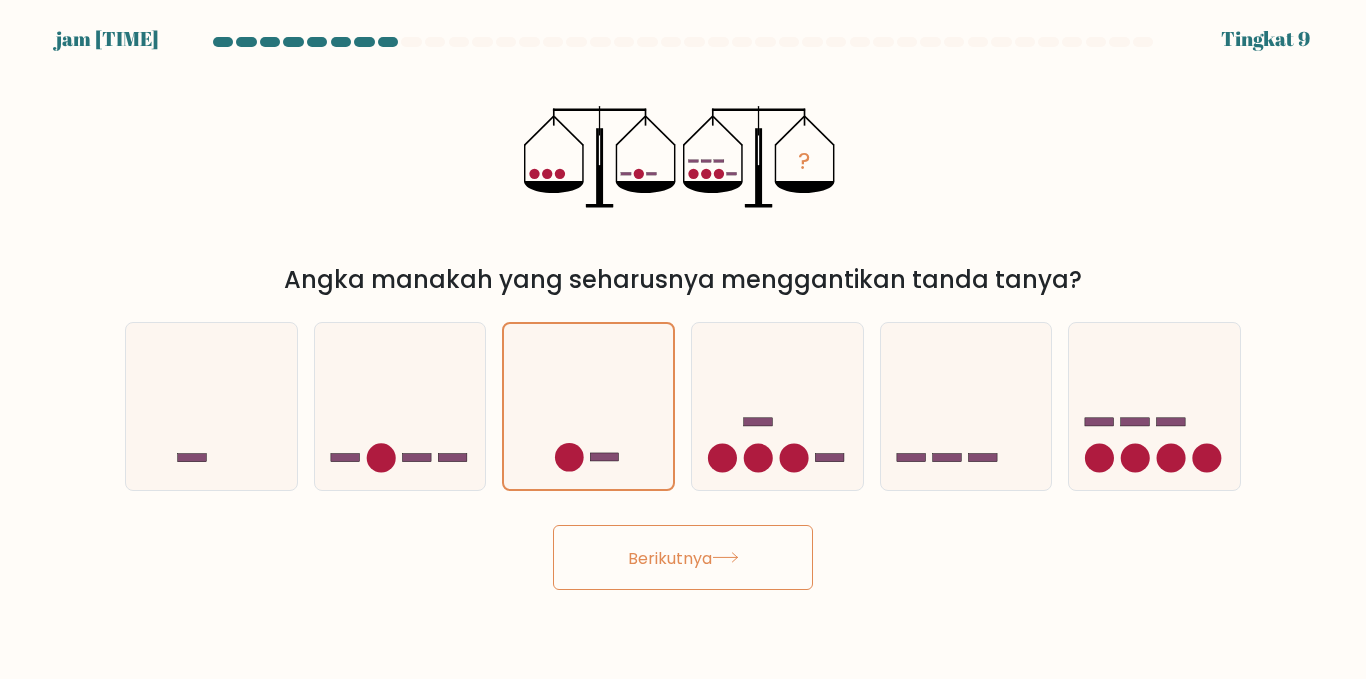 click on "Berikutnya" at bounding box center [683, 557] 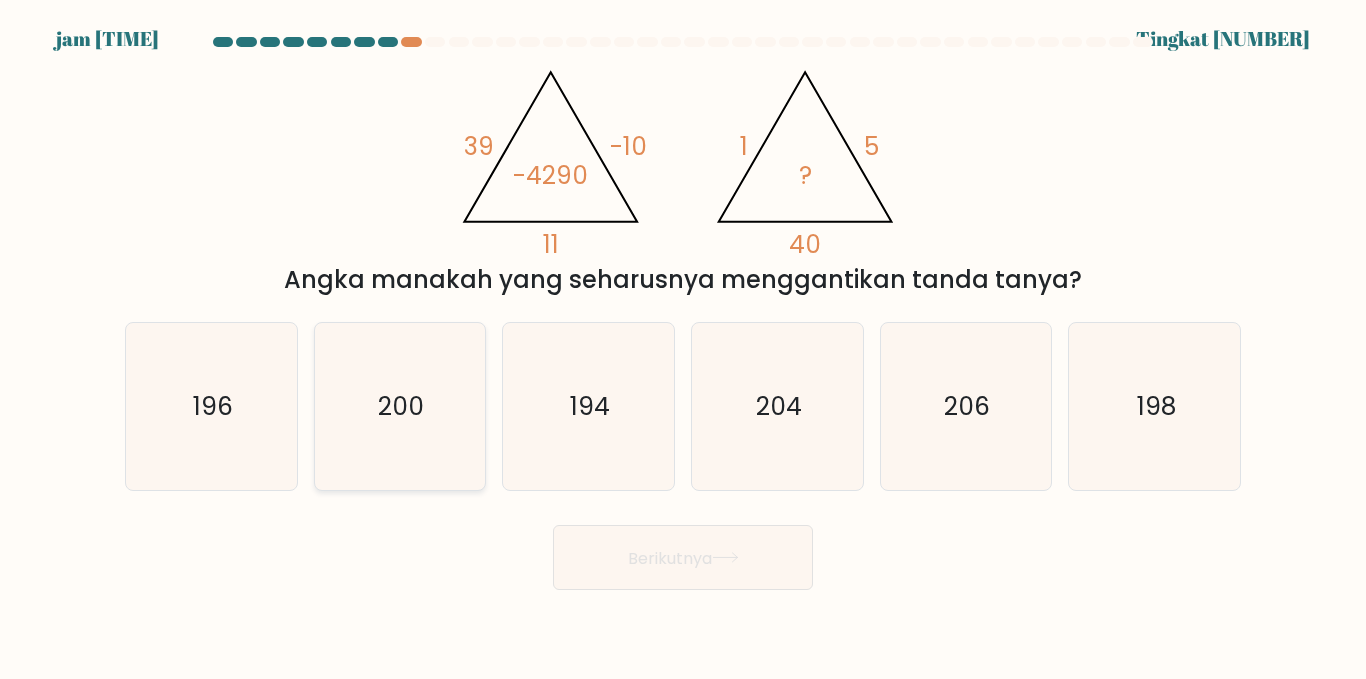 click on "200" 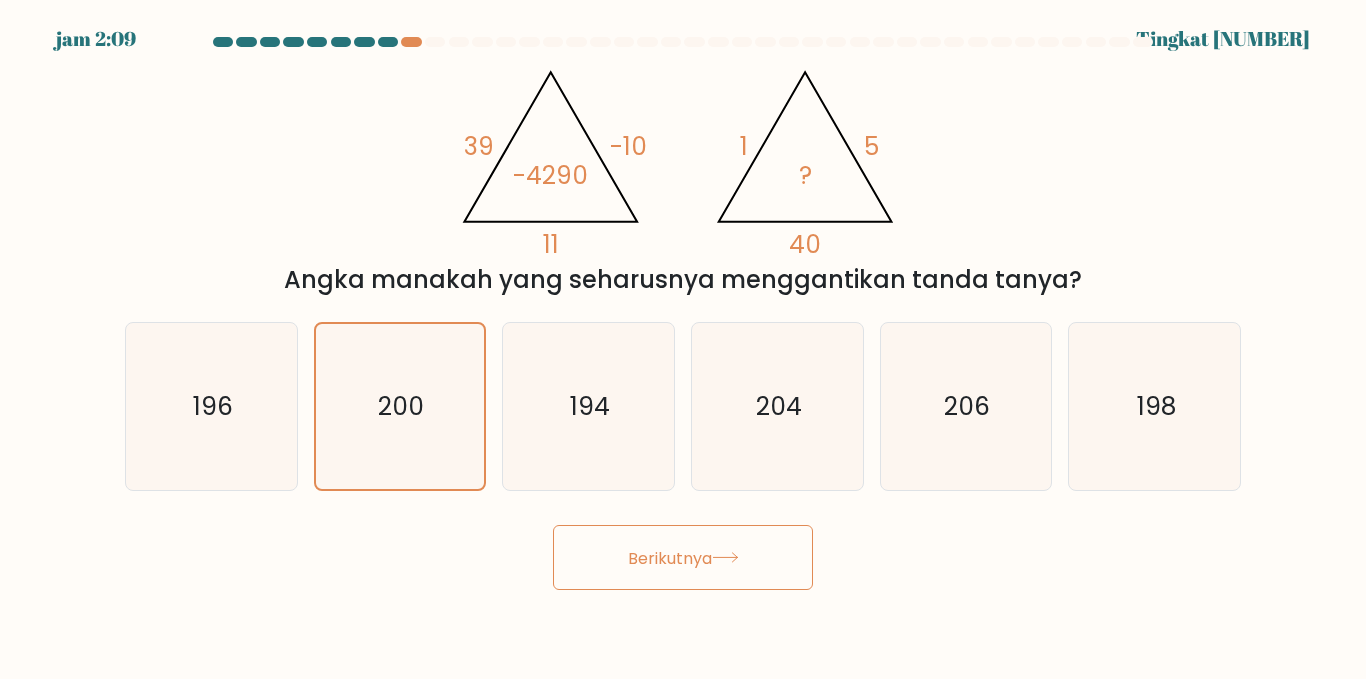 click on "Berikutnya" at bounding box center [683, 557] 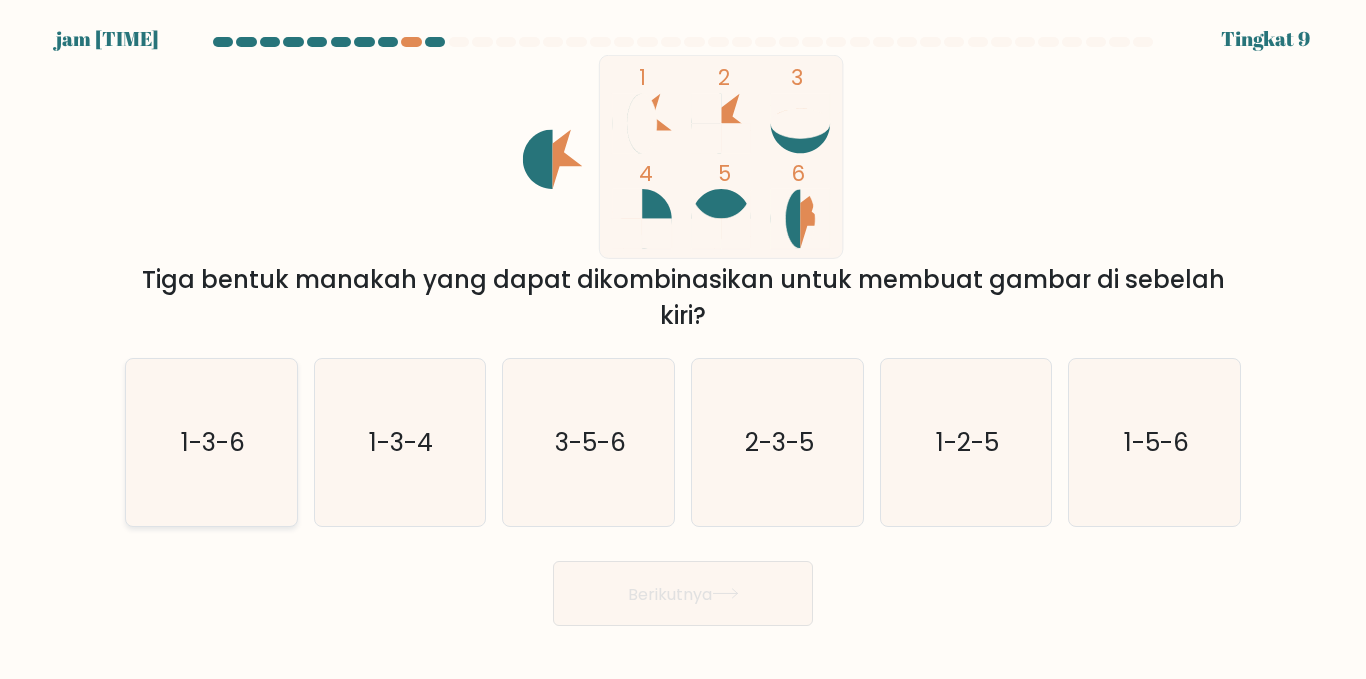 click on "1-3-6" 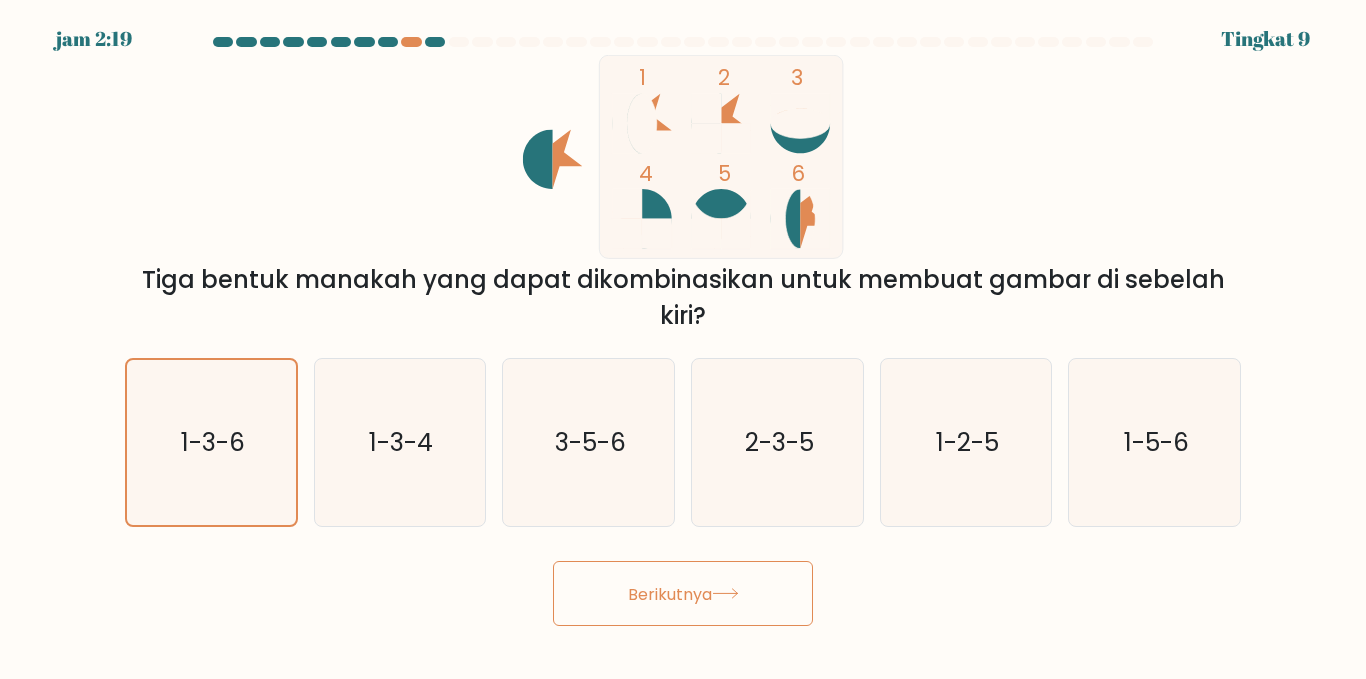 click on "Berikutnya" at bounding box center (670, 593) 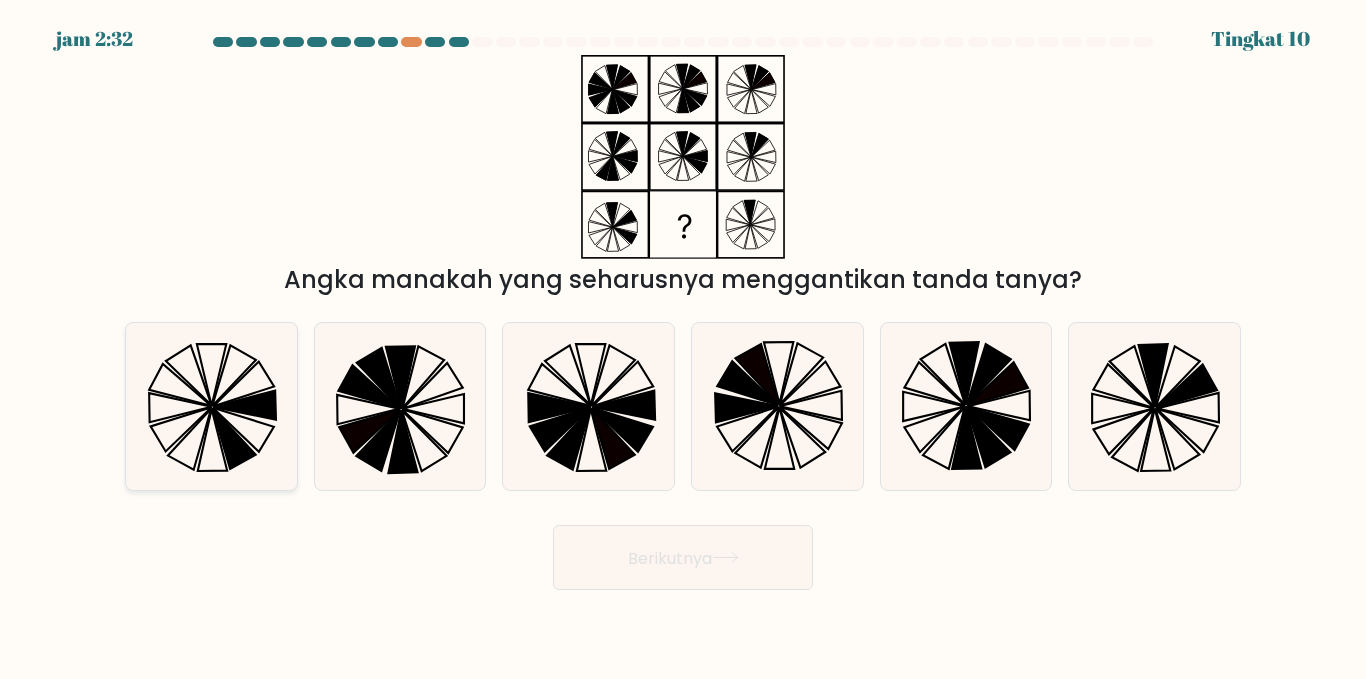 click 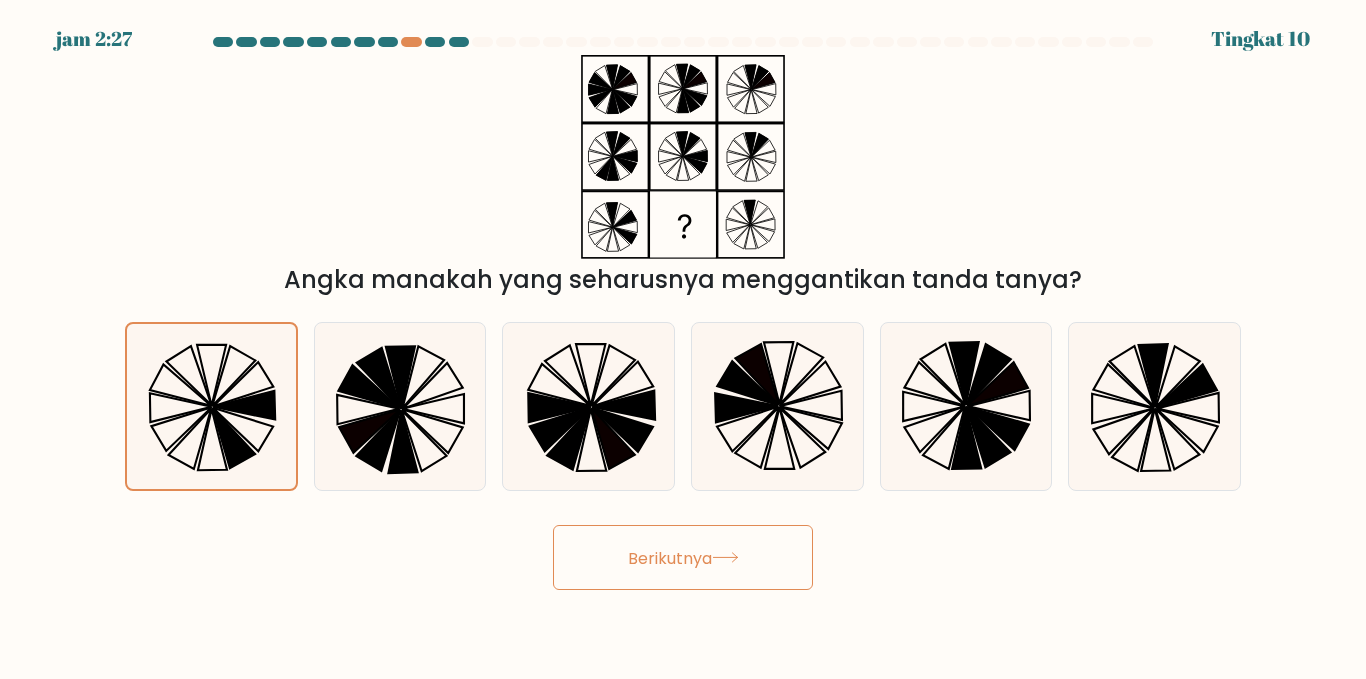 click on "Berikutnya" at bounding box center [683, 557] 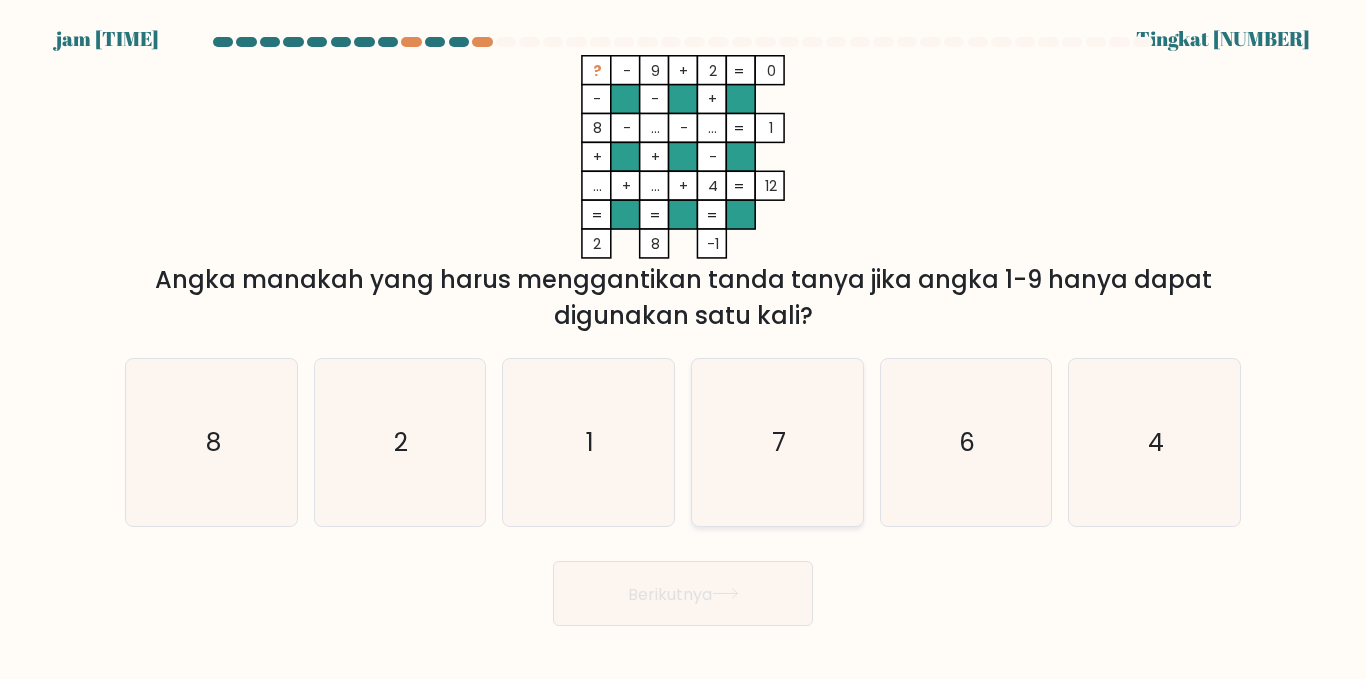 click on "7" 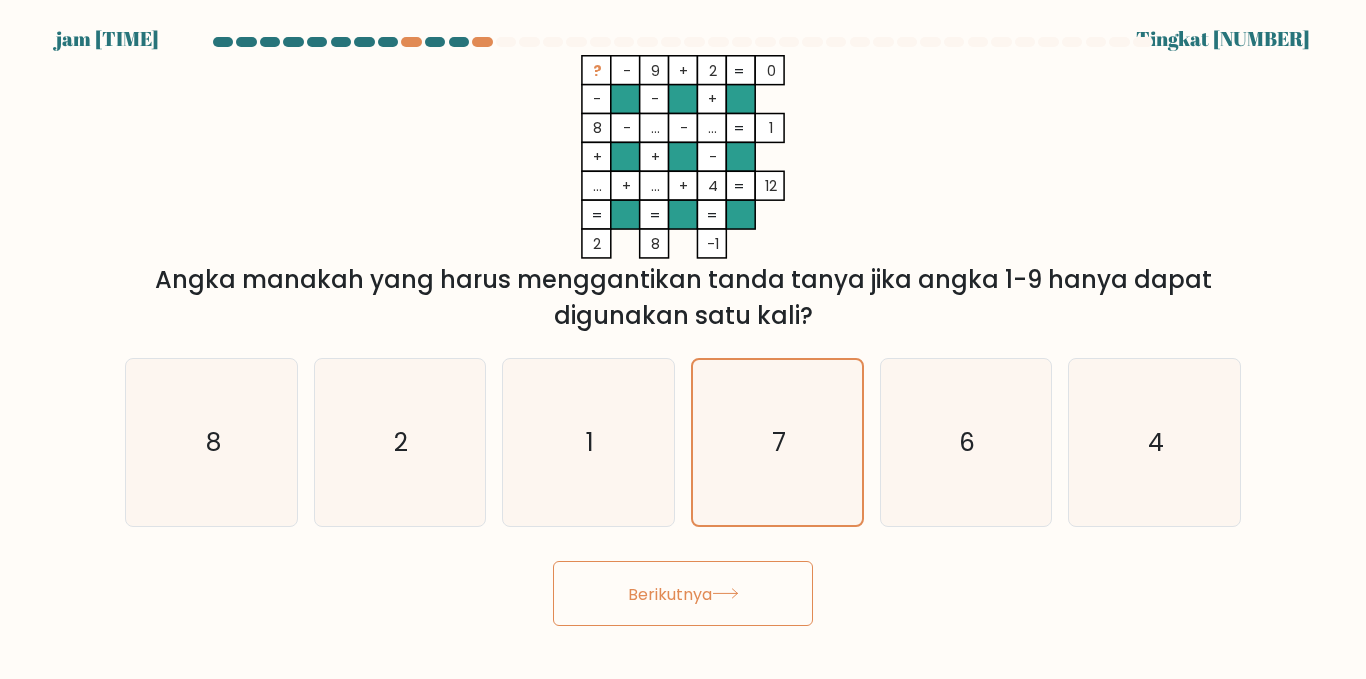 click on "Berikutnya" at bounding box center [683, 593] 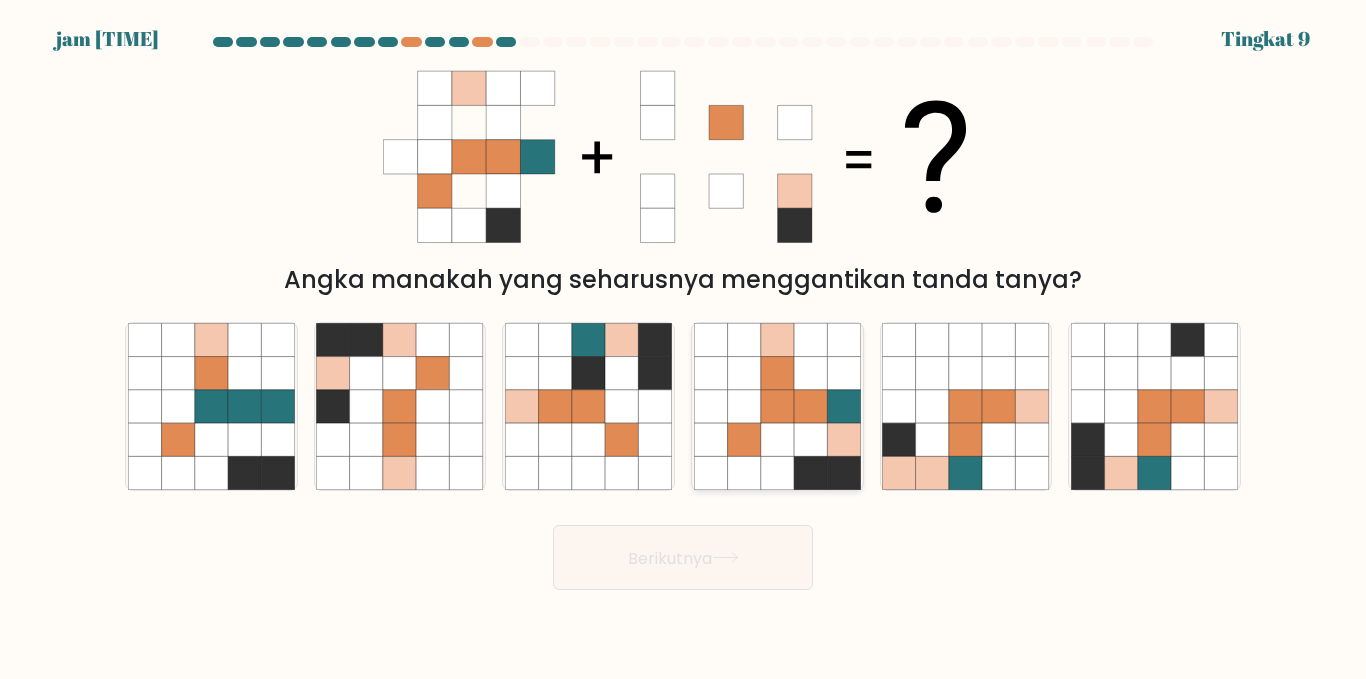 click 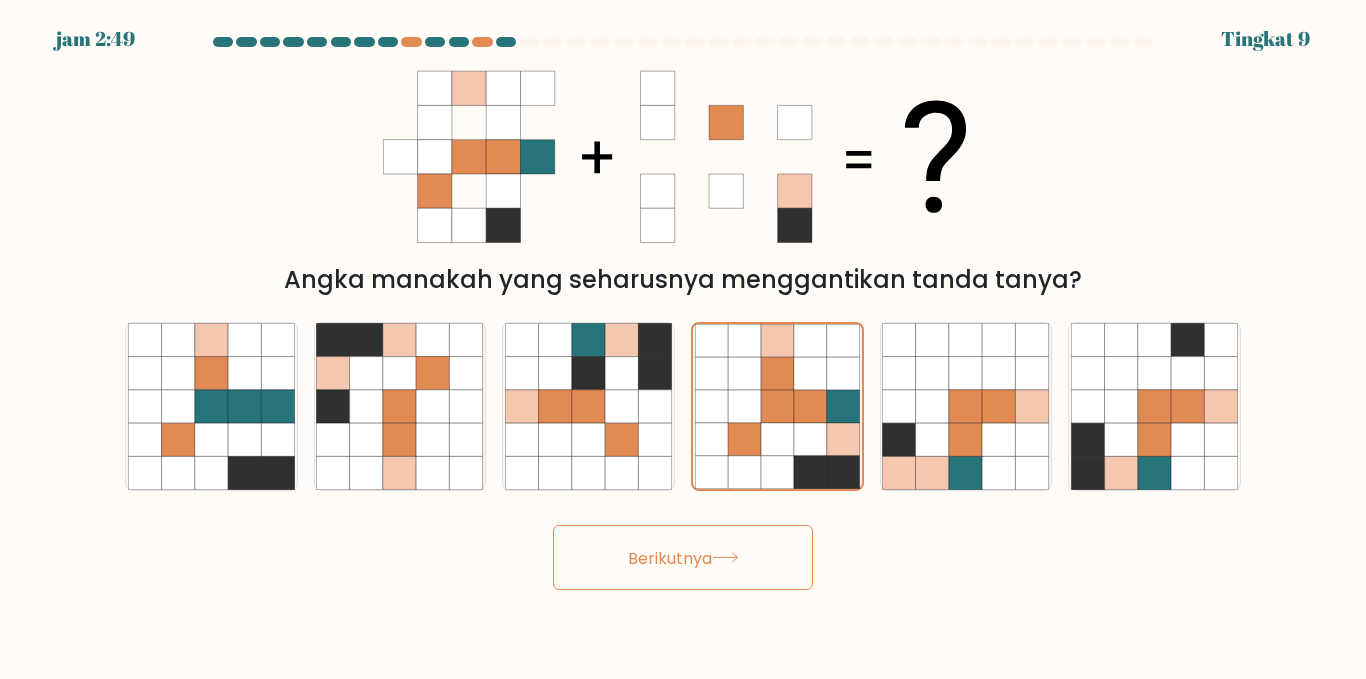 click on "Berikutnya" at bounding box center (683, 557) 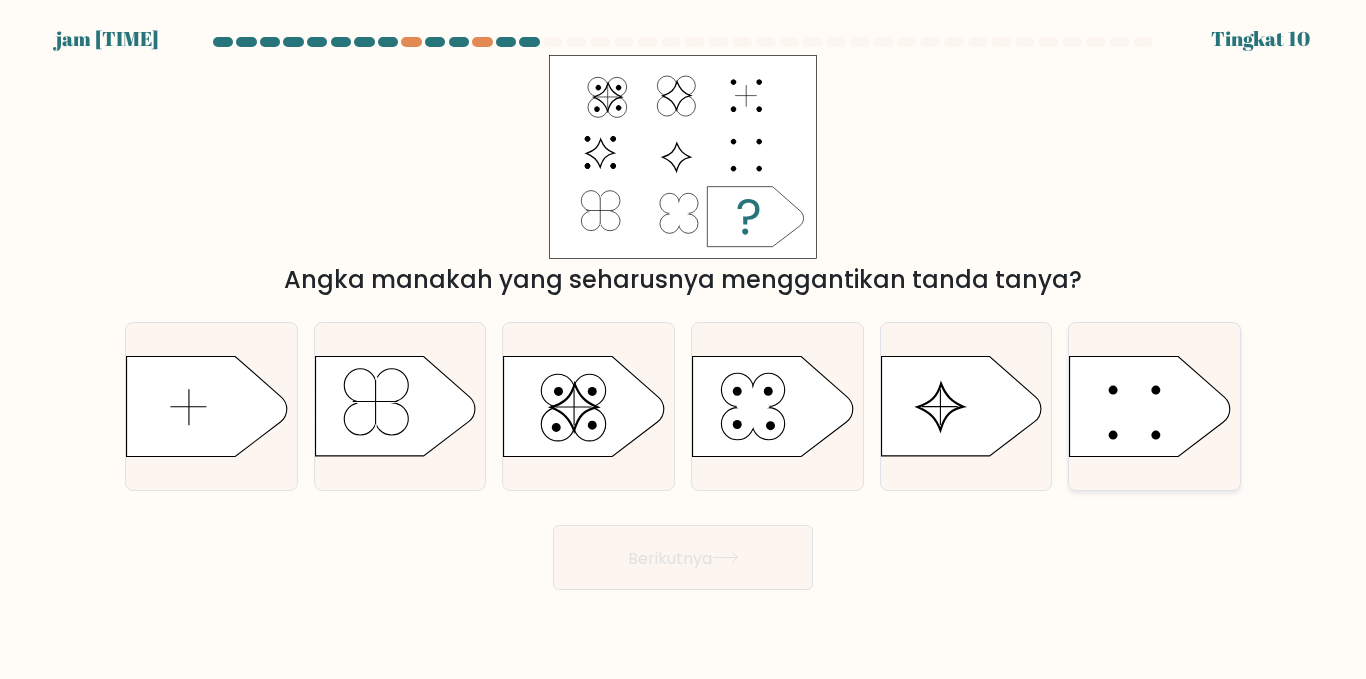 click 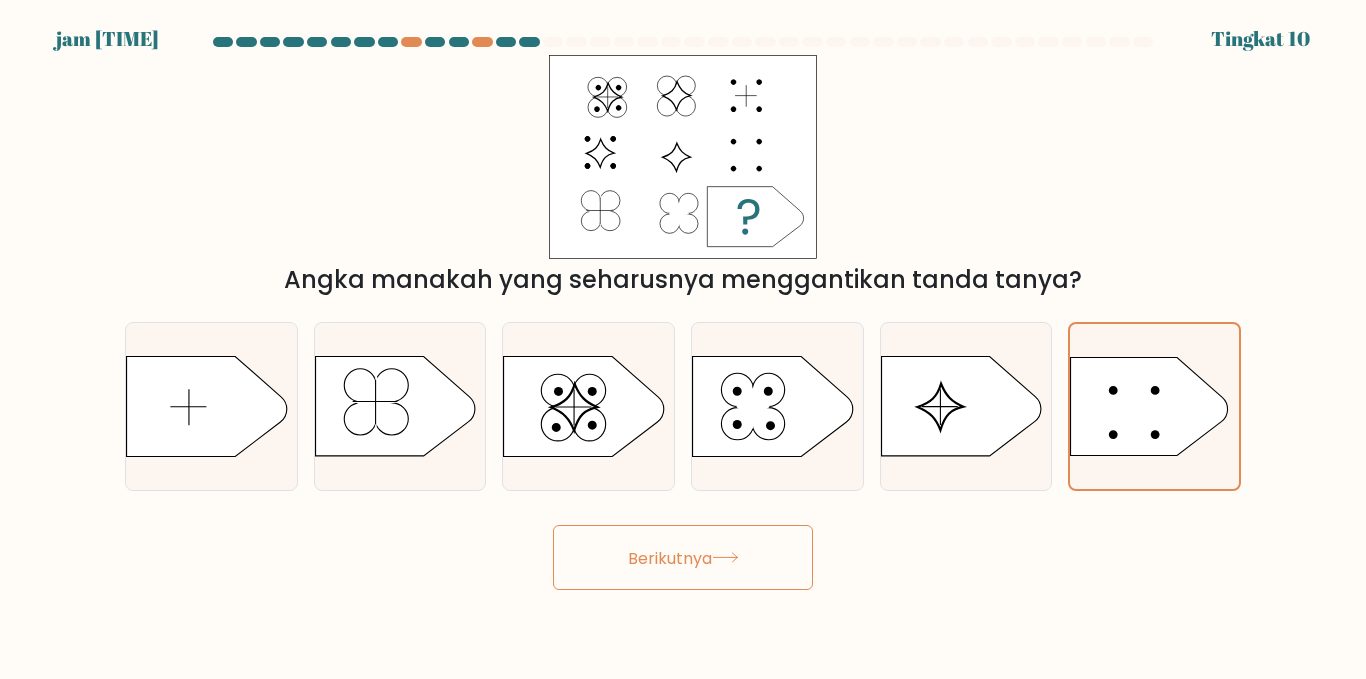 click 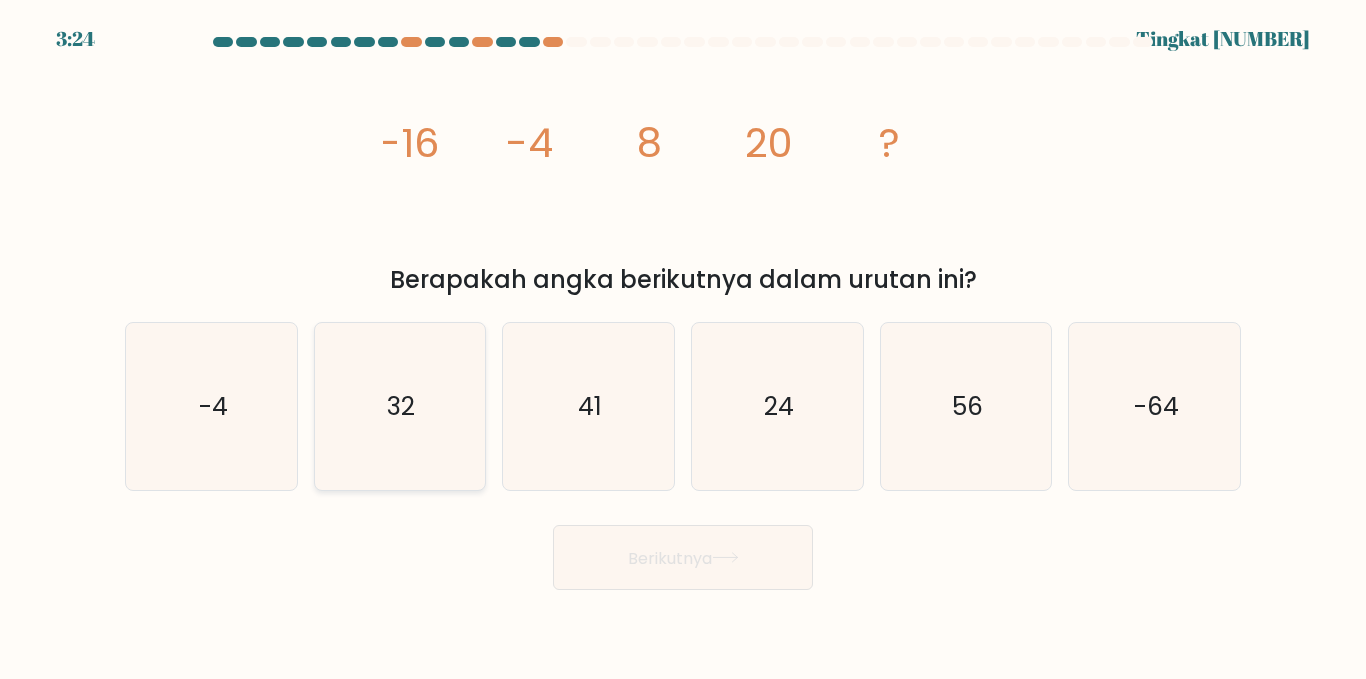 click on "32" 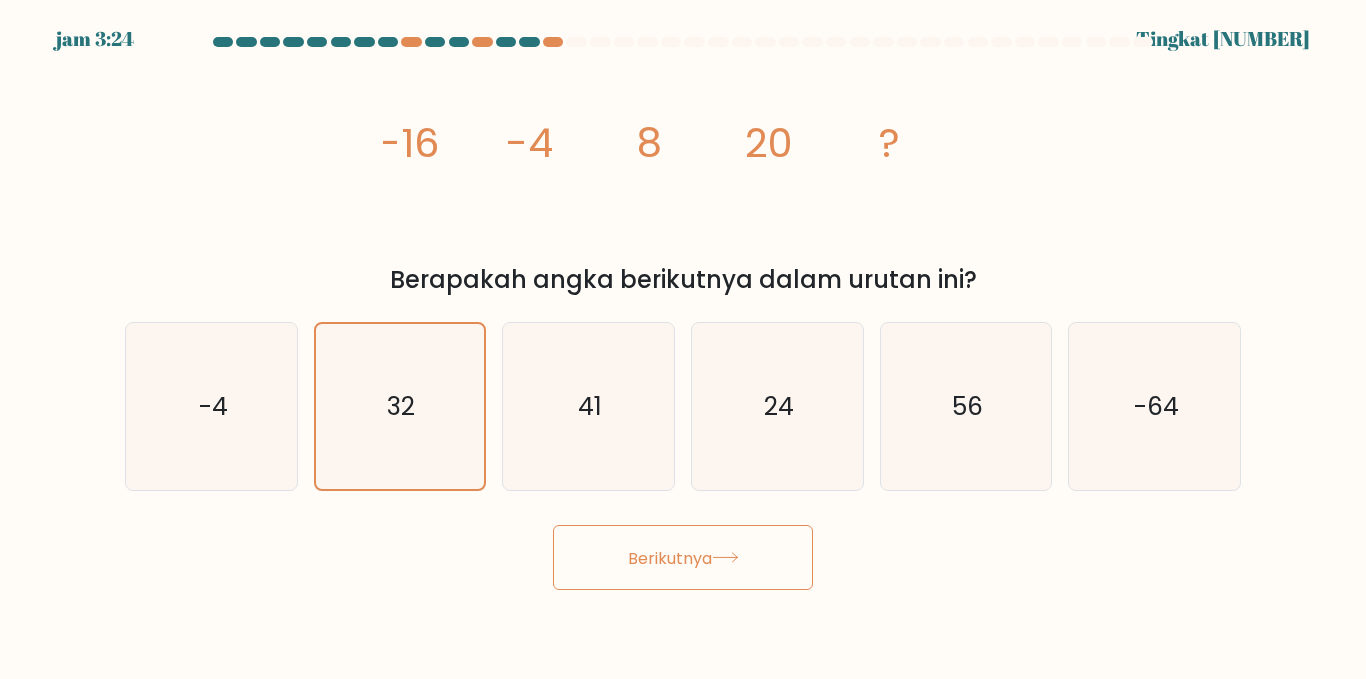 click on "Berikutnya" at bounding box center (683, 557) 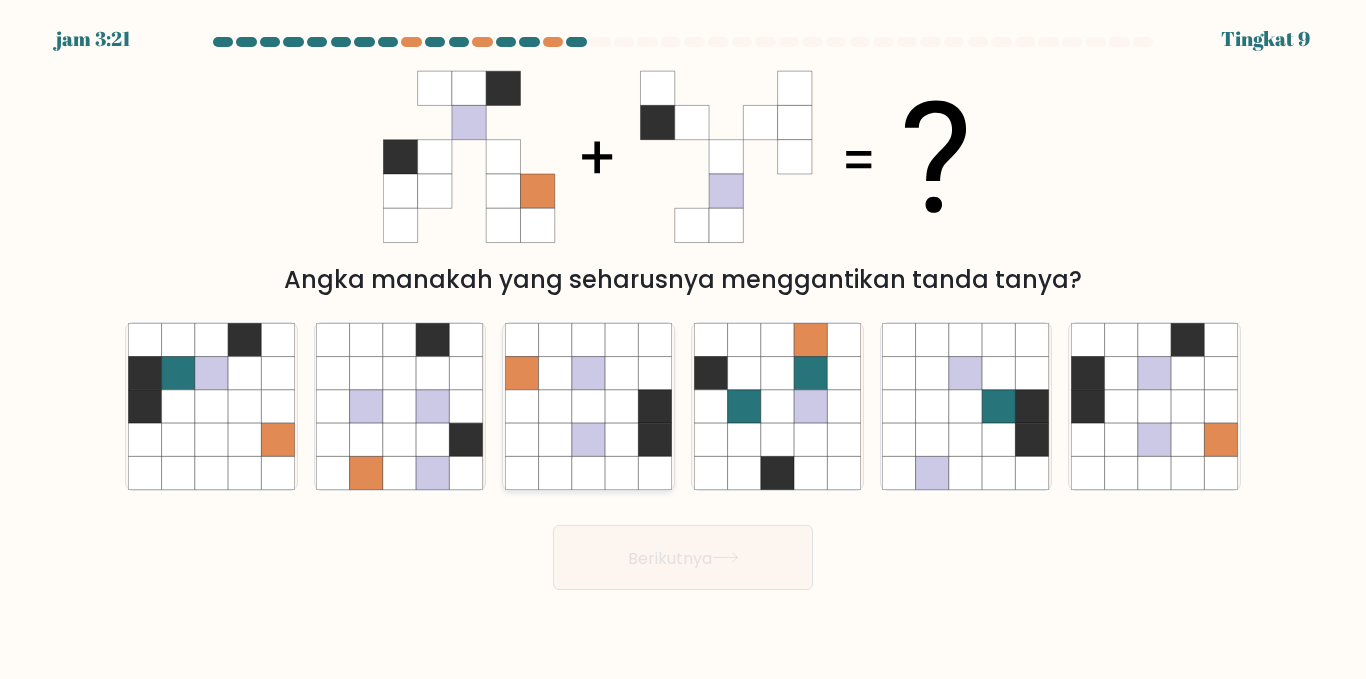 click 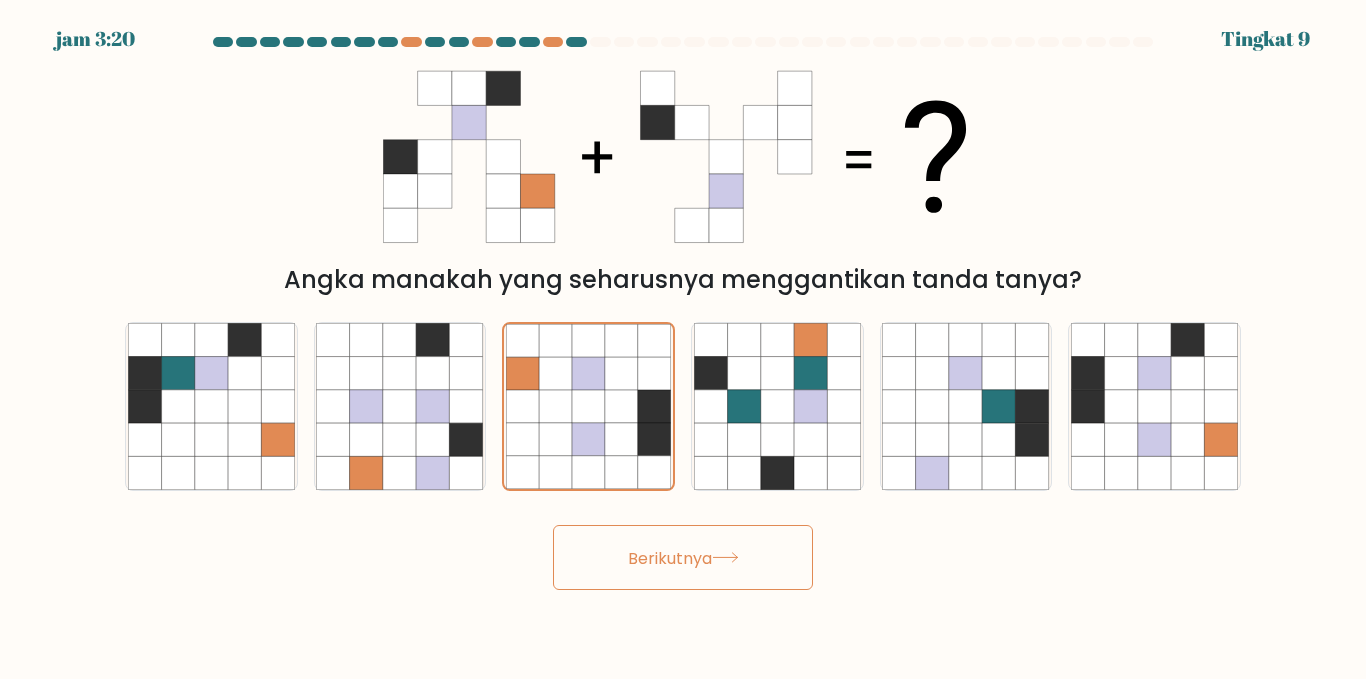 click on "Berikutnya" at bounding box center (670, 557) 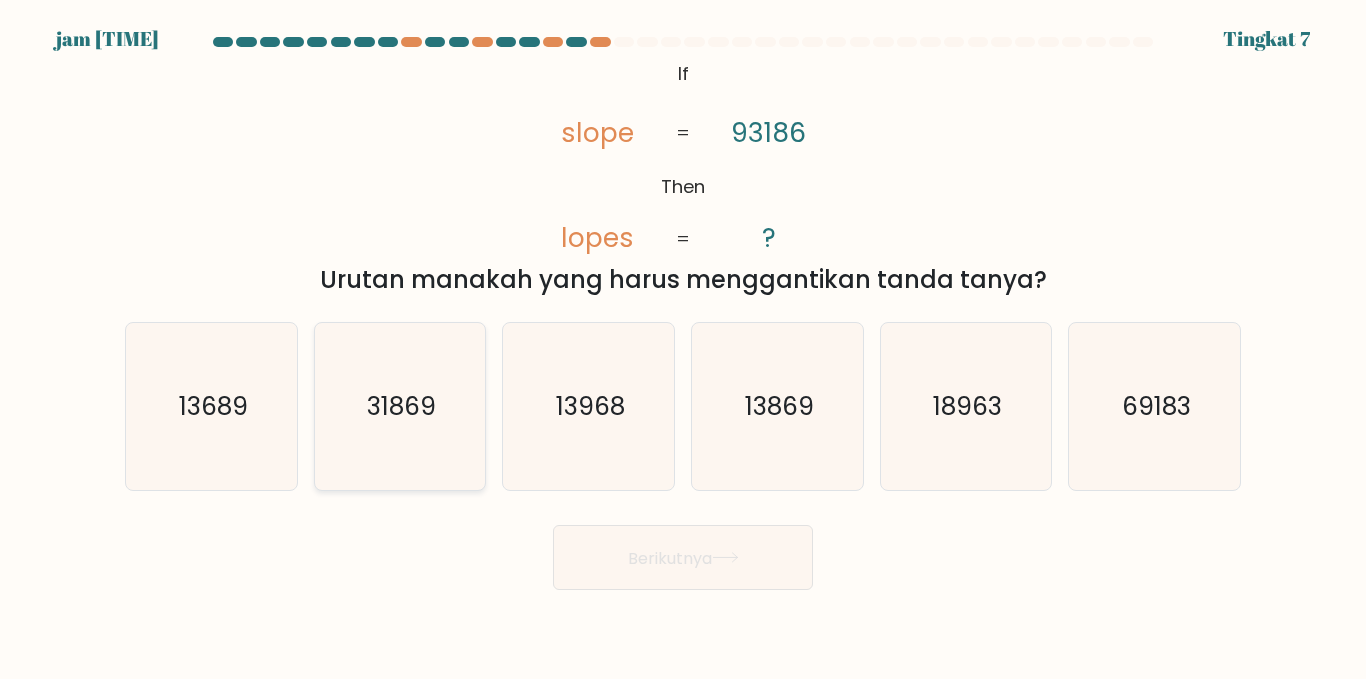 click on "31869" 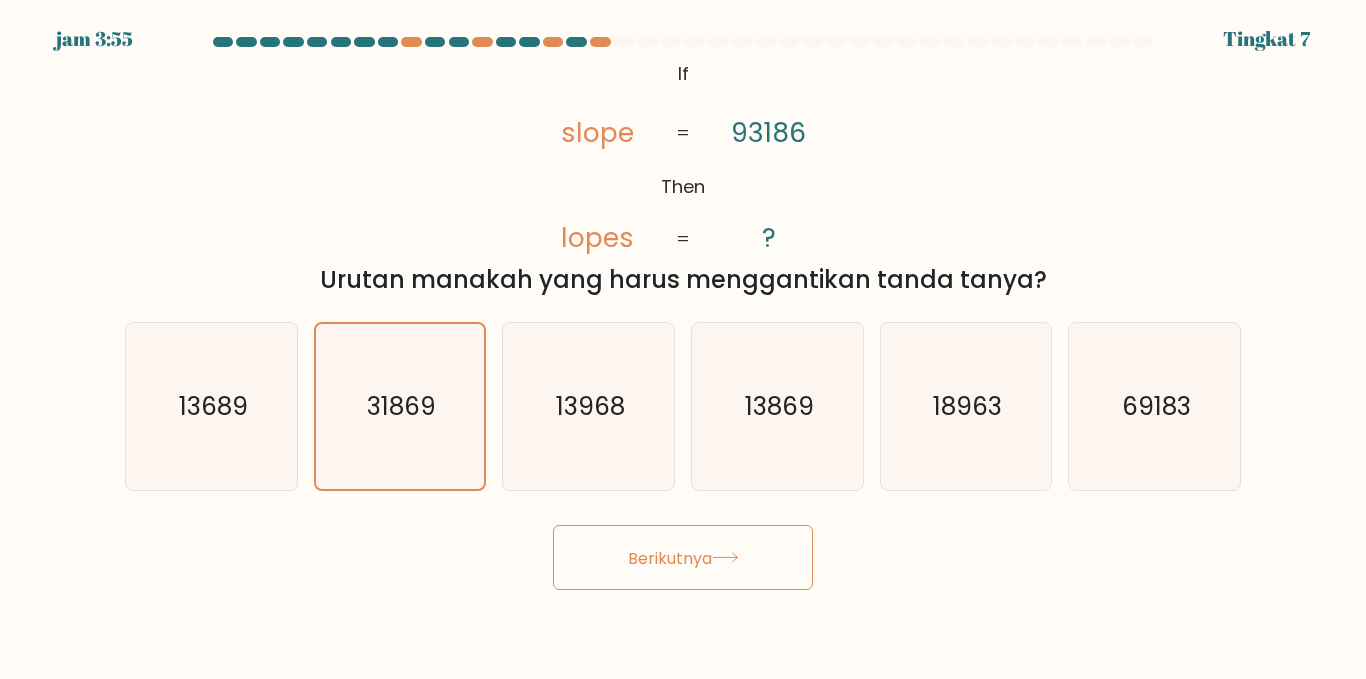 click on "Berikutnya" at bounding box center [683, 557] 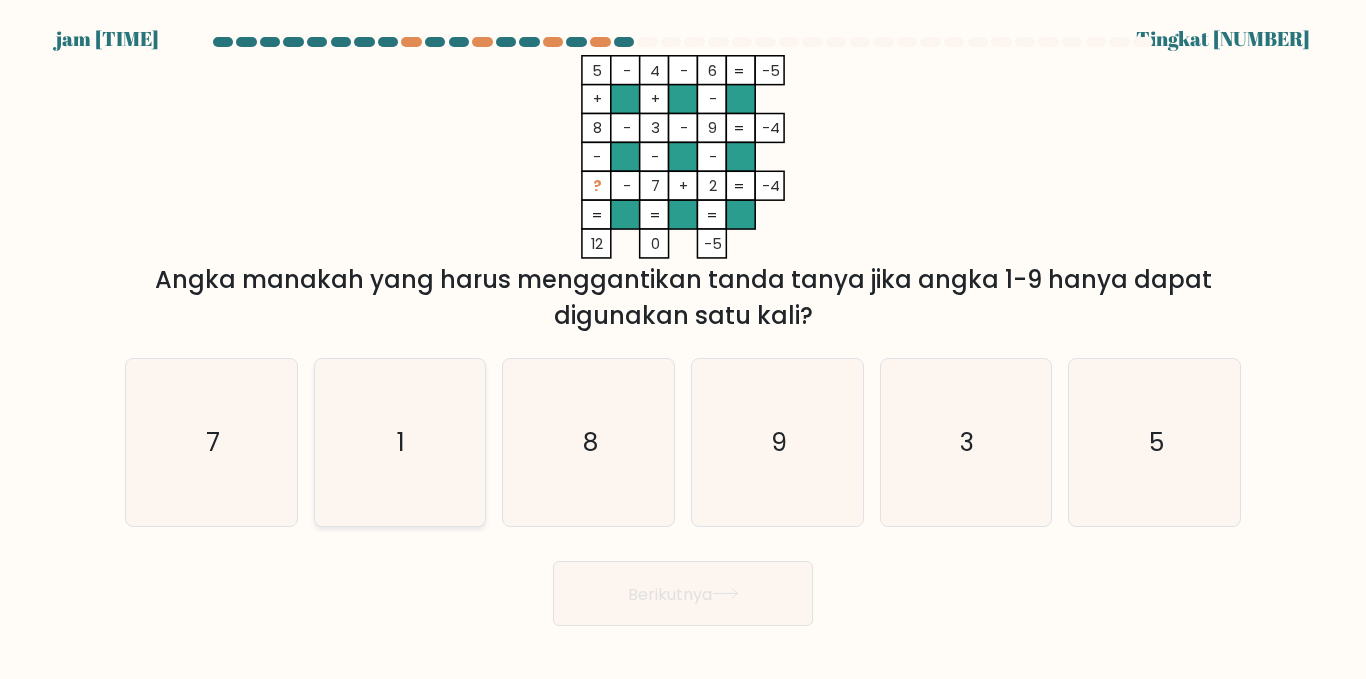 click on "1" 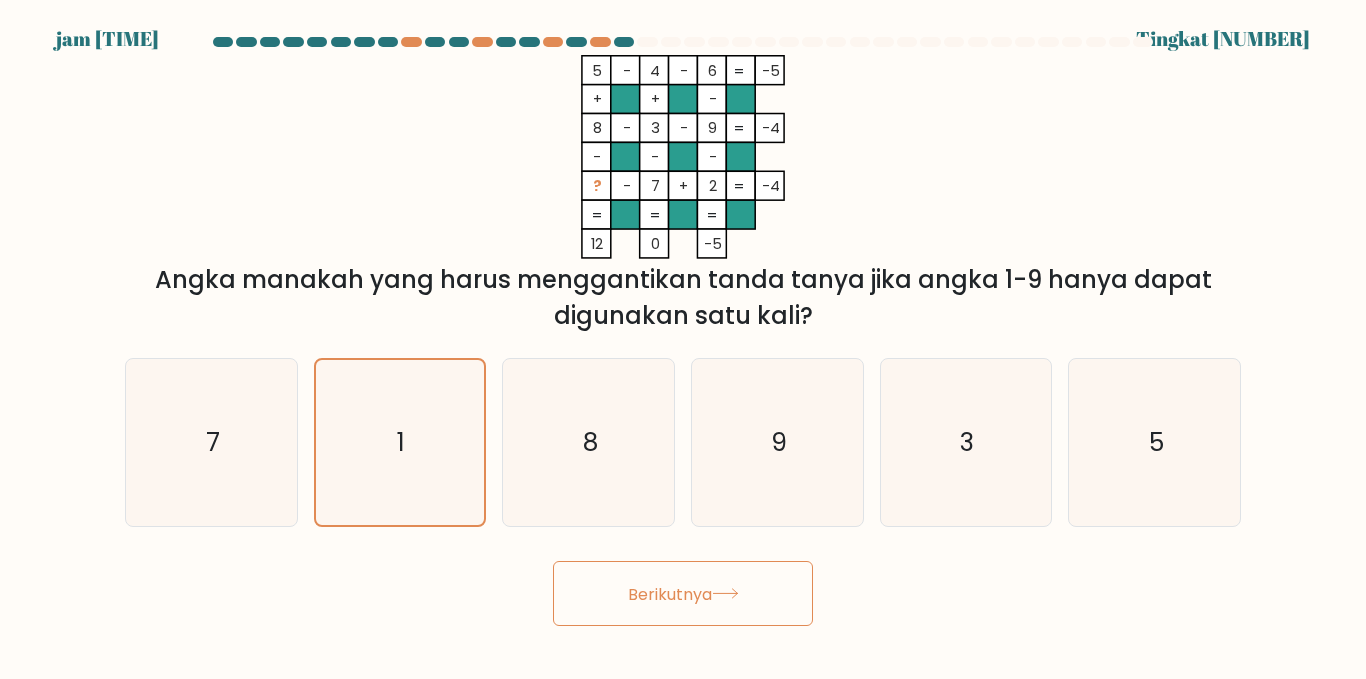 click 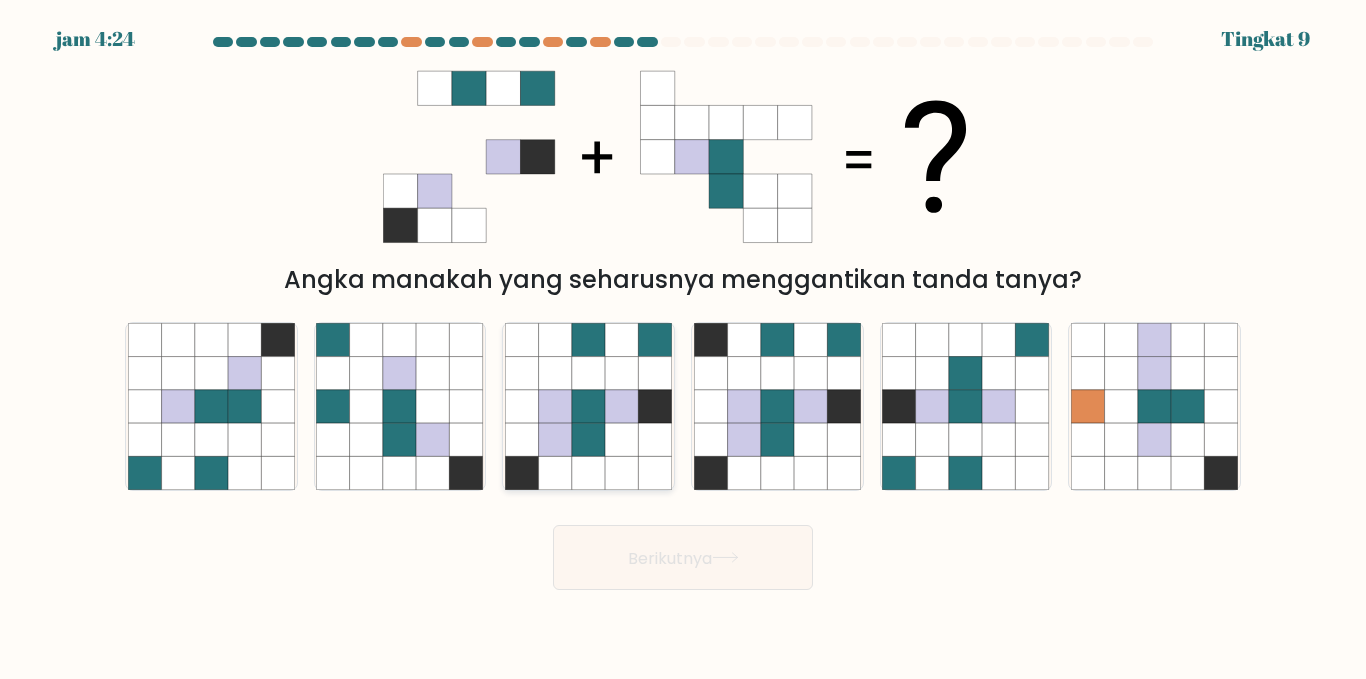 click 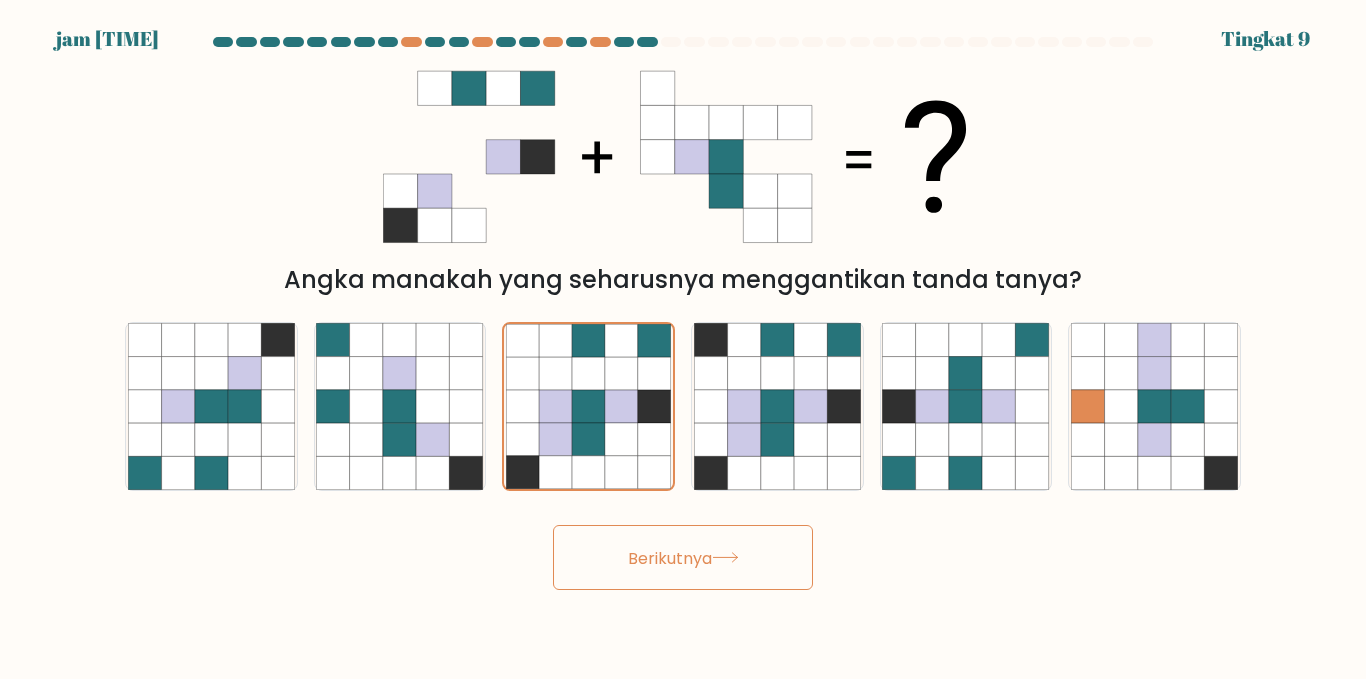 click on "Berikutnya" at bounding box center (683, 557) 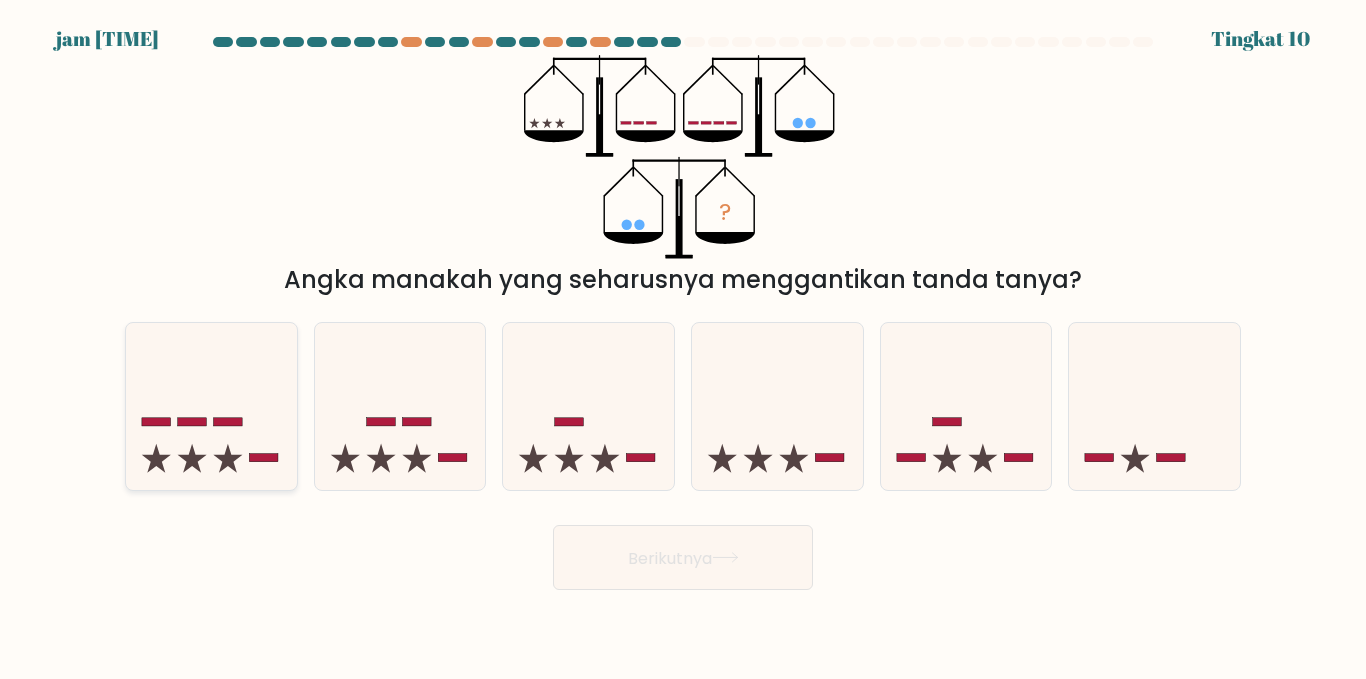 click 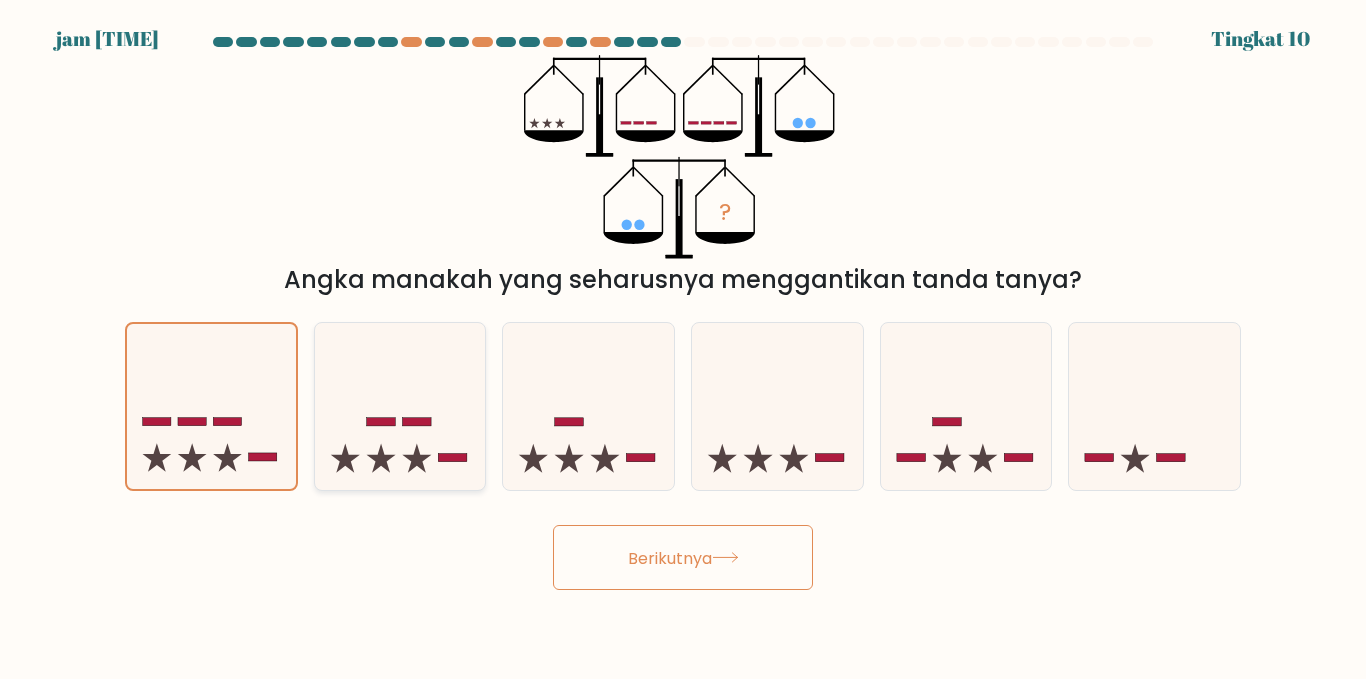 click 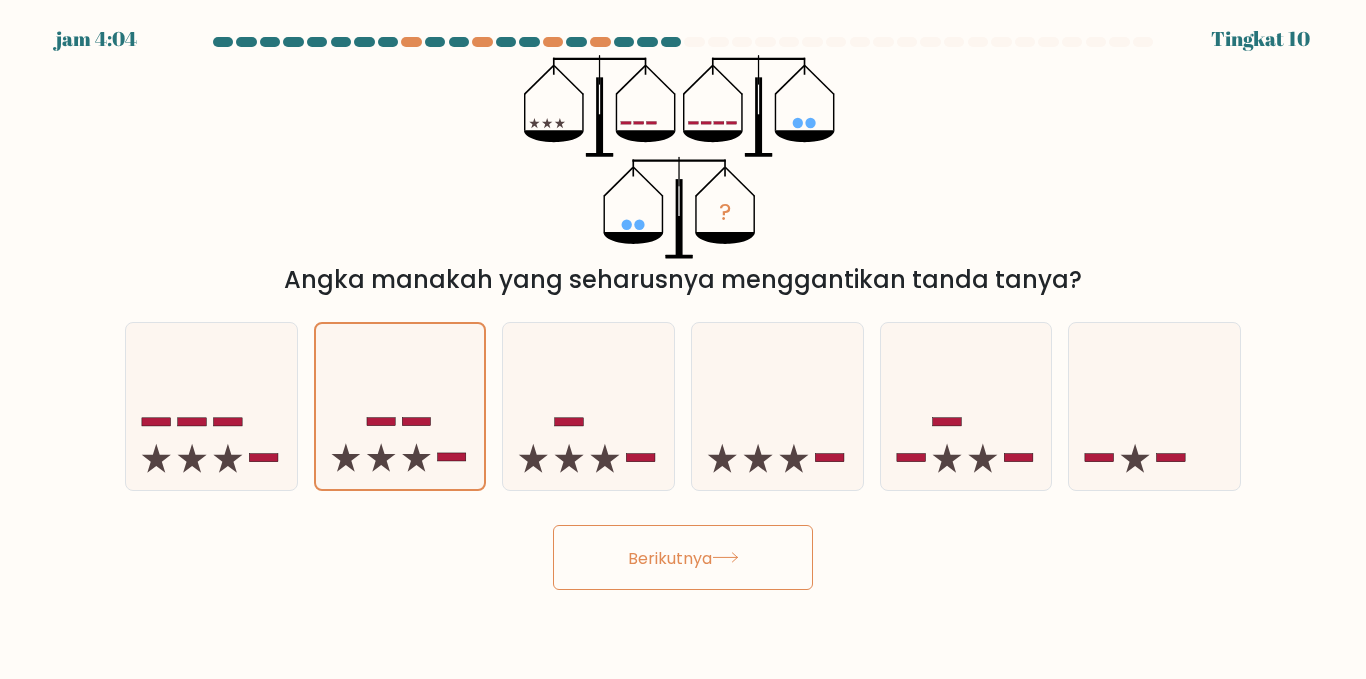 click on "Berikutnya" at bounding box center [683, 557] 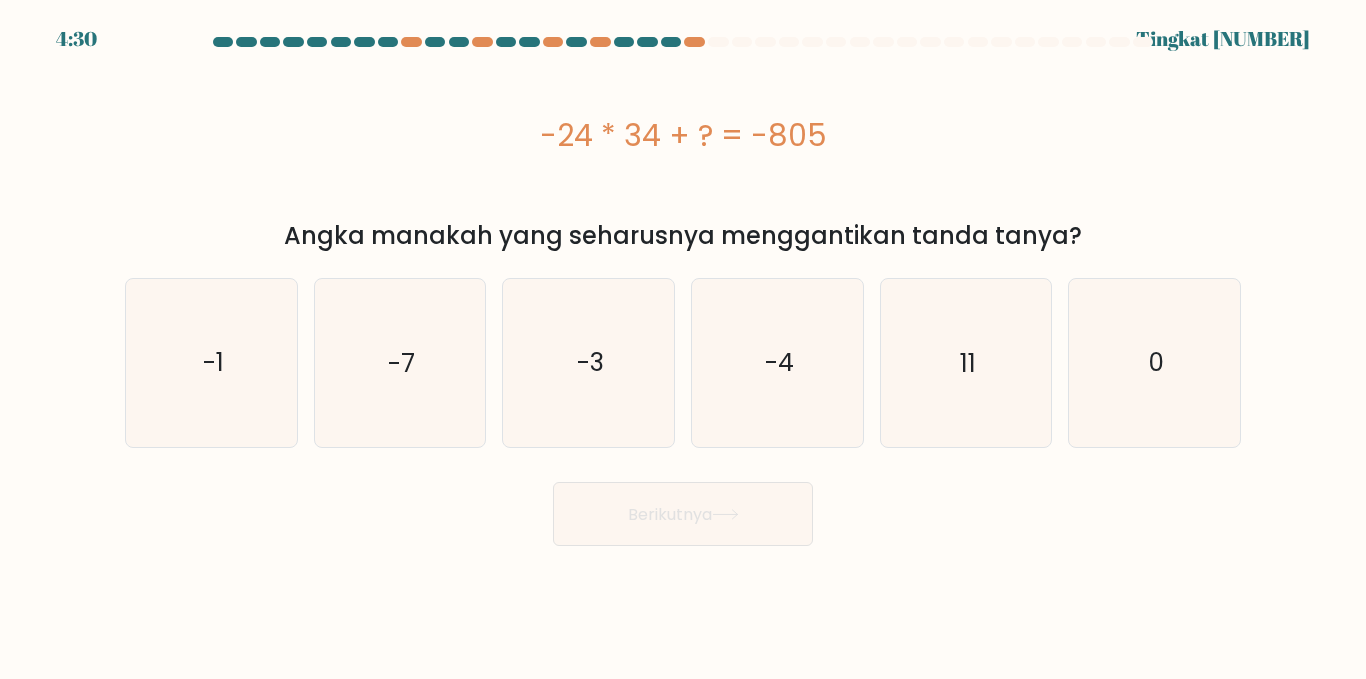drag, startPoint x: 547, startPoint y: 124, endPoint x: 832, endPoint y: 145, distance: 285.77264 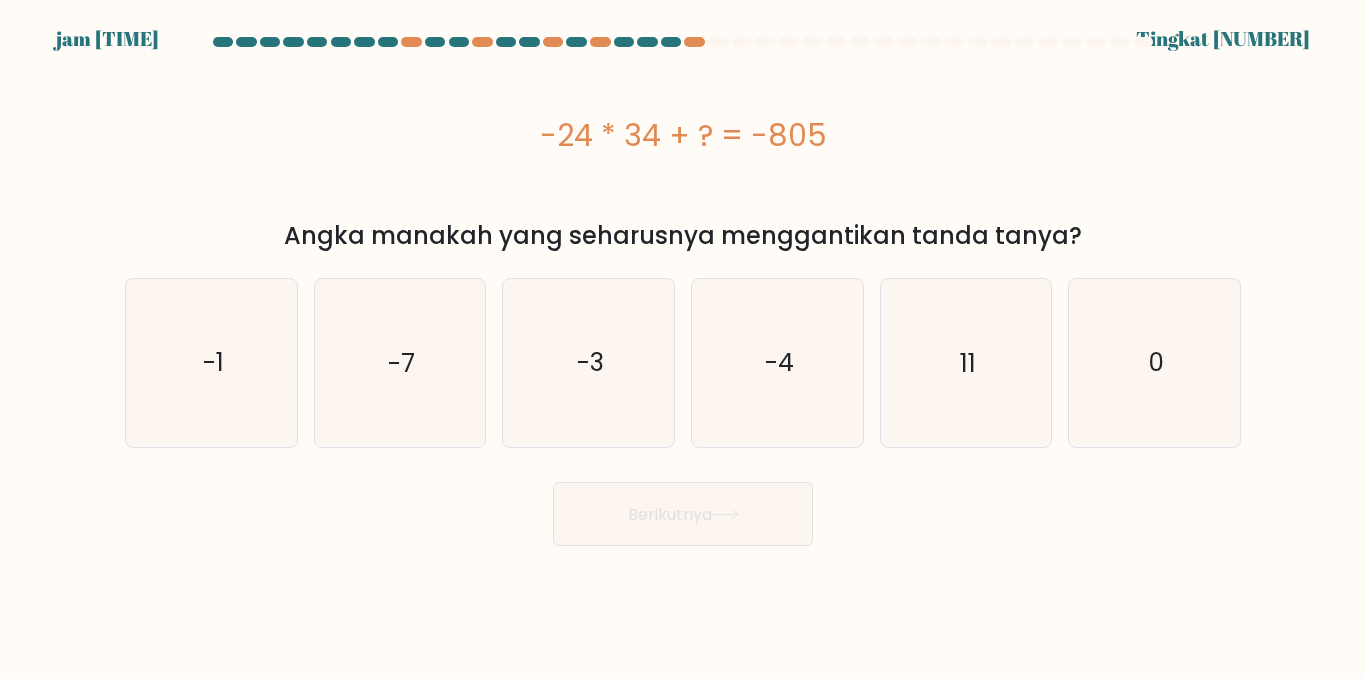 copy on "-24 * 34 + ? = -805" 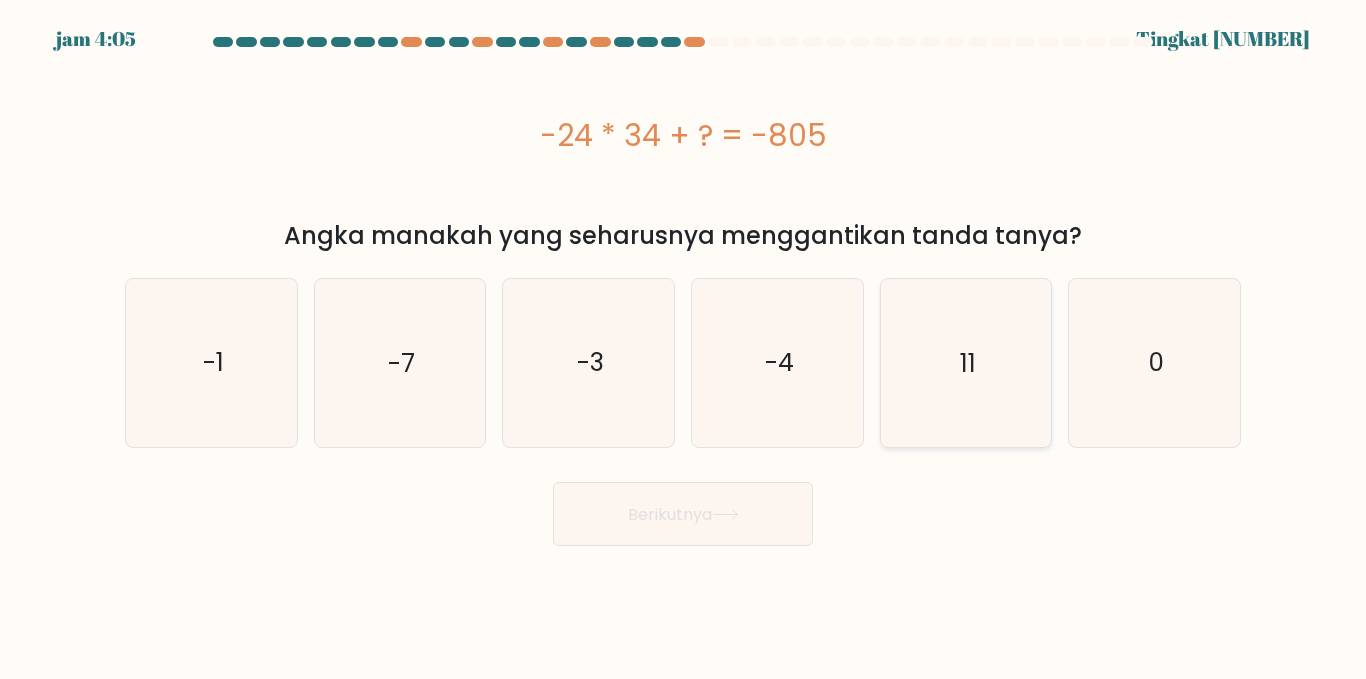 click on "11" 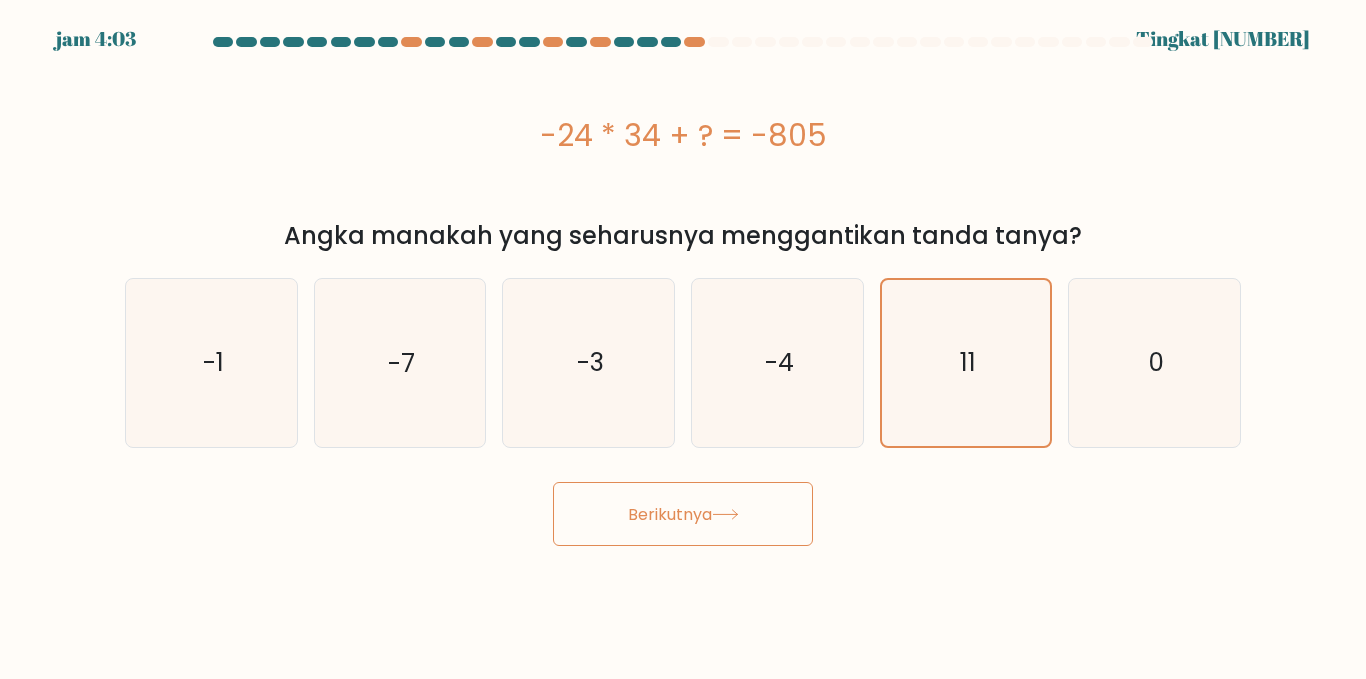 click on "Berikutnya" at bounding box center (683, 514) 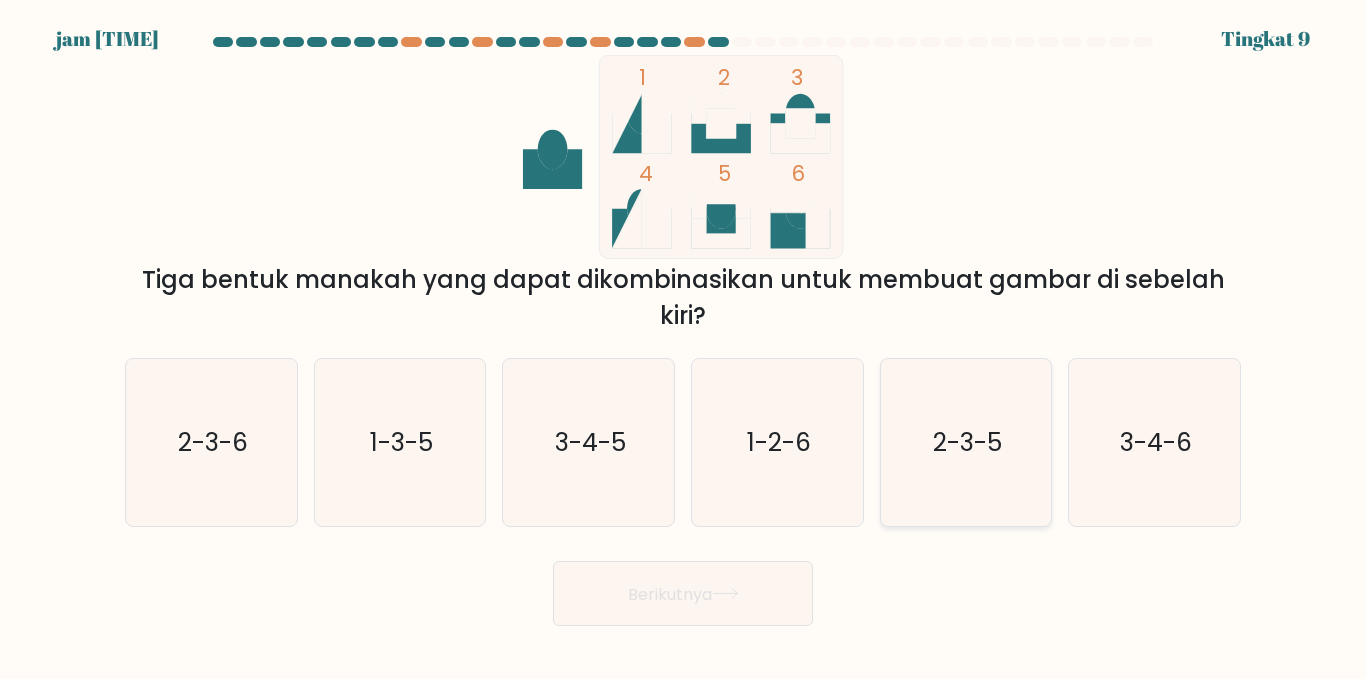 click on "2-3-5" 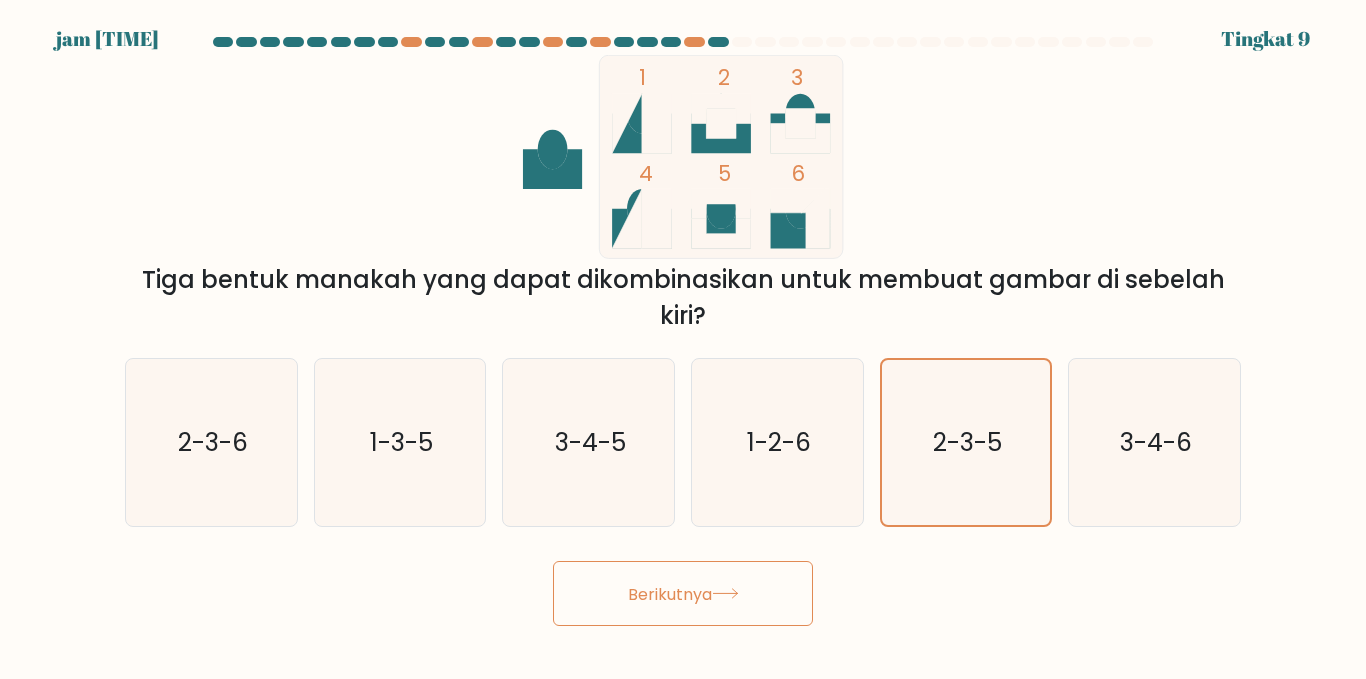 click 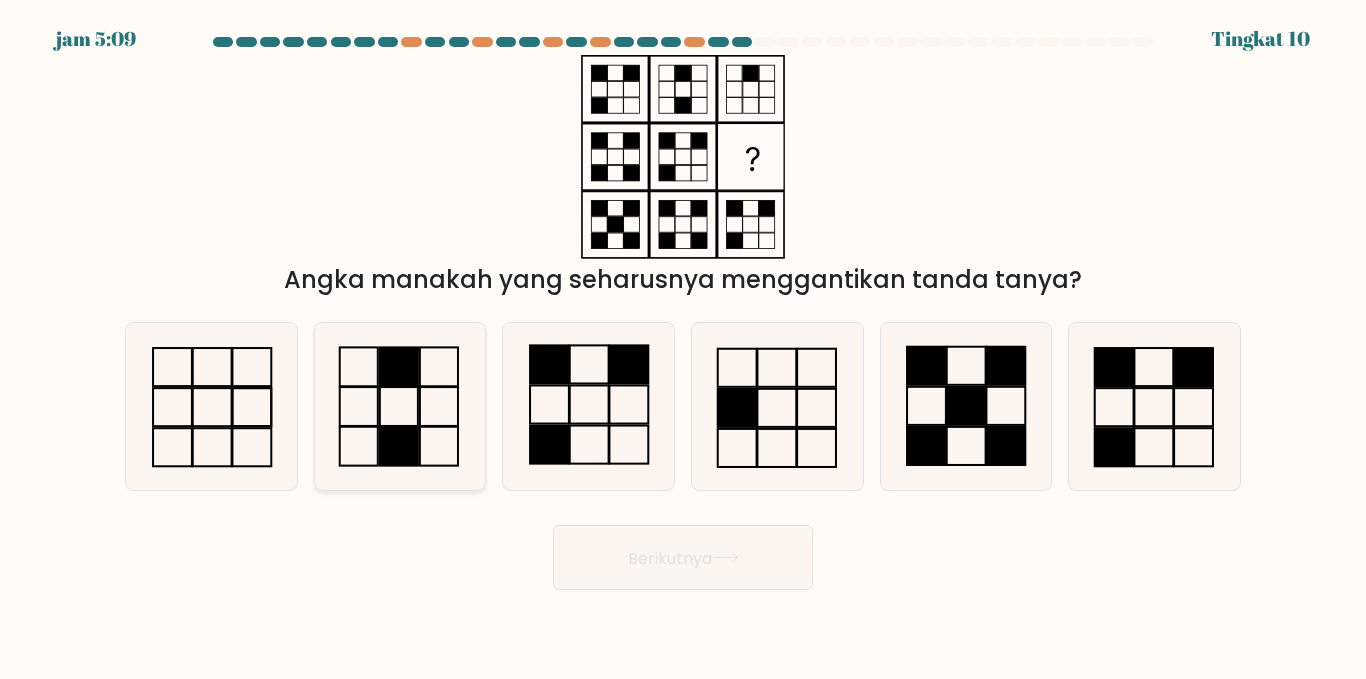click 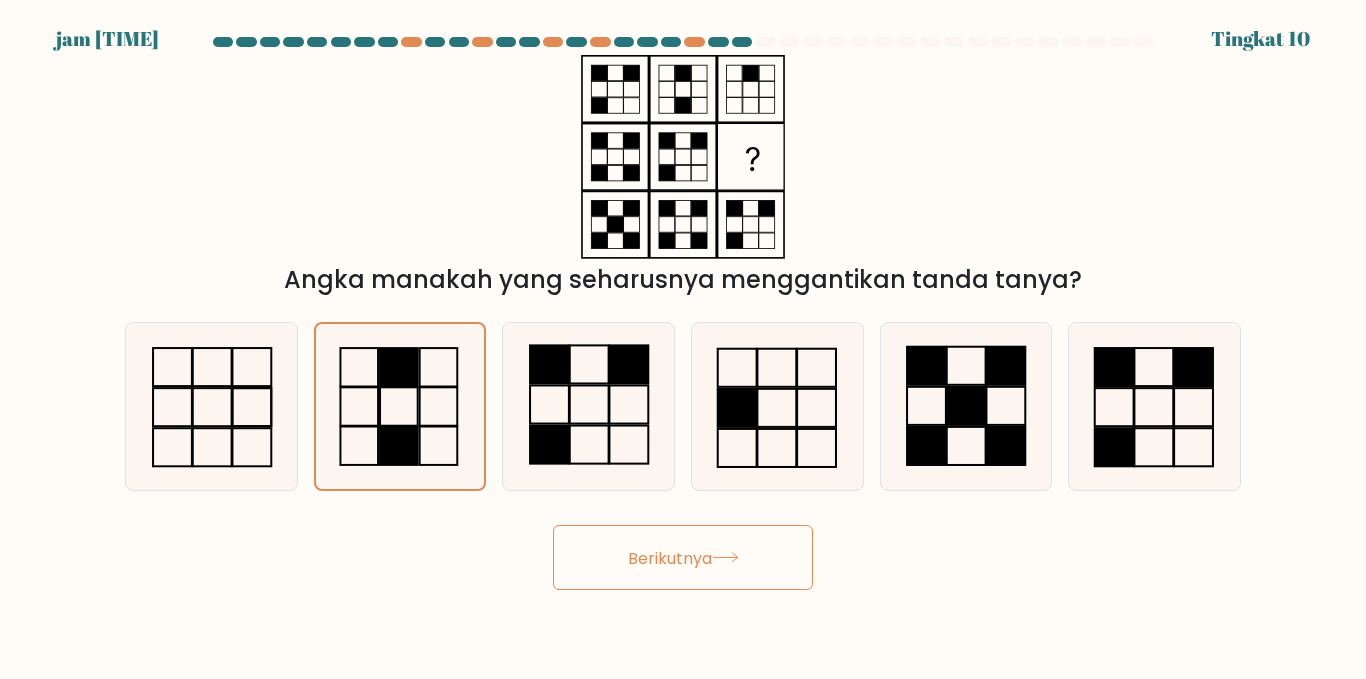 click on "Berikutnya" at bounding box center [670, 557] 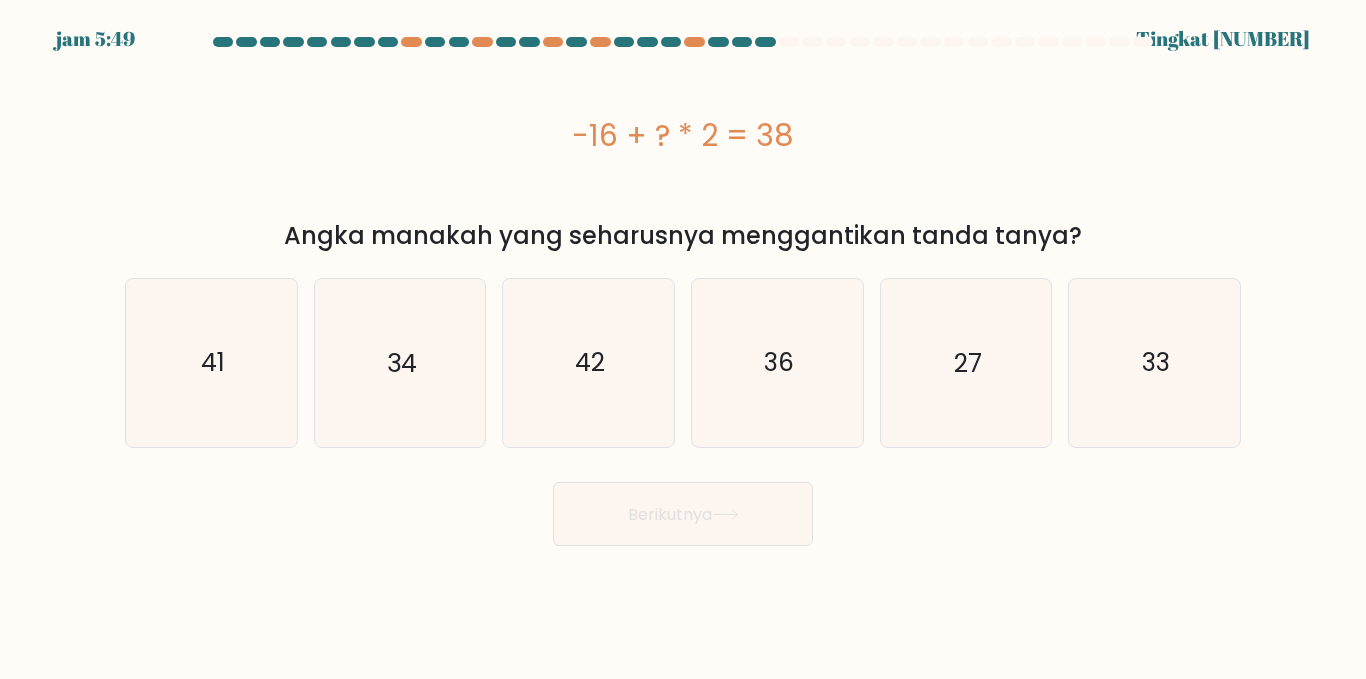 drag, startPoint x: 576, startPoint y: 134, endPoint x: 883, endPoint y: 152, distance: 307.52722 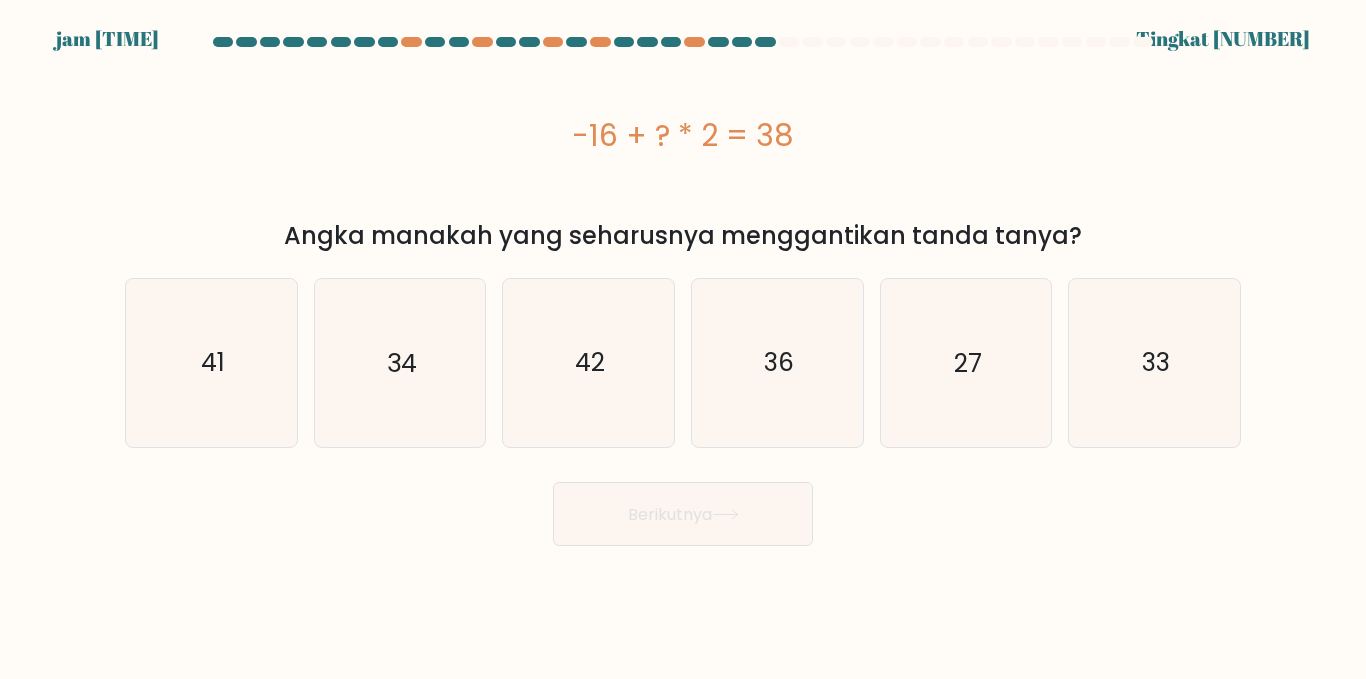 copy on "-16 + ? * 2 = 38" 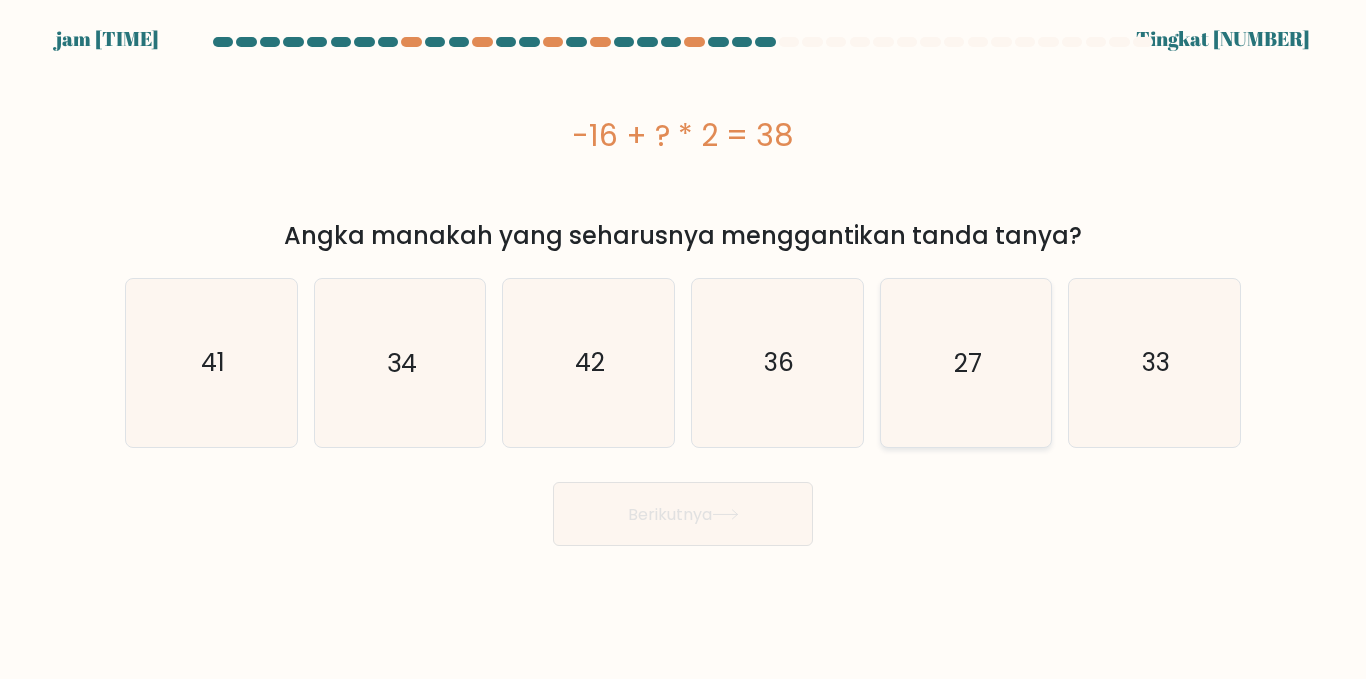 click on "27" 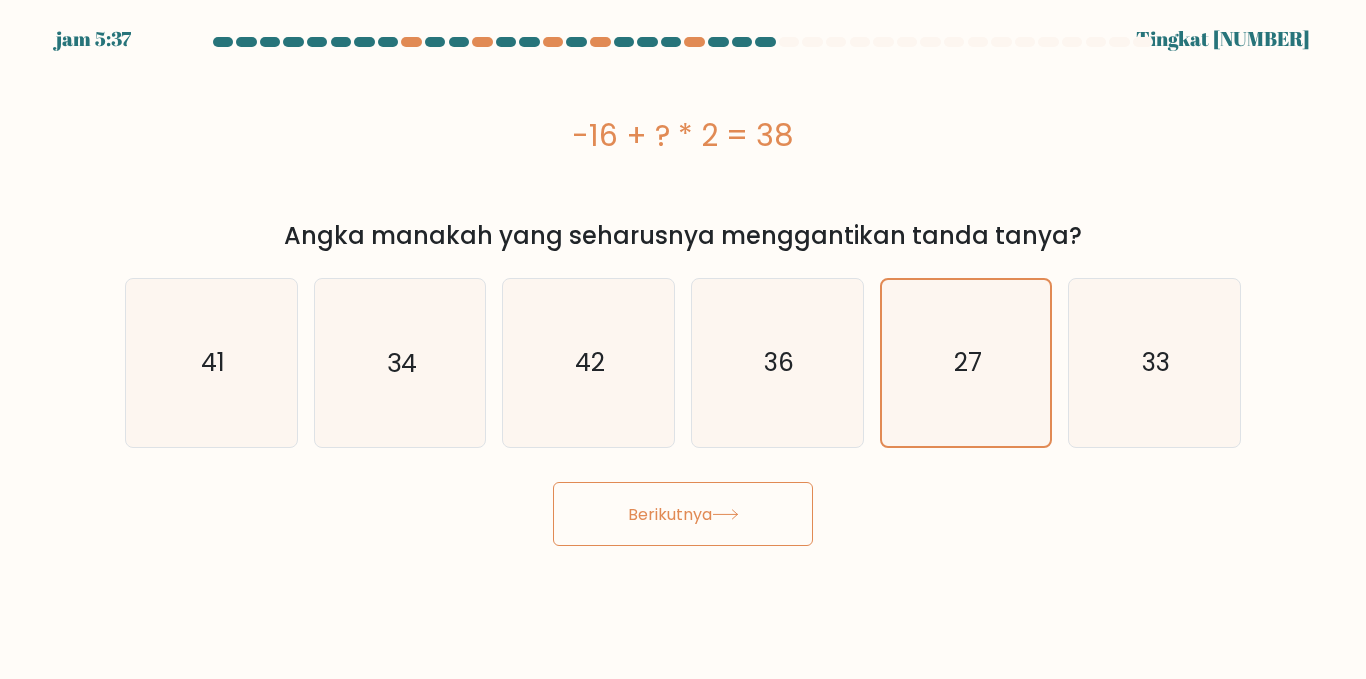 click 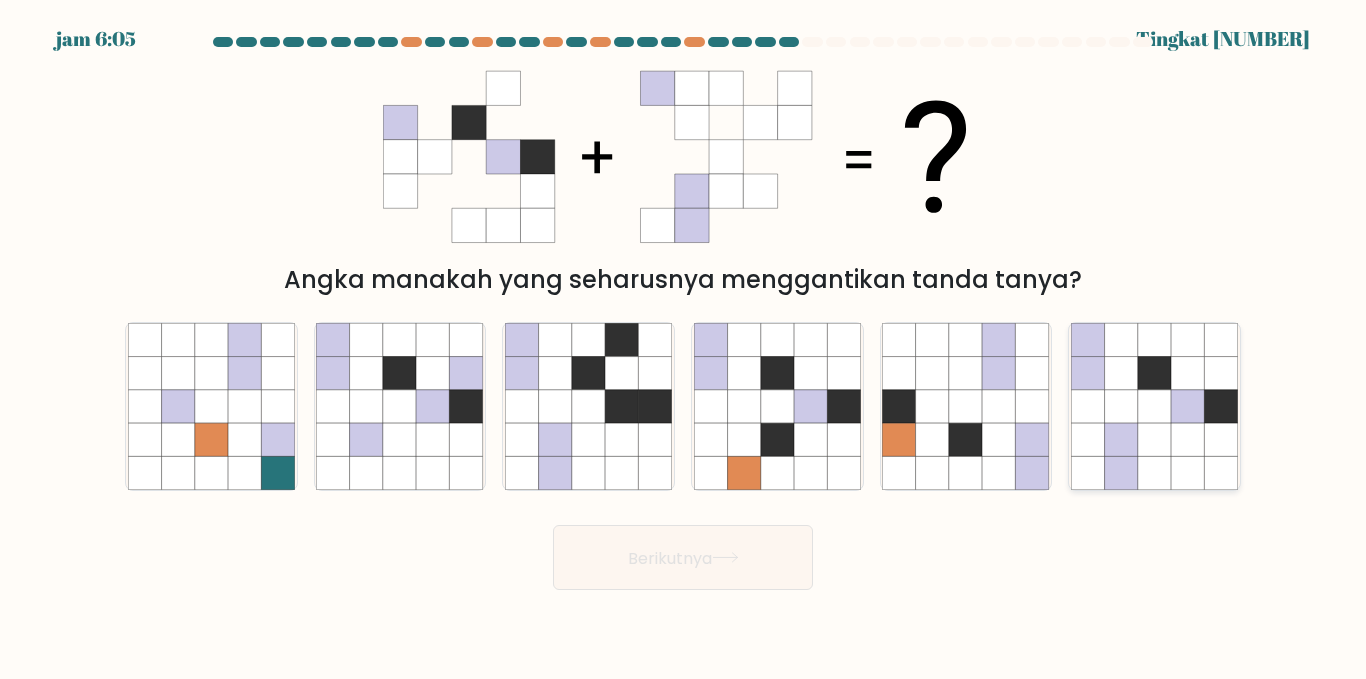 click 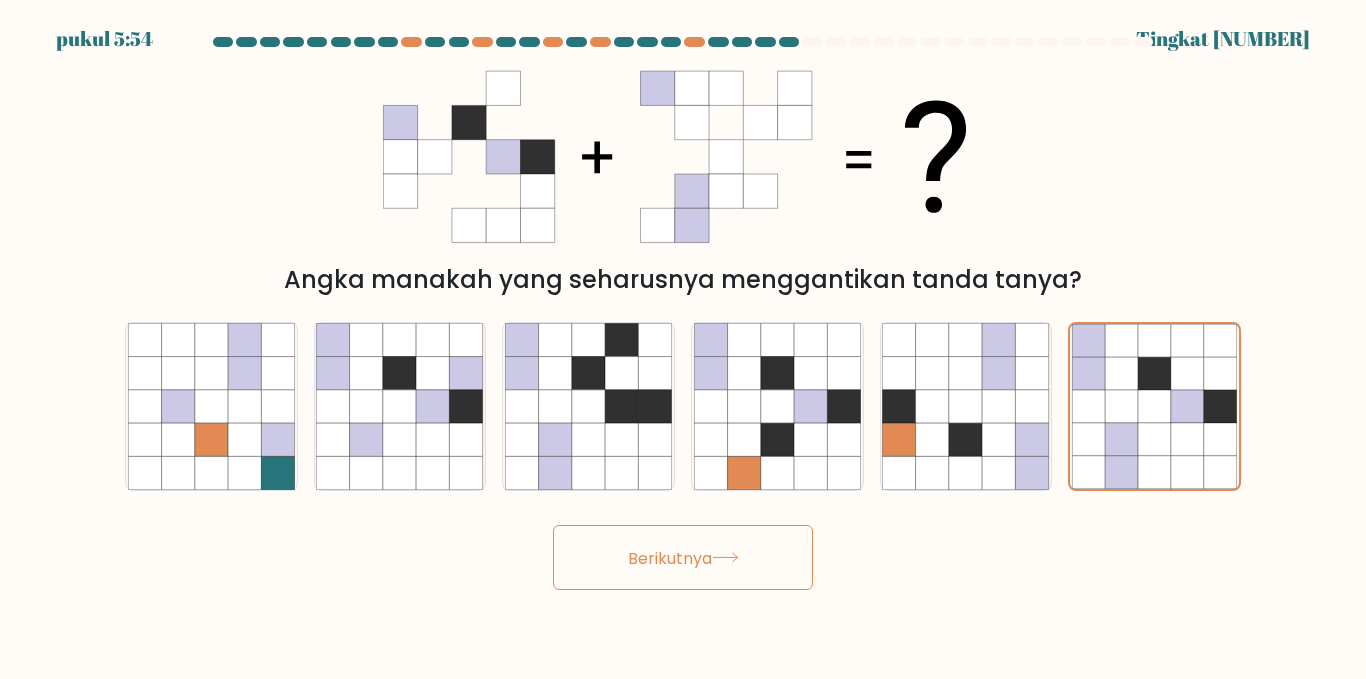 click on "Berikutnya" at bounding box center [670, 557] 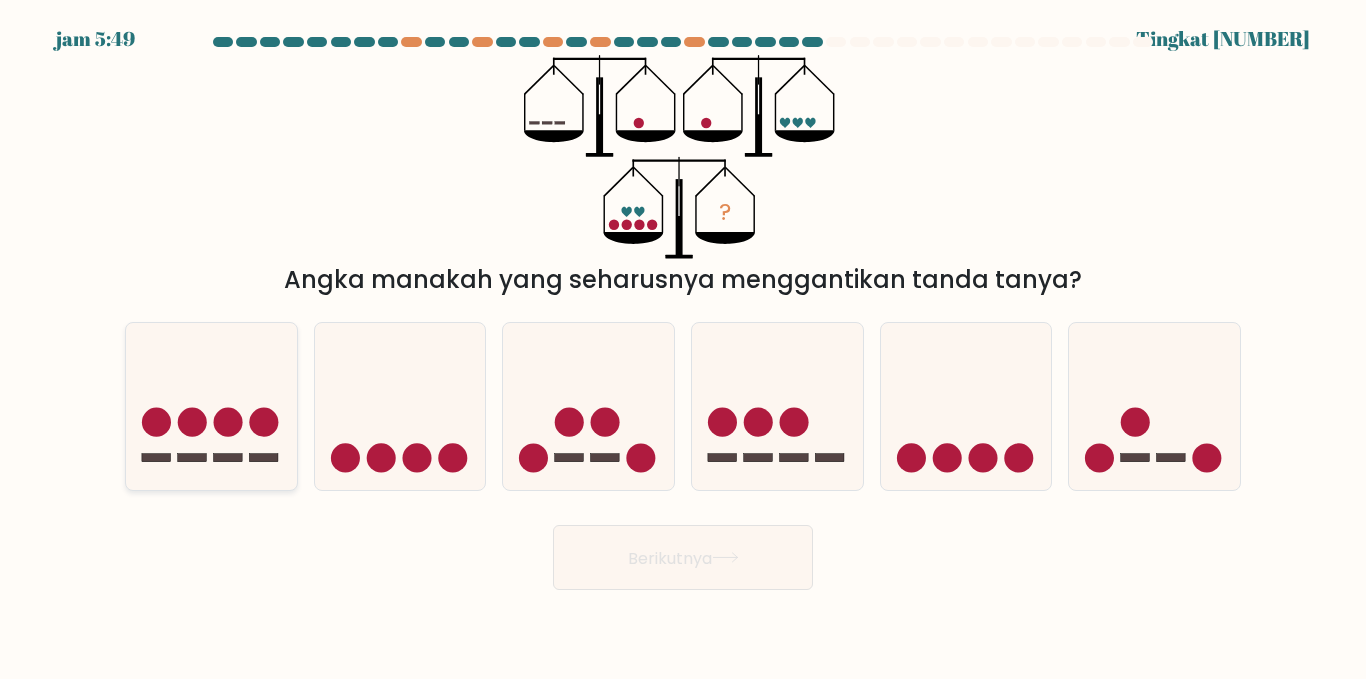 click 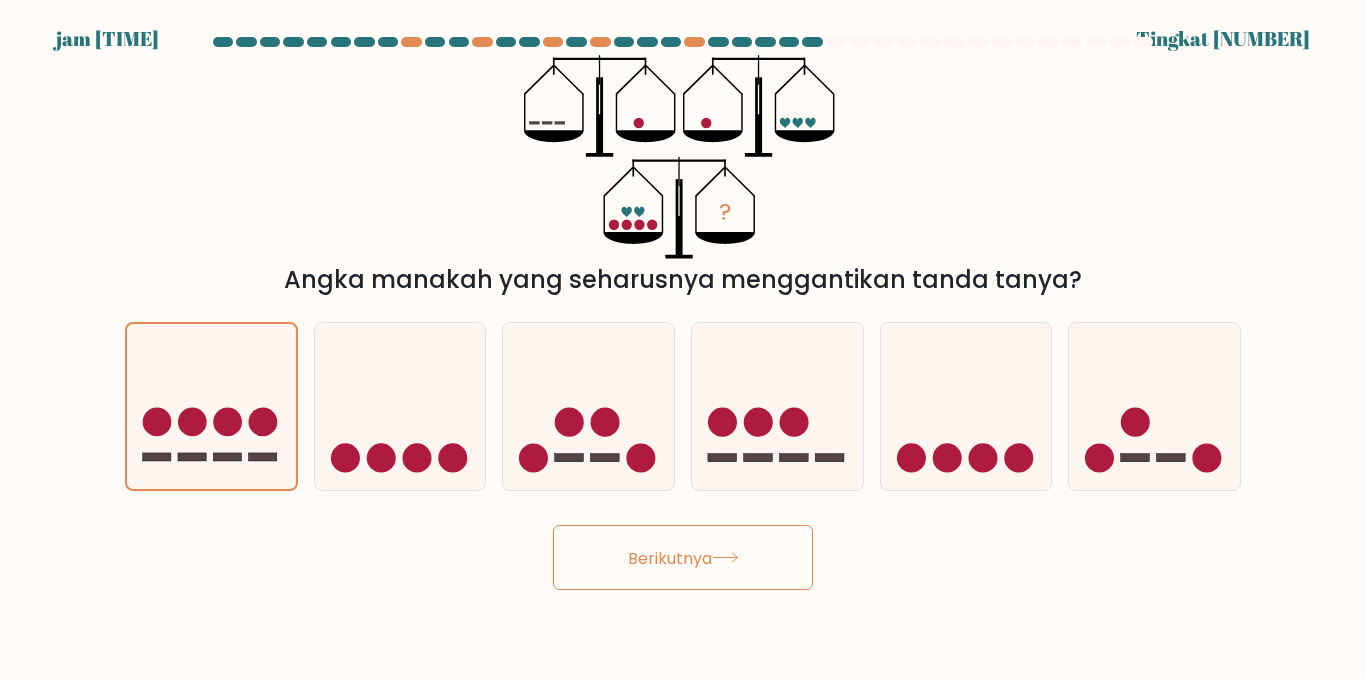 click 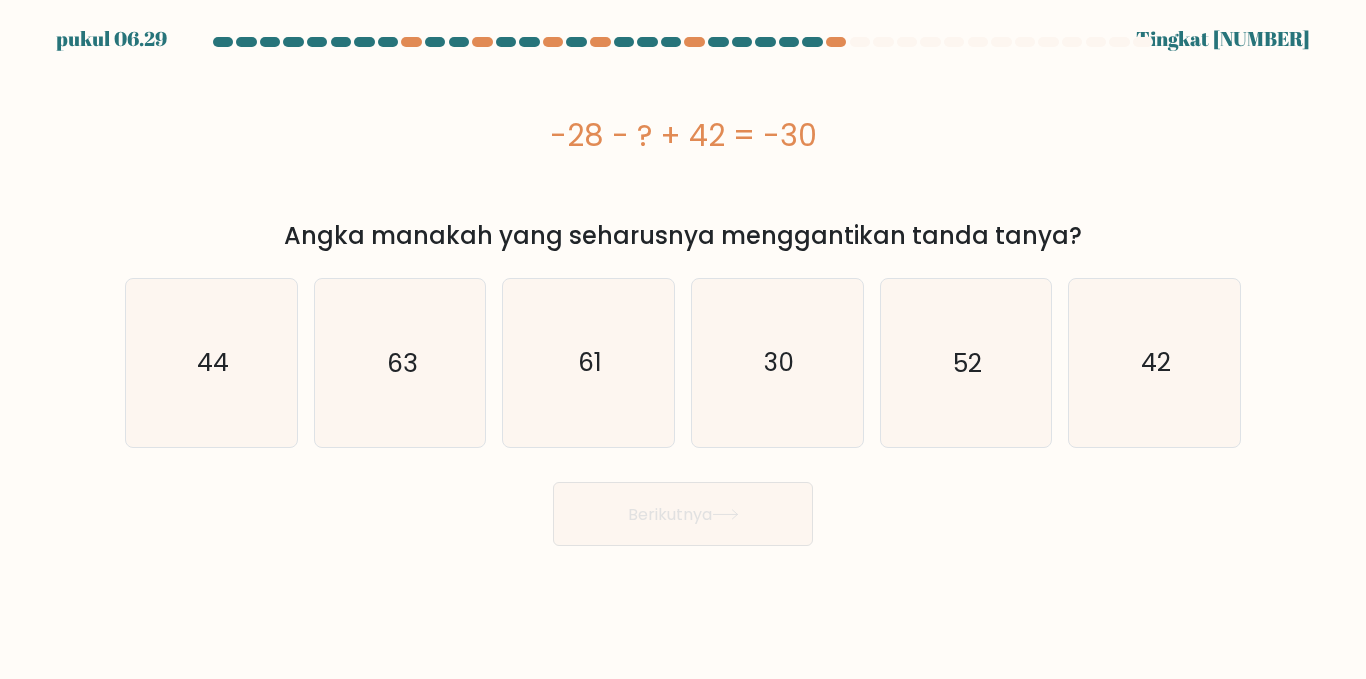 drag, startPoint x: 556, startPoint y: 132, endPoint x: 819, endPoint y: 137, distance: 263.04752 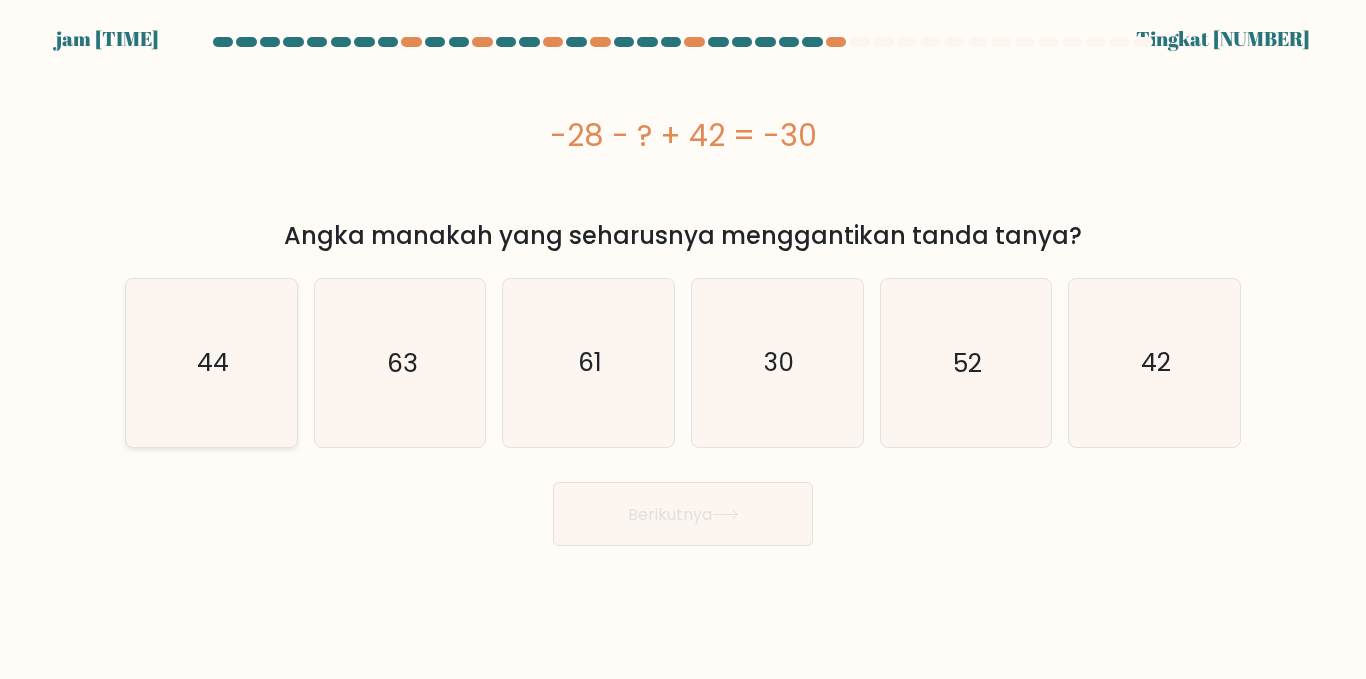 click on "44" 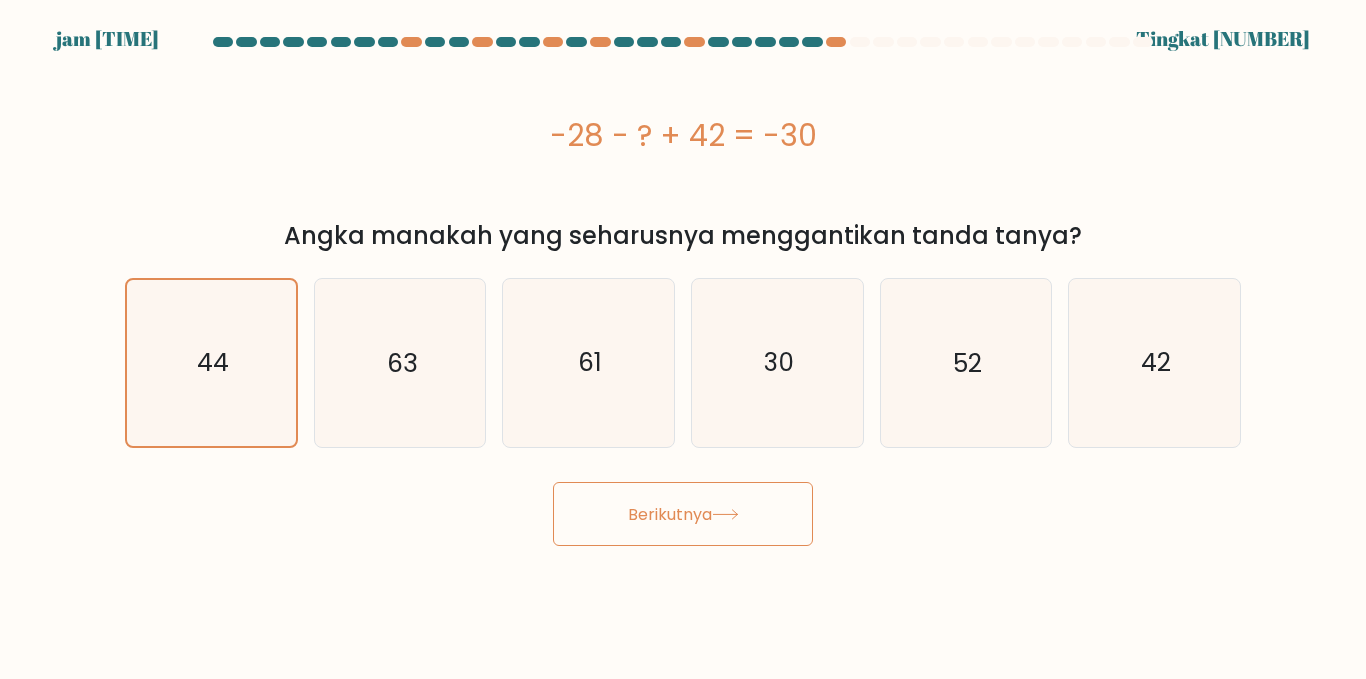 click 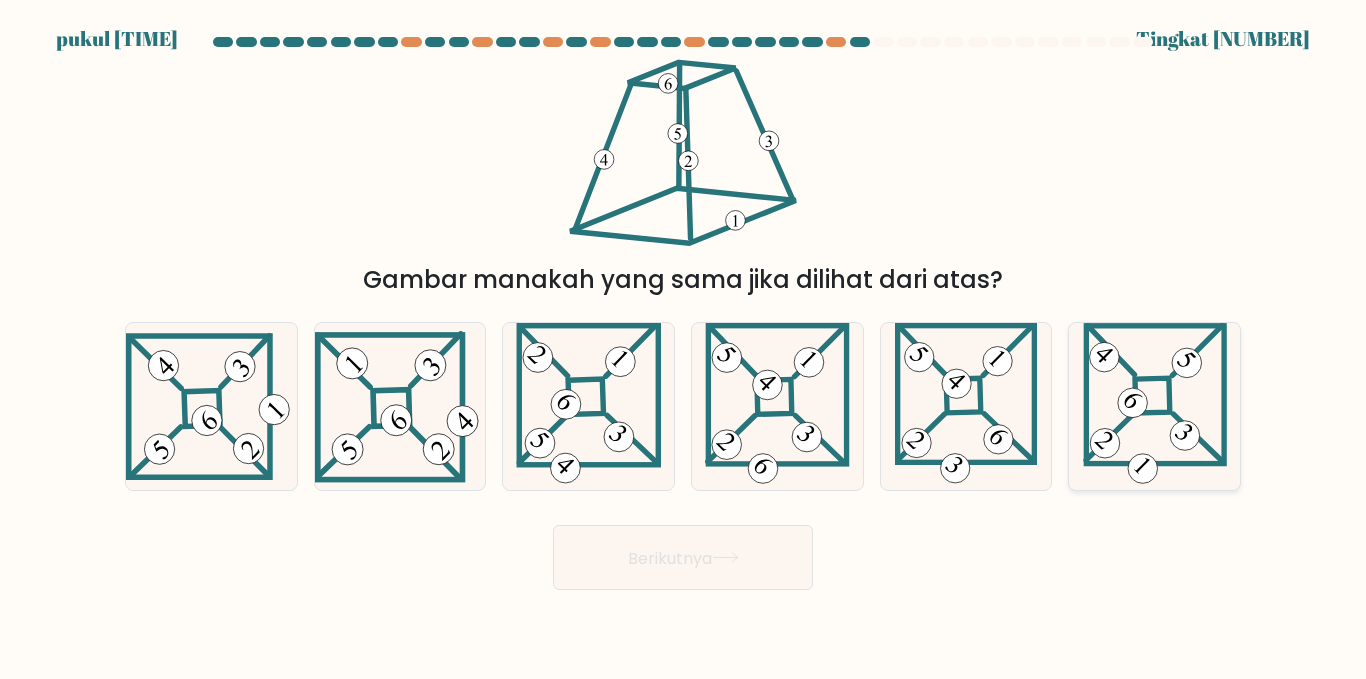 click 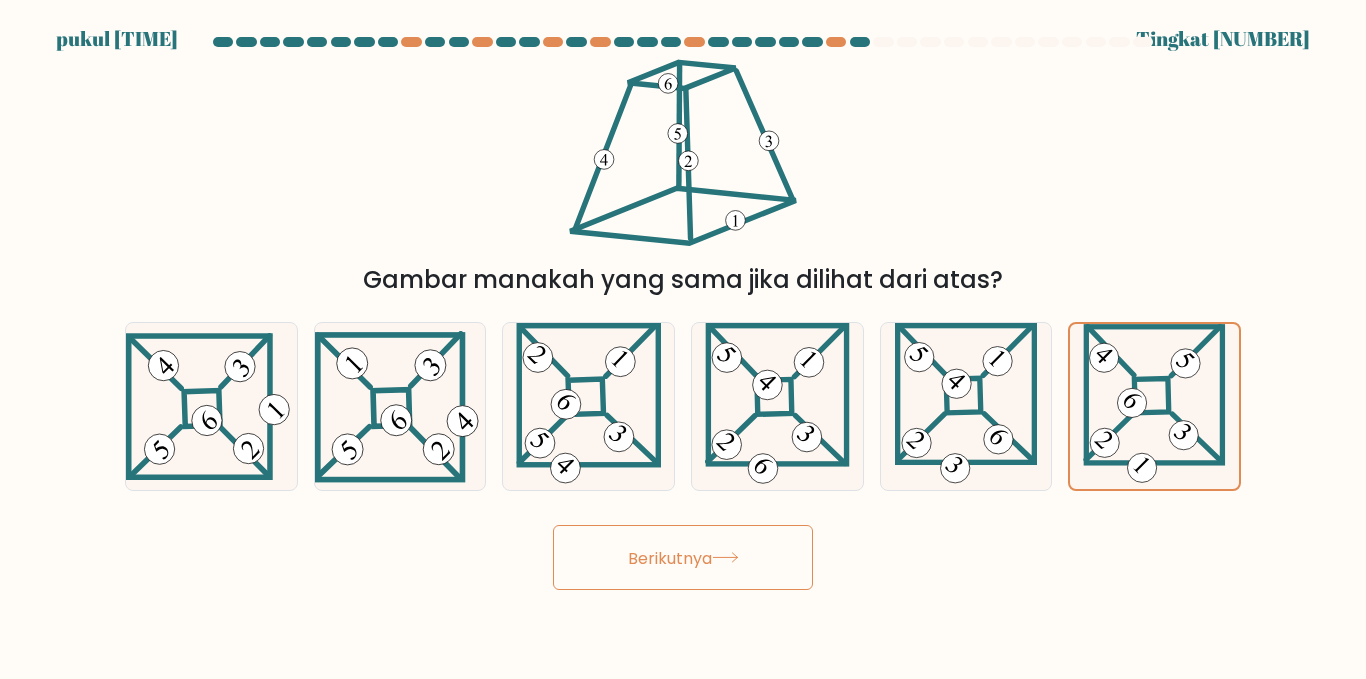 click on "Berikutnya" at bounding box center (683, 557) 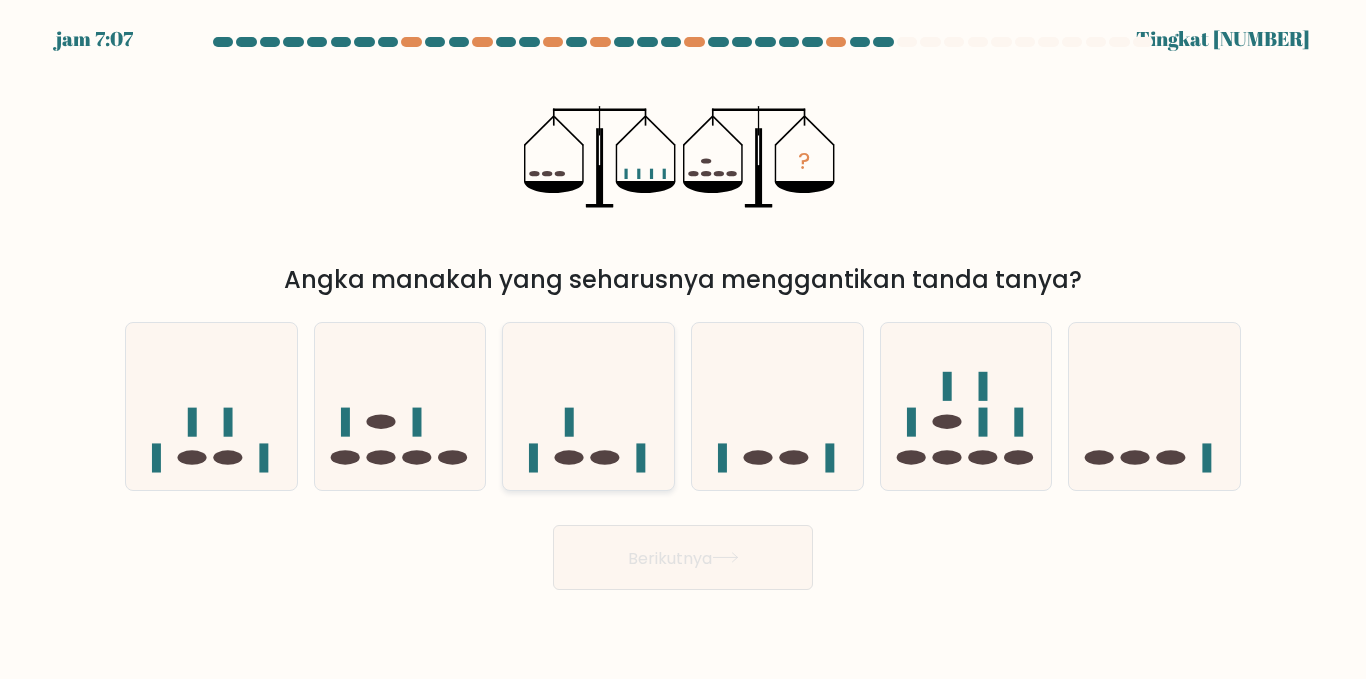 click 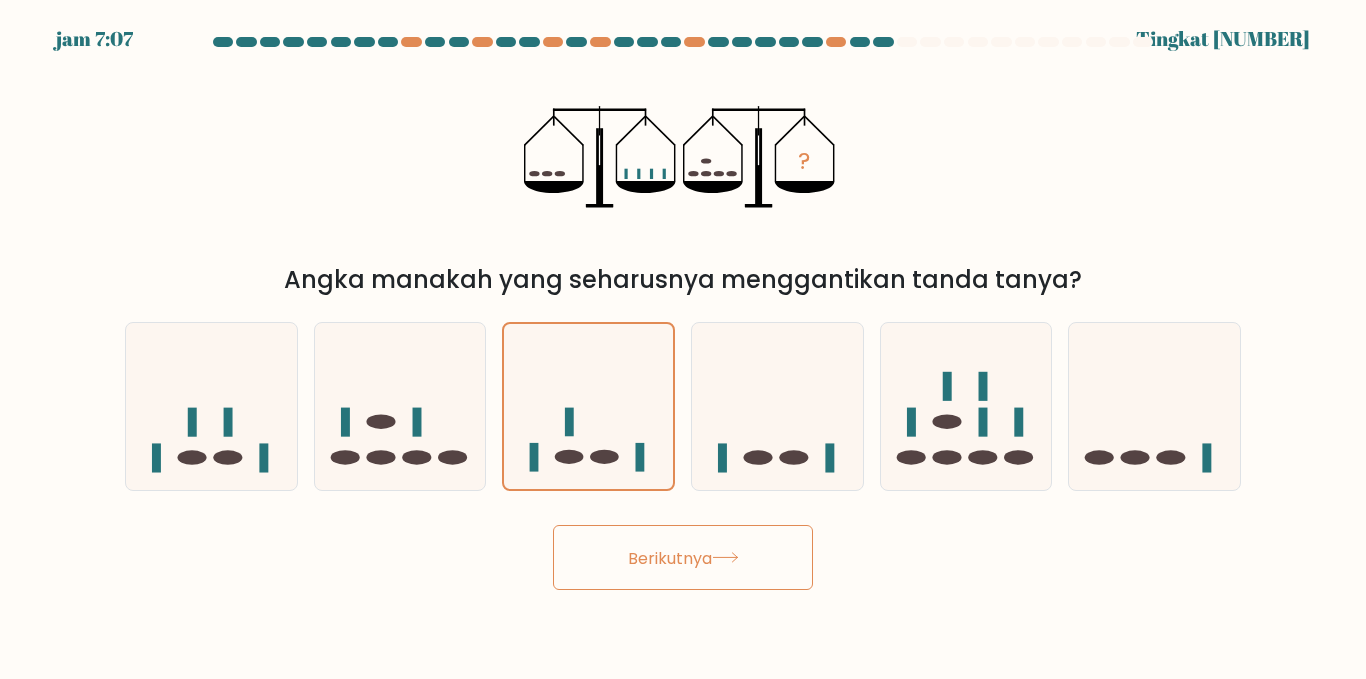 click on "Berikutnya" at bounding box center (683, 557) 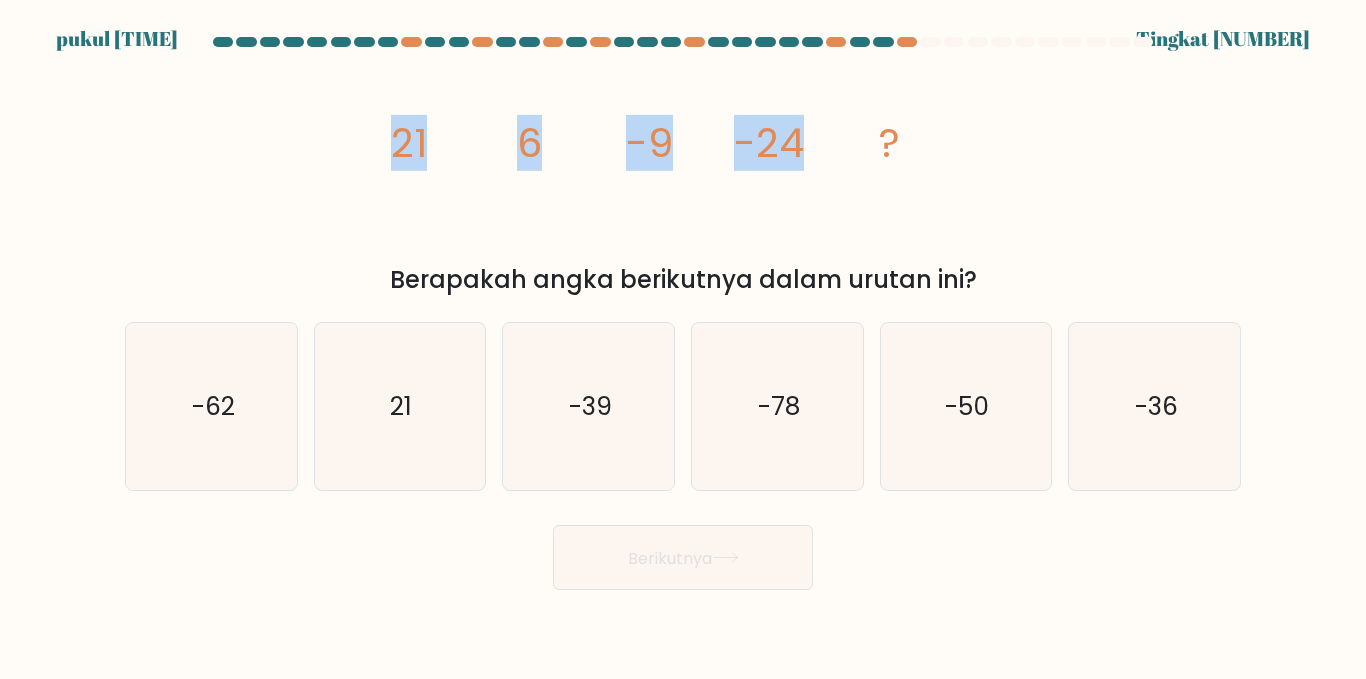 drag, startPoint x: 368, startPoint y: 127, endPoint x: 856, endPoint y: 166, distance: 489.5559 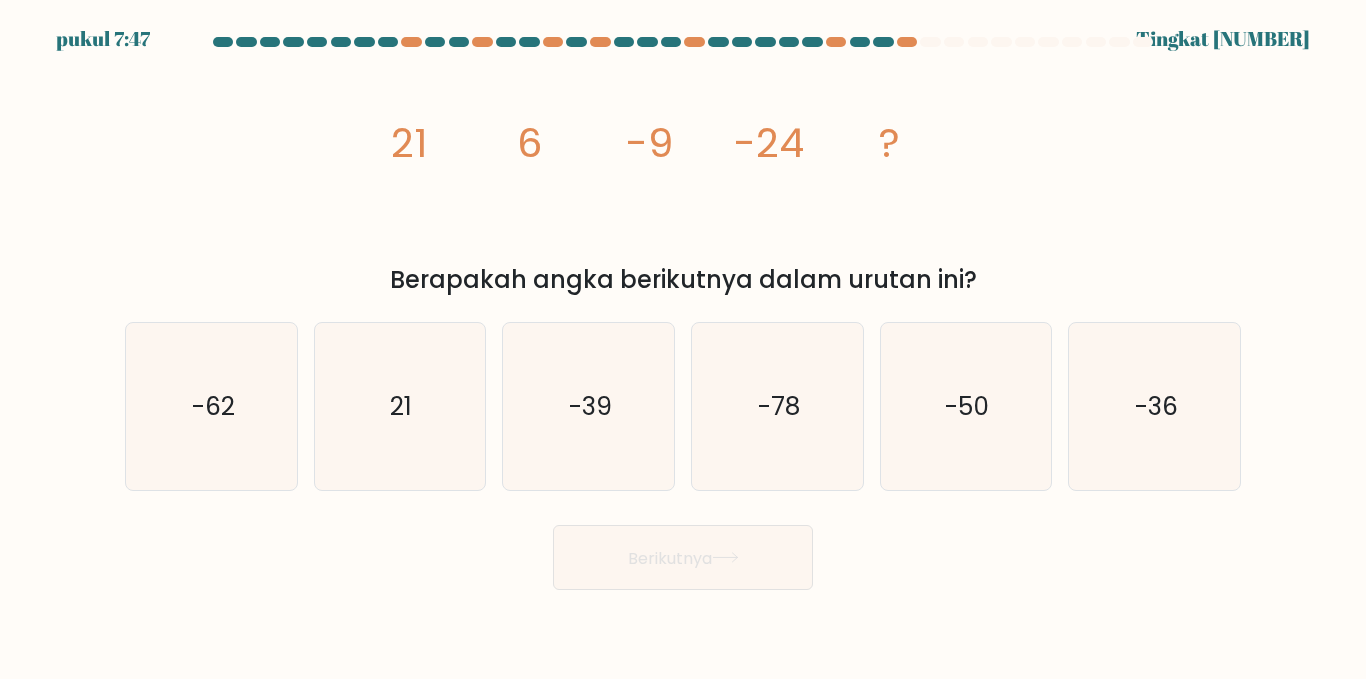 click on "image/svg+xml
21
6
-9
-24
?
Berapakah angka berikutnya dalam urutan ini?" at bounding box center (683, 176) 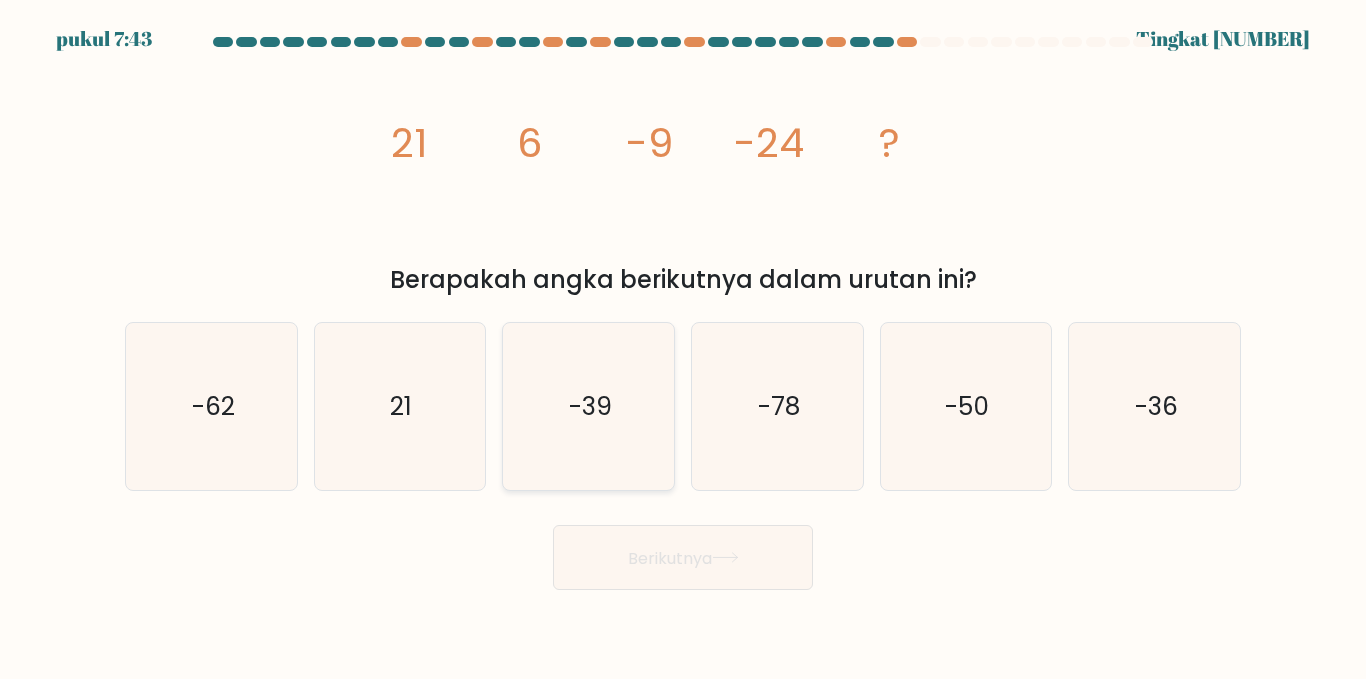 click on "-39" 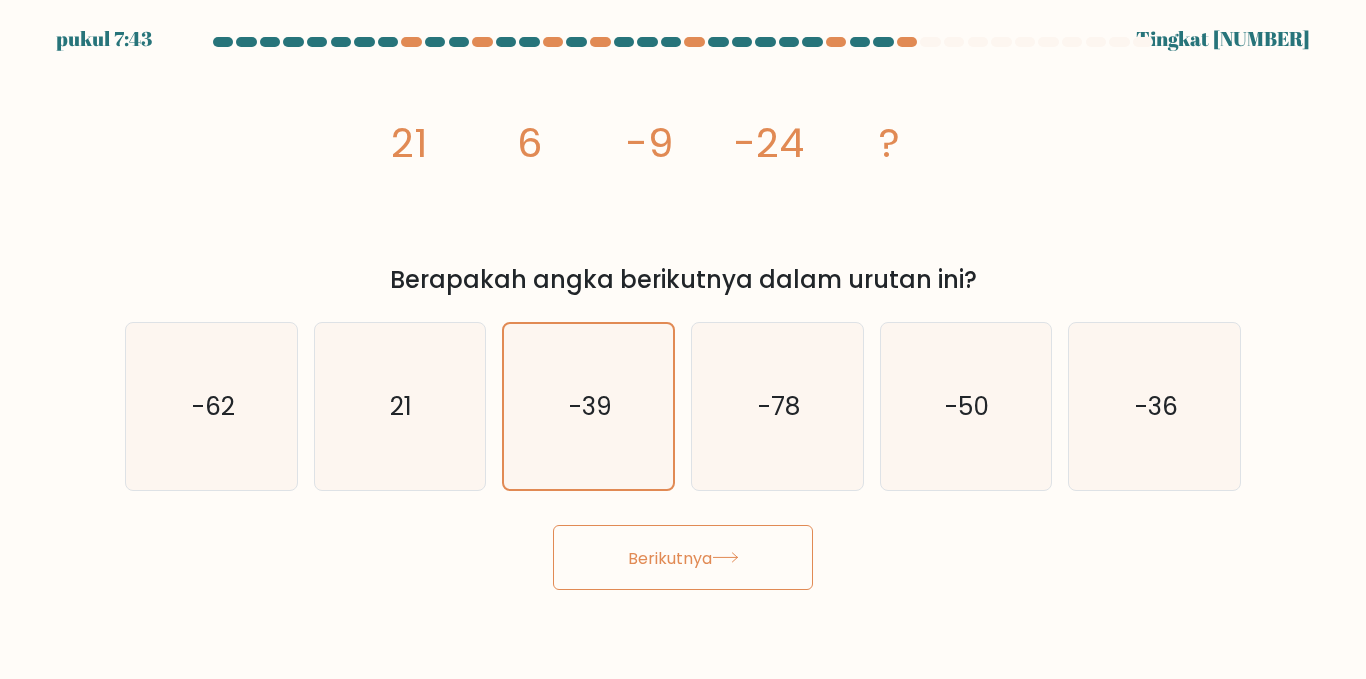 click on "Berikutnya" at bounding box center [670, 557] 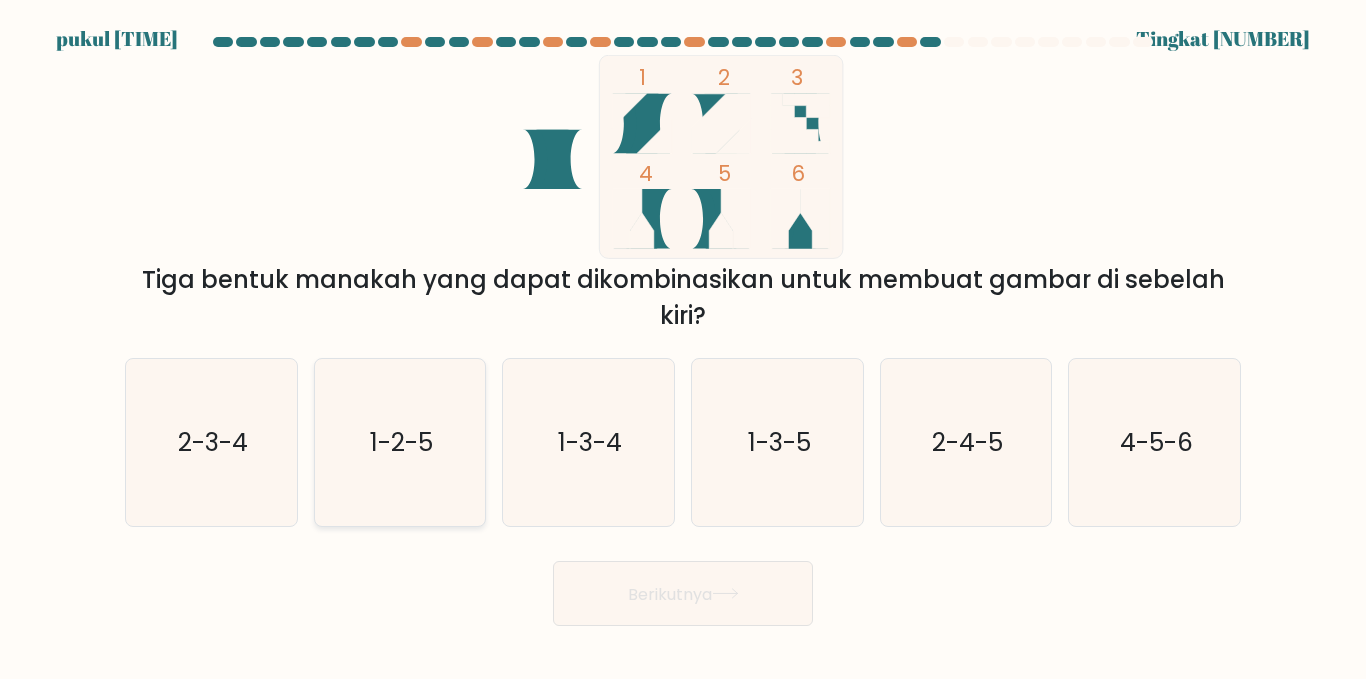 click on "1-2-5" 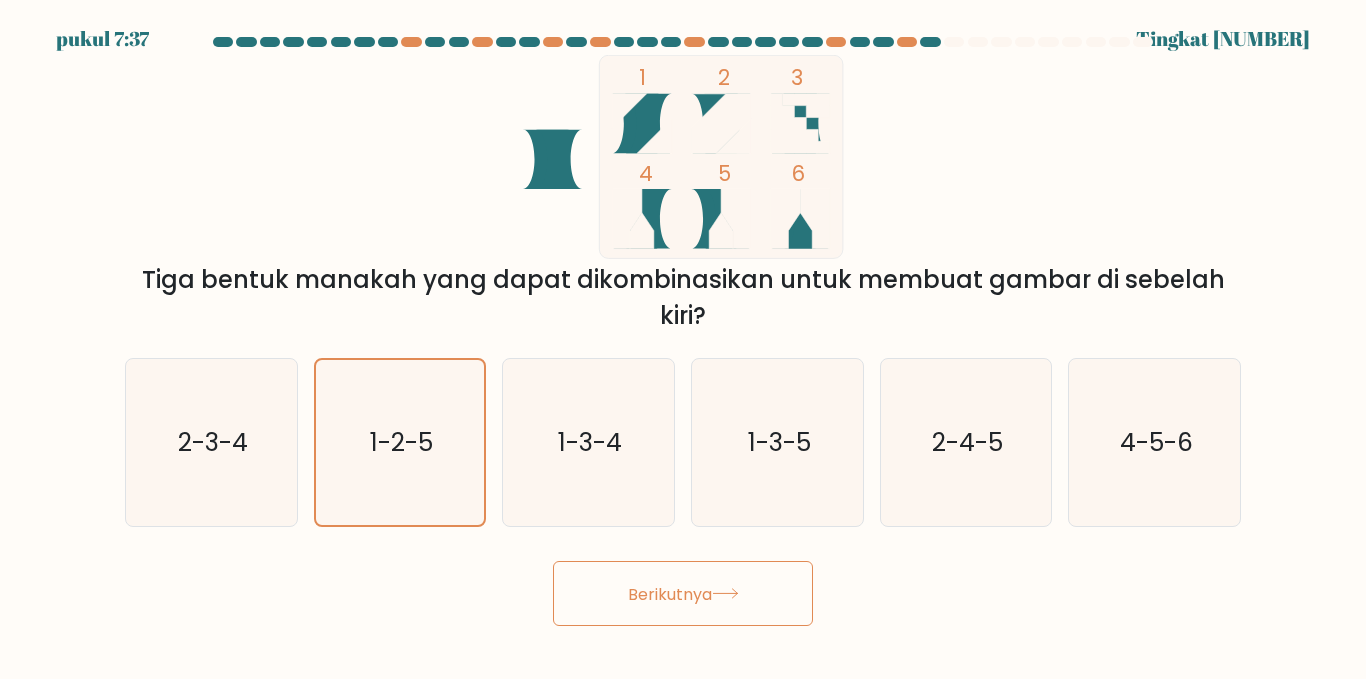 click on "Berikutnya" at bounding box center [670, 593] 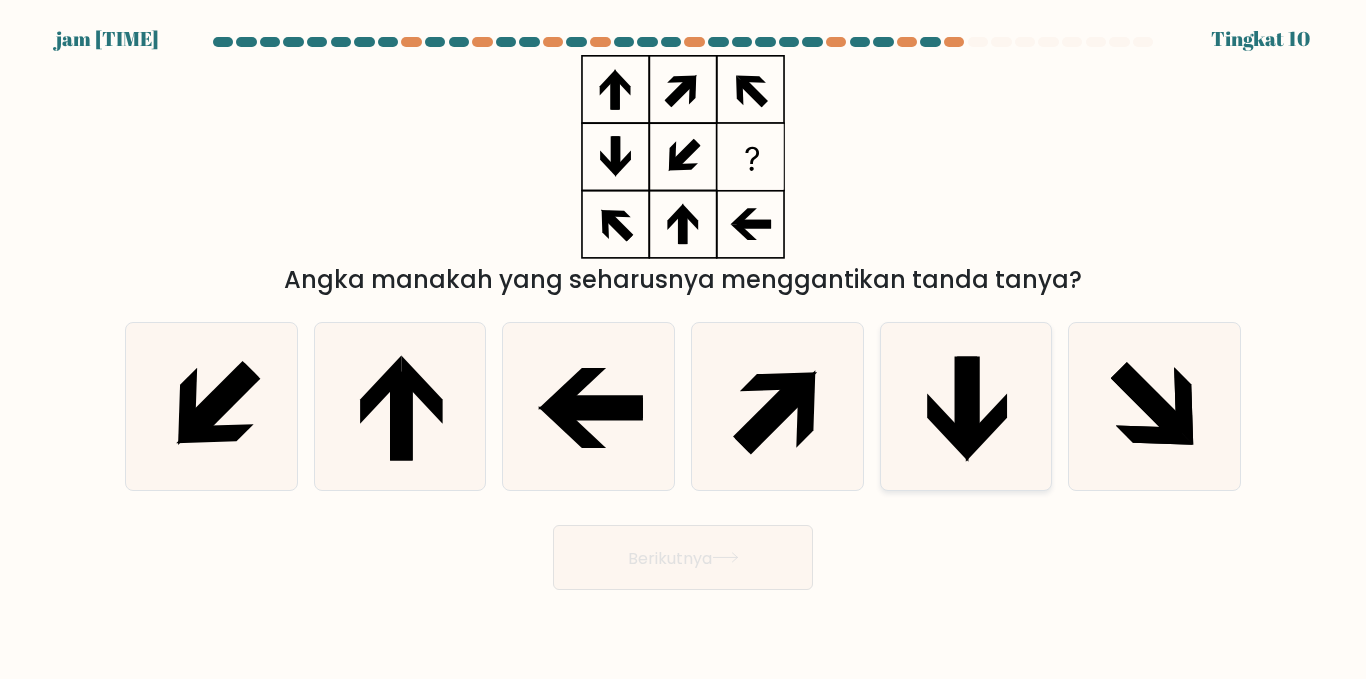 click 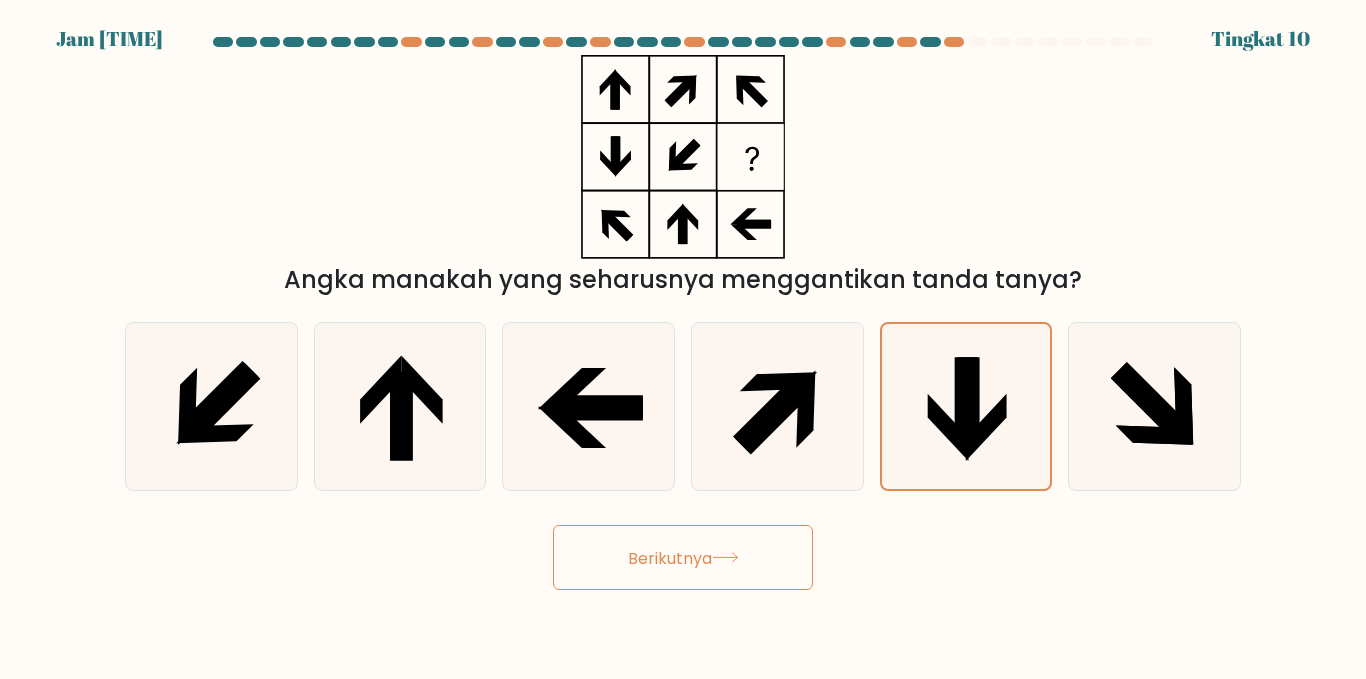 click on "Berikutnya" at bounding box center (683, 557) 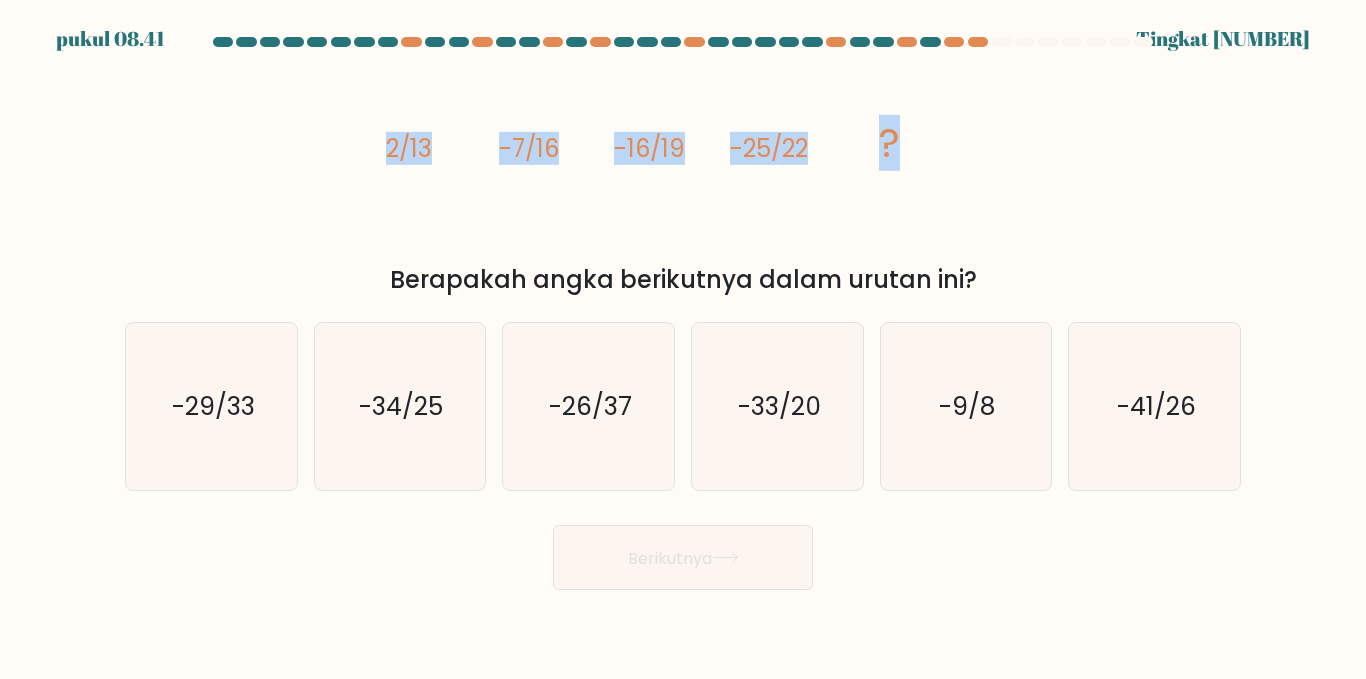 drag, startPoint x: 363, startPoint y: 150, endPoint x: 898, endPoint y: 149, distance: 535.0009 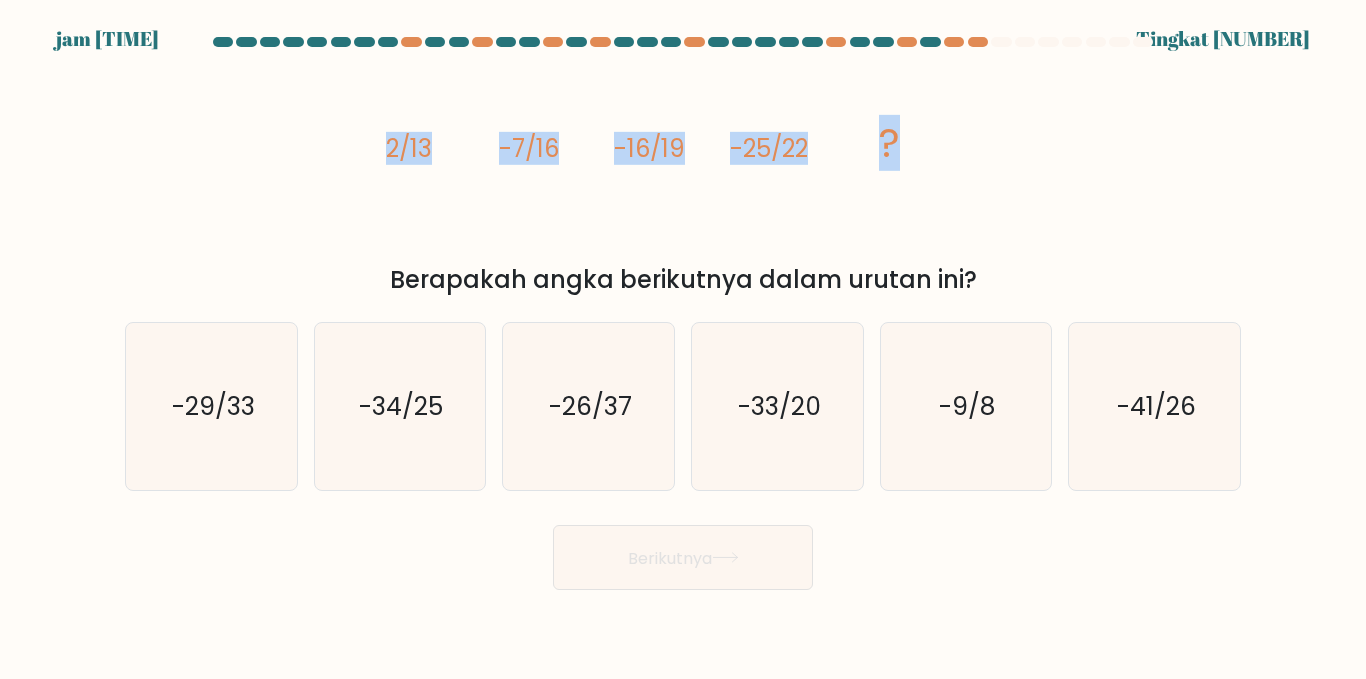 copy on "[NUMBER]/[NUMBER]
[NUMBER]/[NUMBER]
[NUMBER]/[NUMBER]
[NUMBER]/[NUMBER]
?" 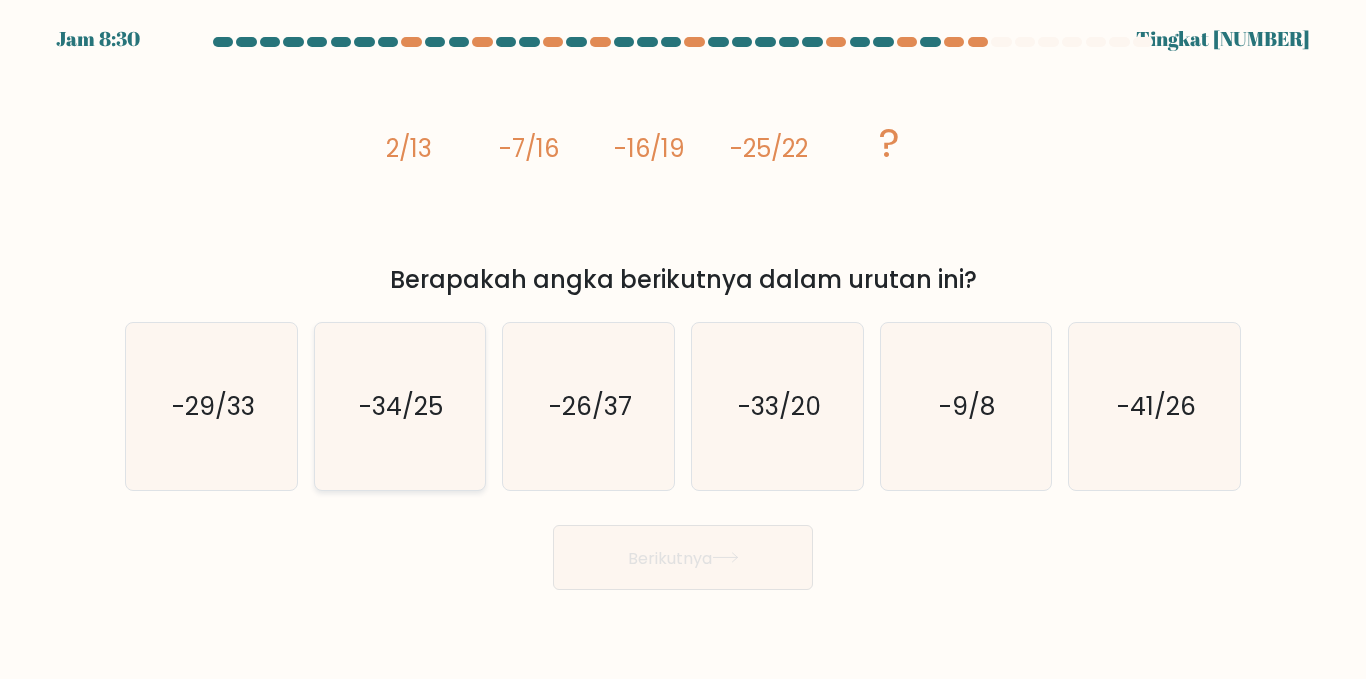 click on "-34/25" 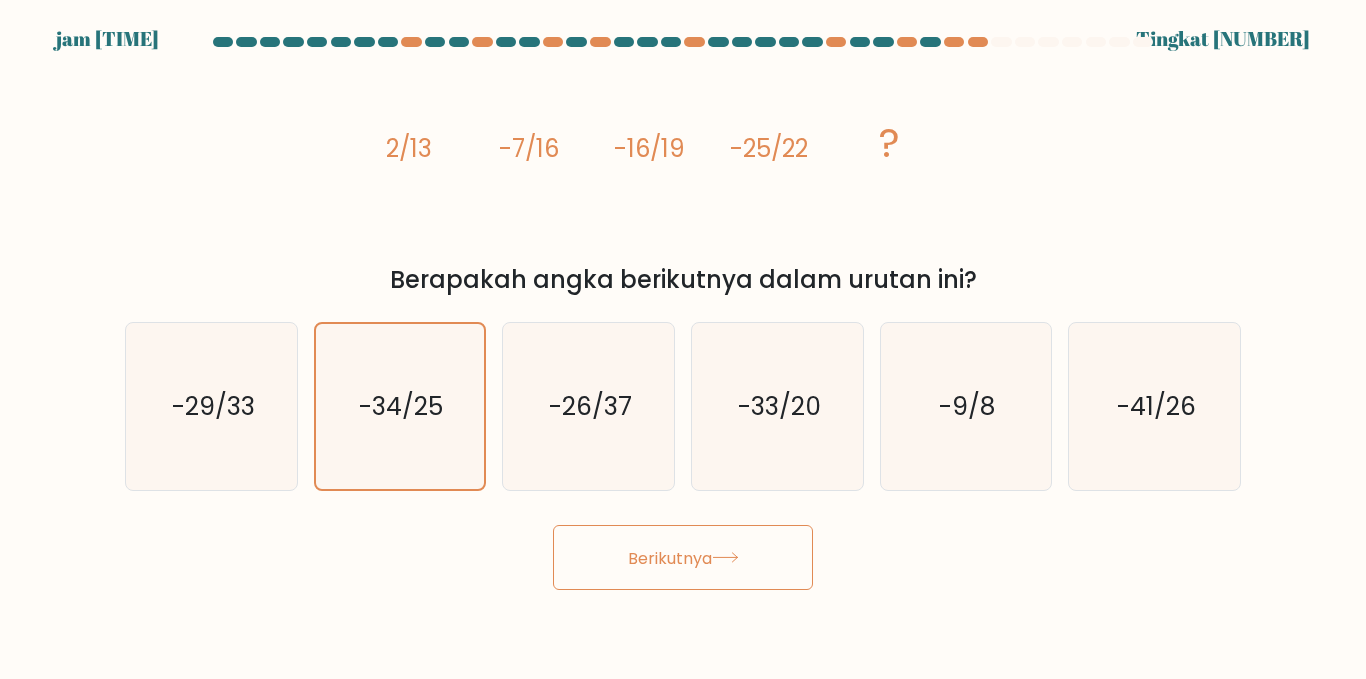 click on "Berikutnya" at bounding box center (683, 557) 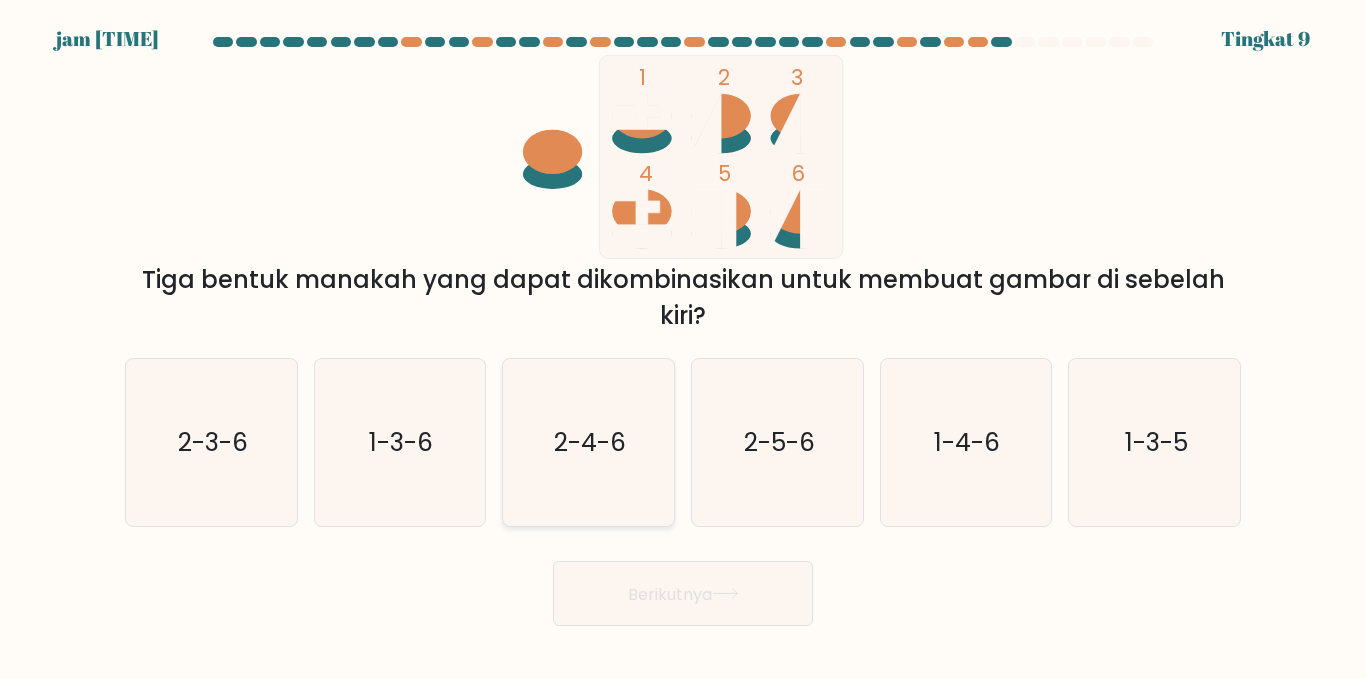 click on "2-4-6" 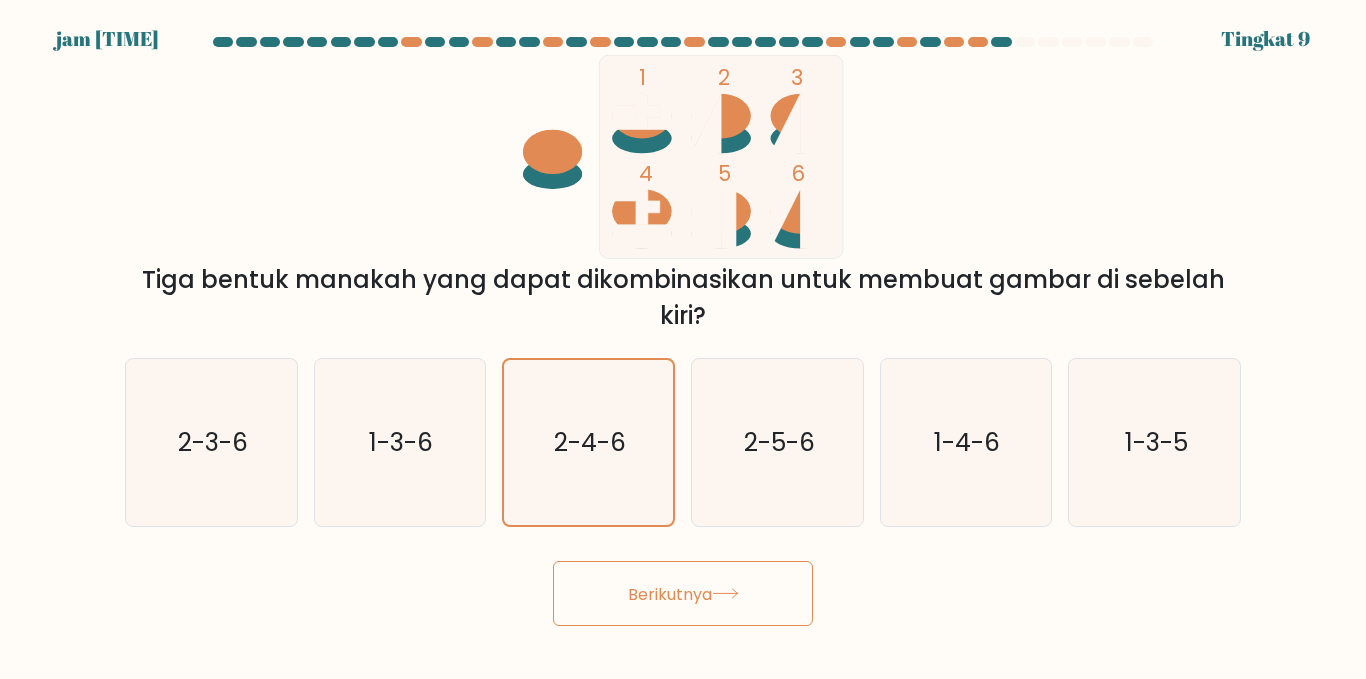 click on "Berikutnya" at bounding box center [683, 593] 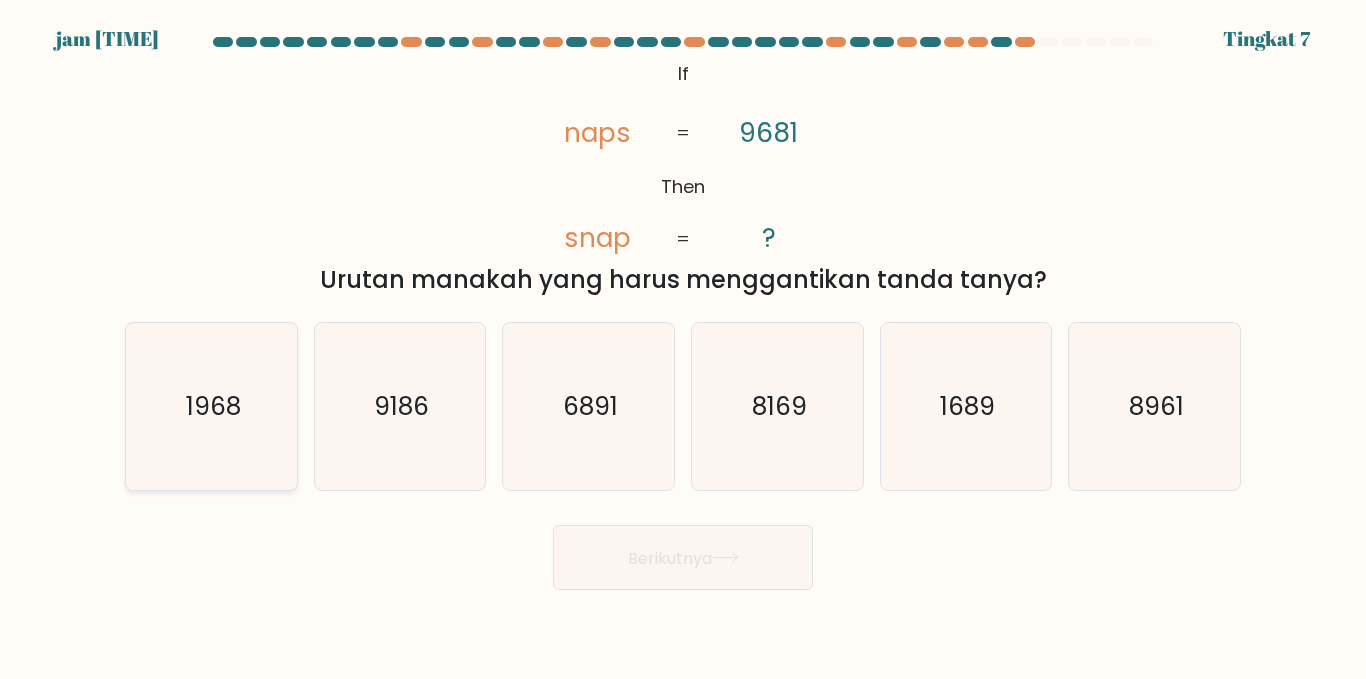 click on "1968" 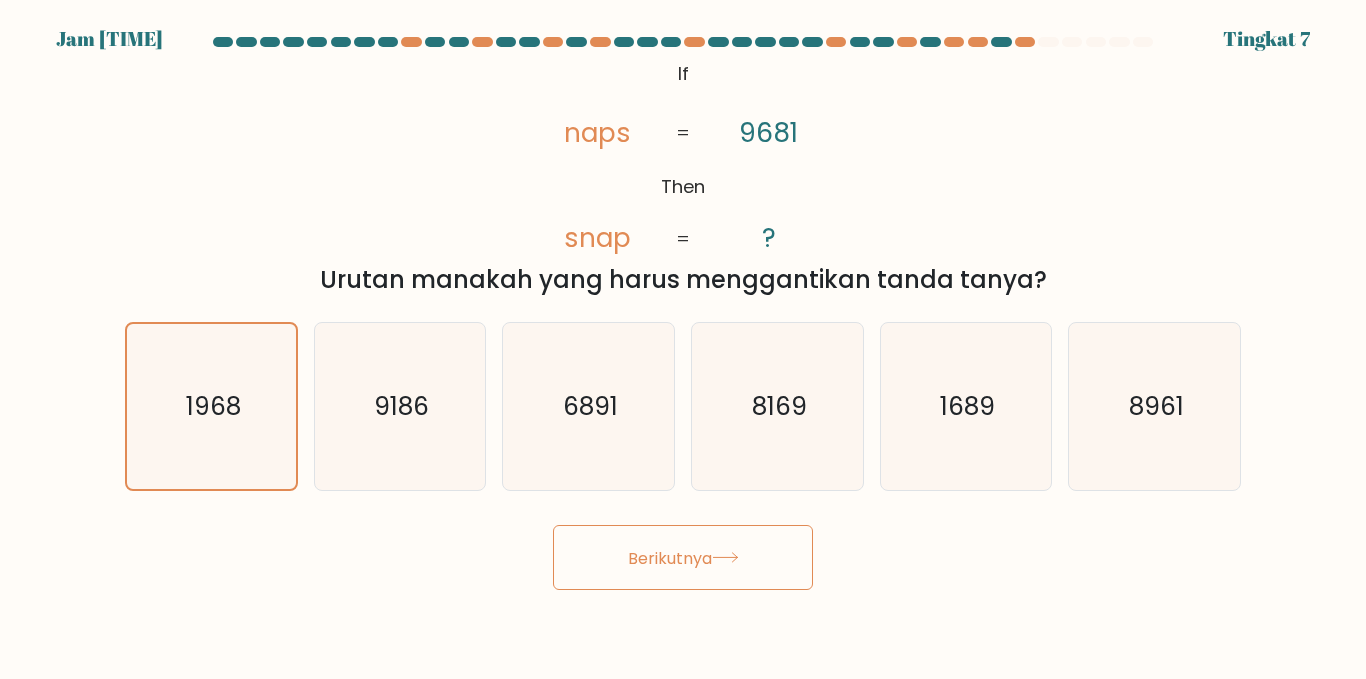 click on "Berikutnya" at bounding box center [683, 557] 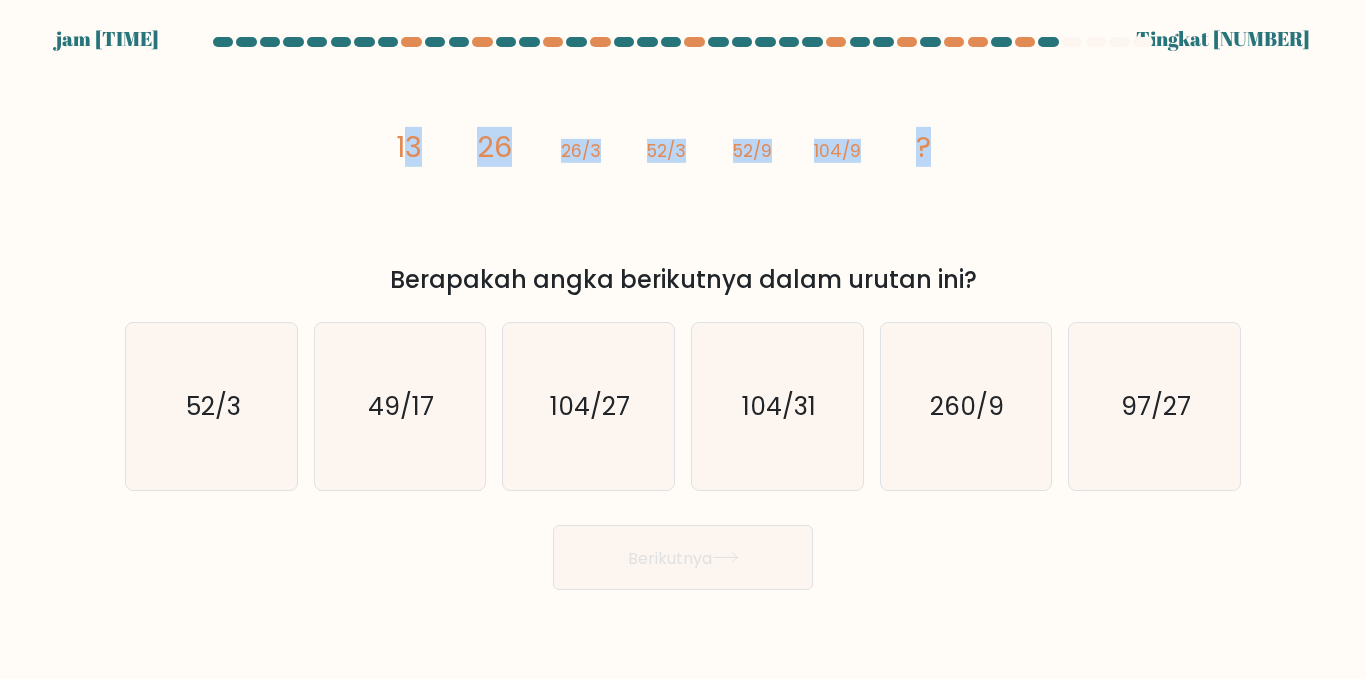 drag, startPoint x: 403, startPoint y: 146, endPoint x: 941, endPoint y: 141, distance: 538.02325 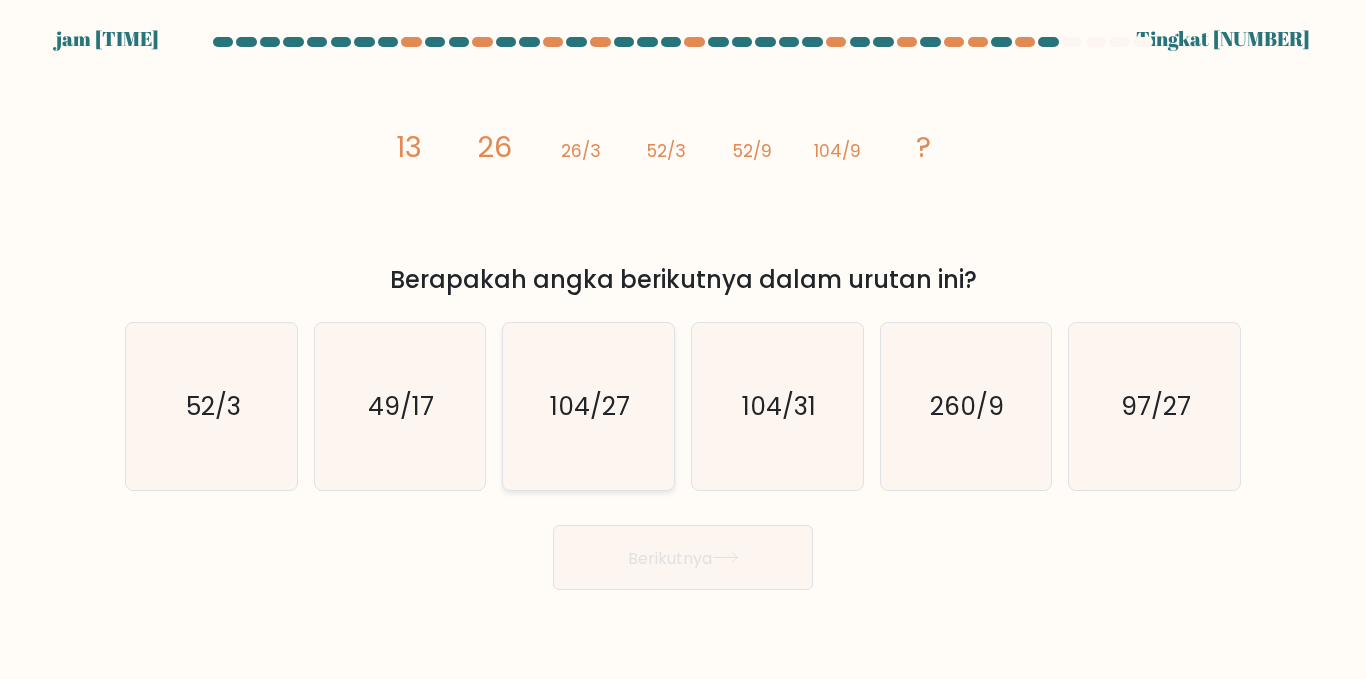 click on "104/27" 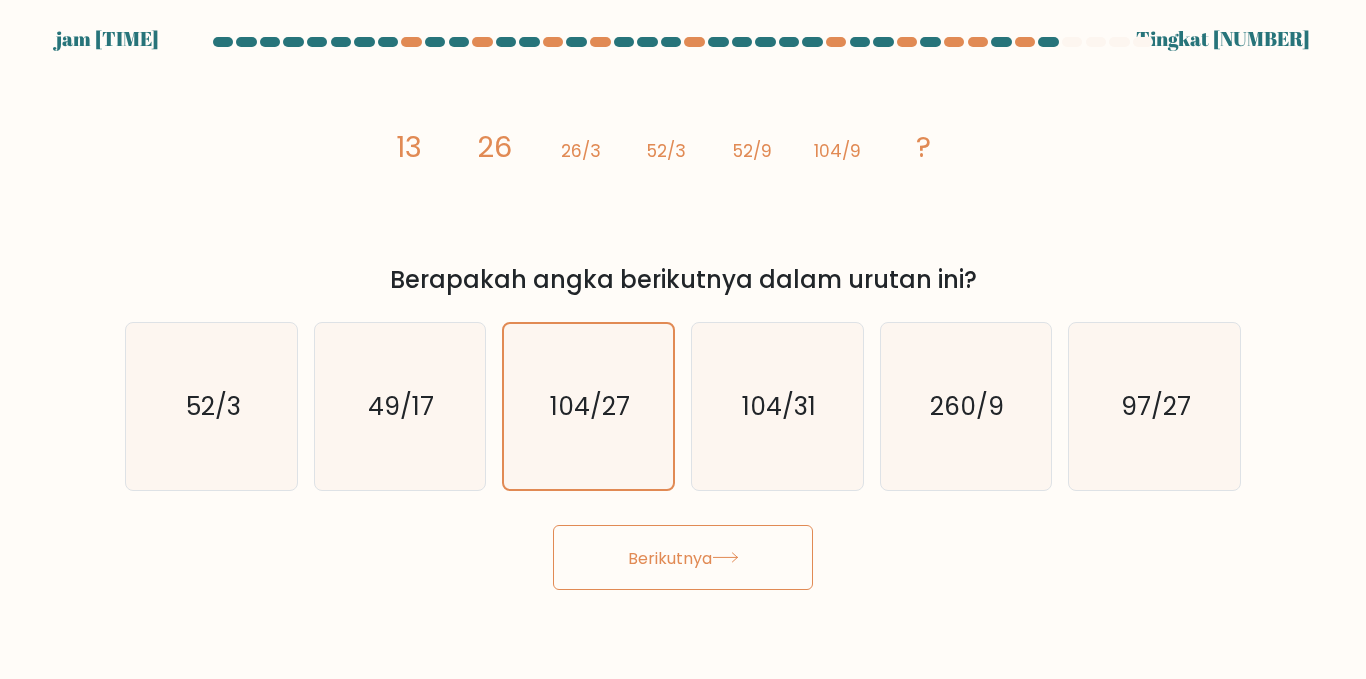 click on "Berikutnya" at bounding box center [683, 557] 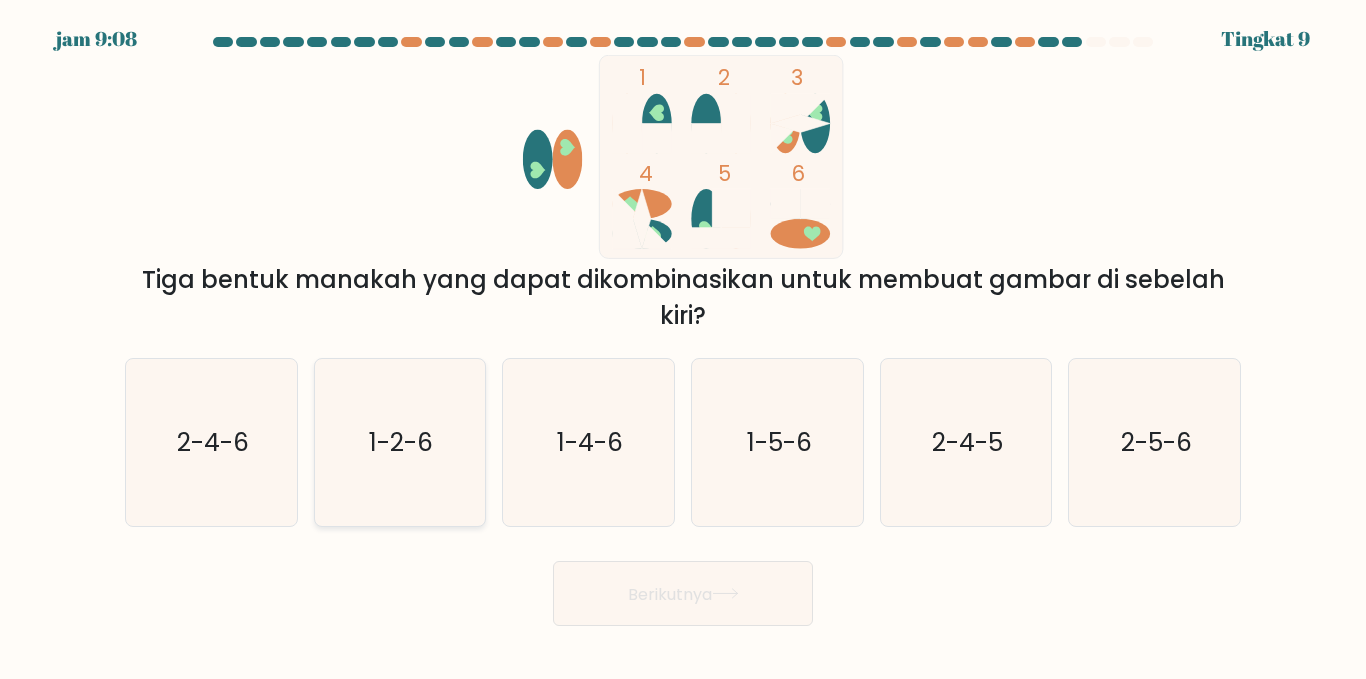 click on "1-2-6" 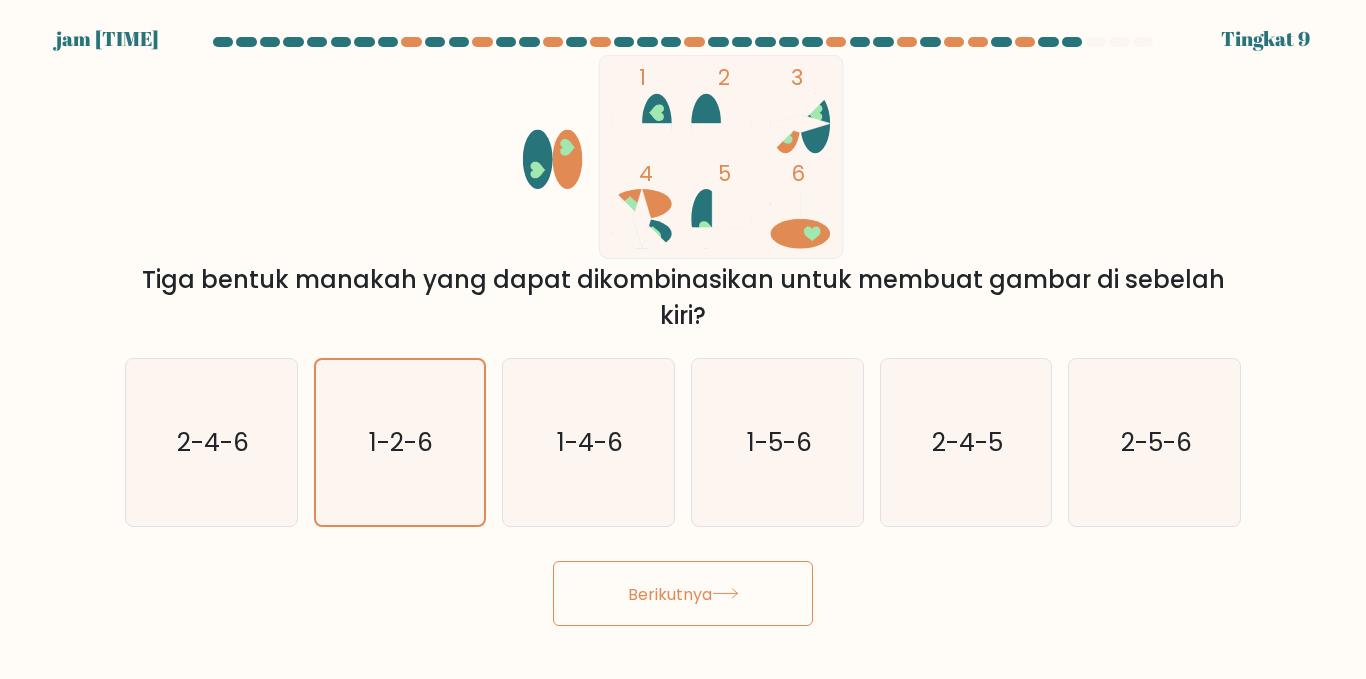 click on "Berikutnya" at bounding box center [683, 593] 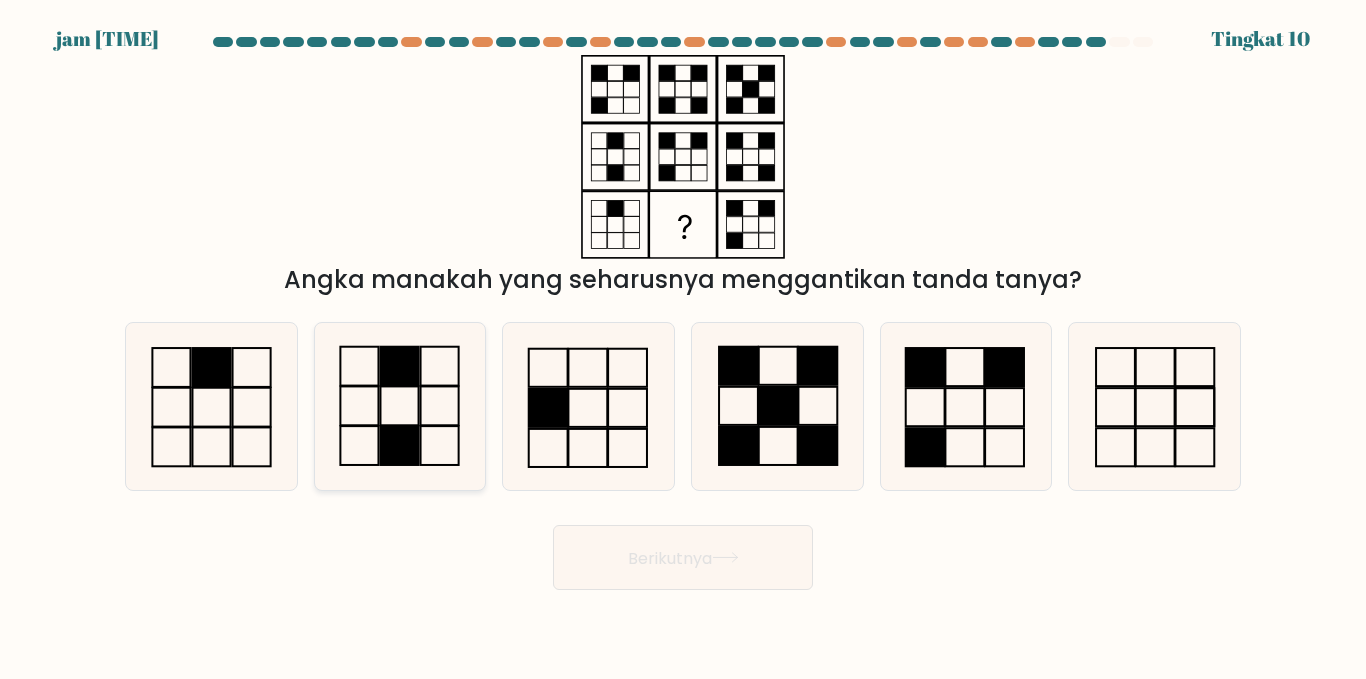 click 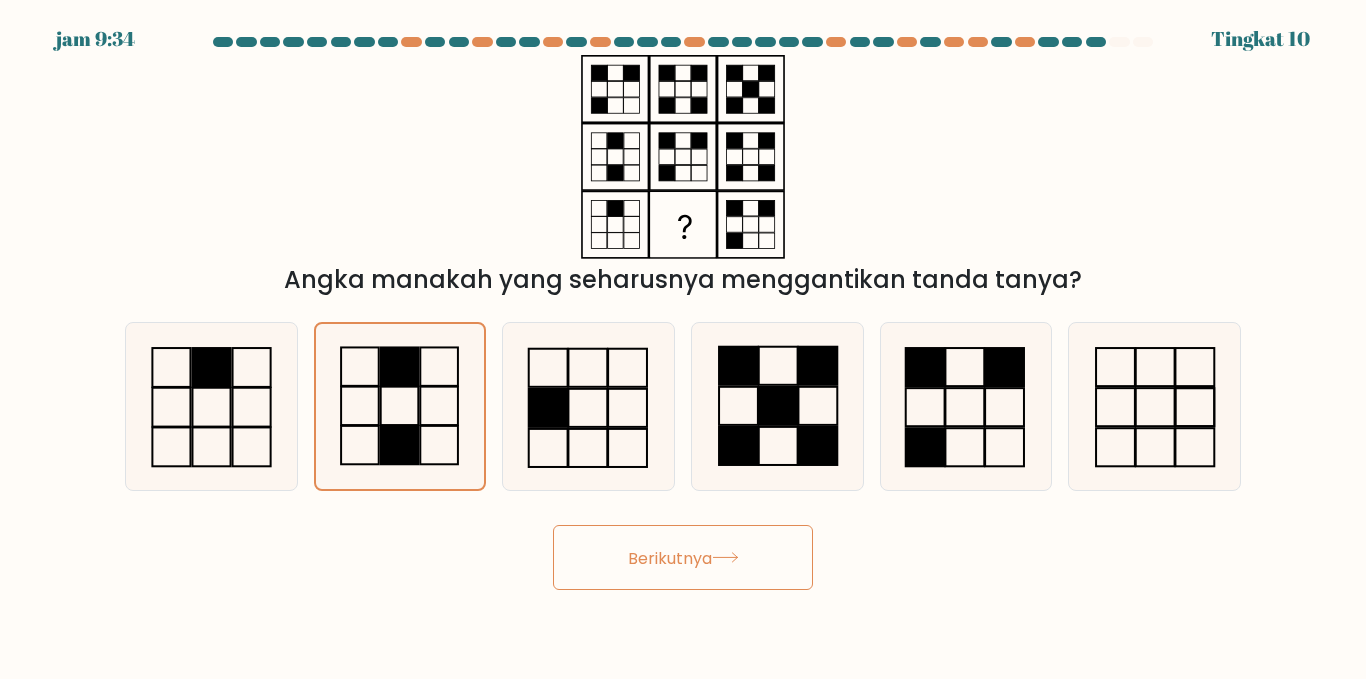 click on "Berikutnya" at bounding box center (670, 557) 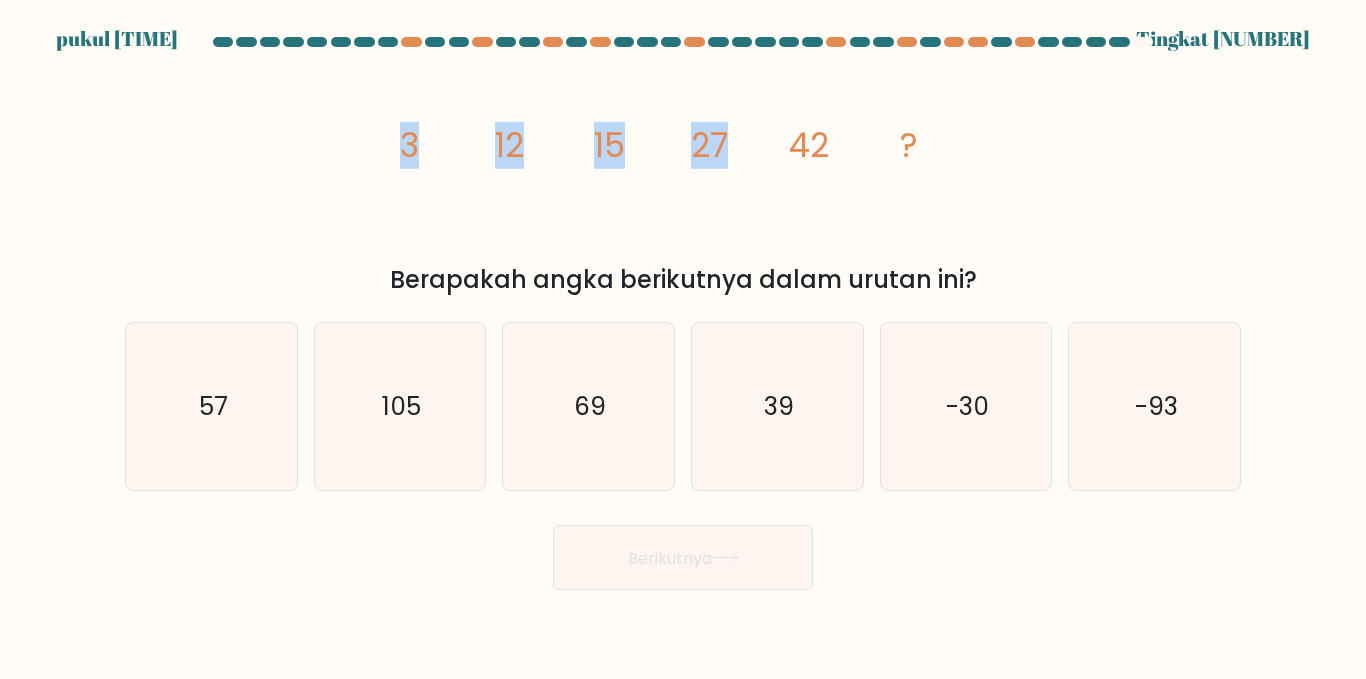 drag, startPoint x: 393, startPoint y: 143, endPoint x: 767, endPoint y: 132, distance: 374.16174 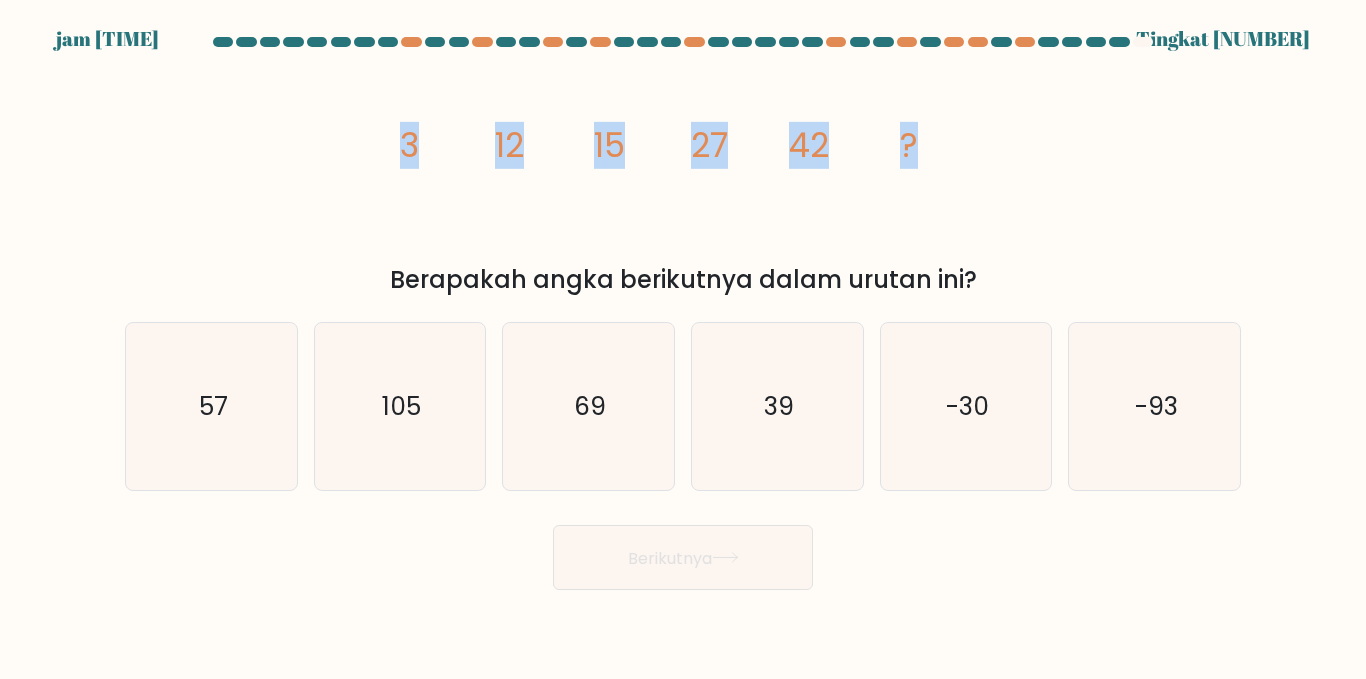 drag, startPoint x: 388, startPoint y: 139, endPoint x: 932, endPoint y: 140, distance: 544.0009 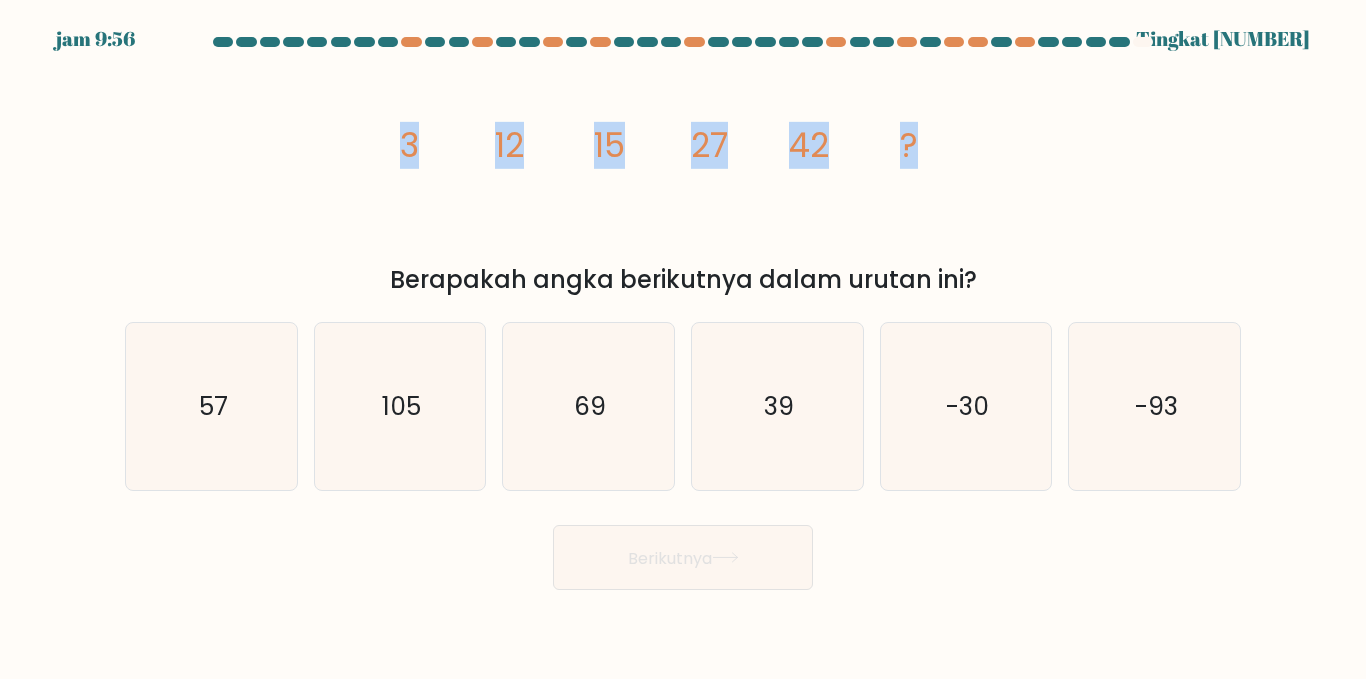 click on "image/svg+xml
3
12
15
27
42
?
Berapakah angka berikutnya dalam urutan ini?" at bounding box center (683, 176) 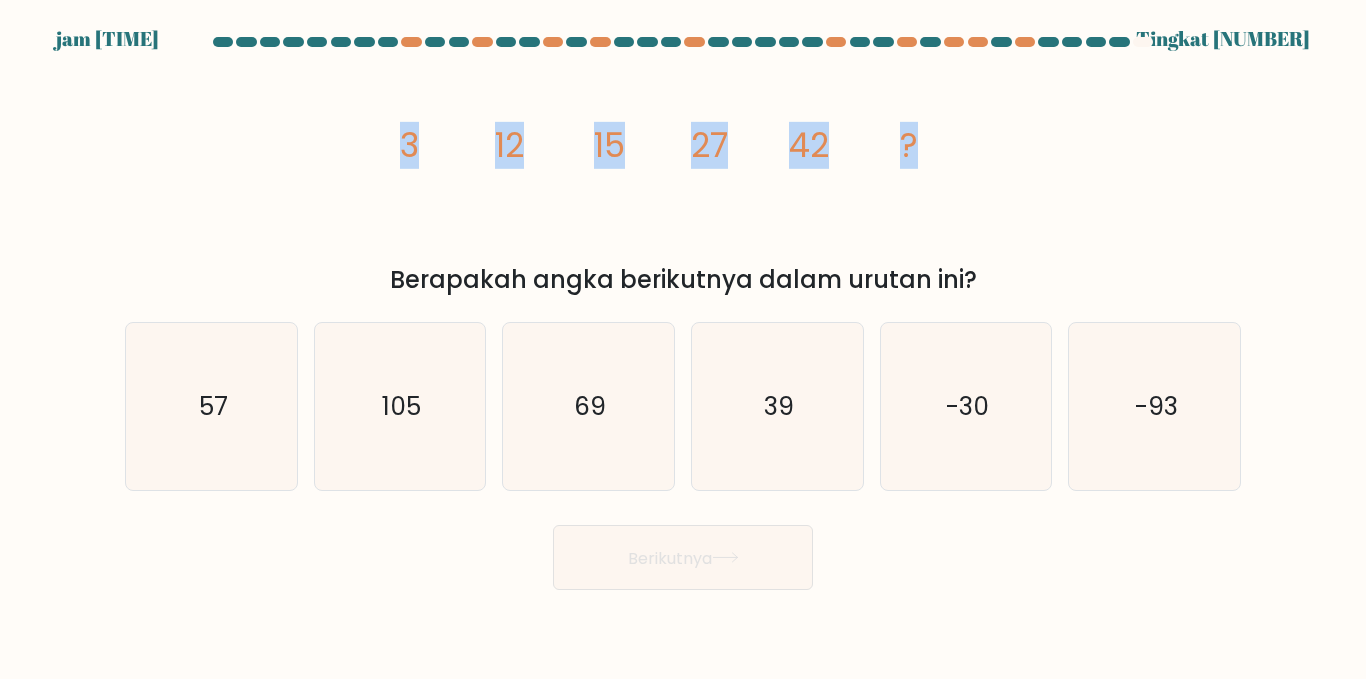 drag, startPoint x: 381, startPoint y: 139, endPoint x: 918, endPoint y: 138, distance: 537.0009 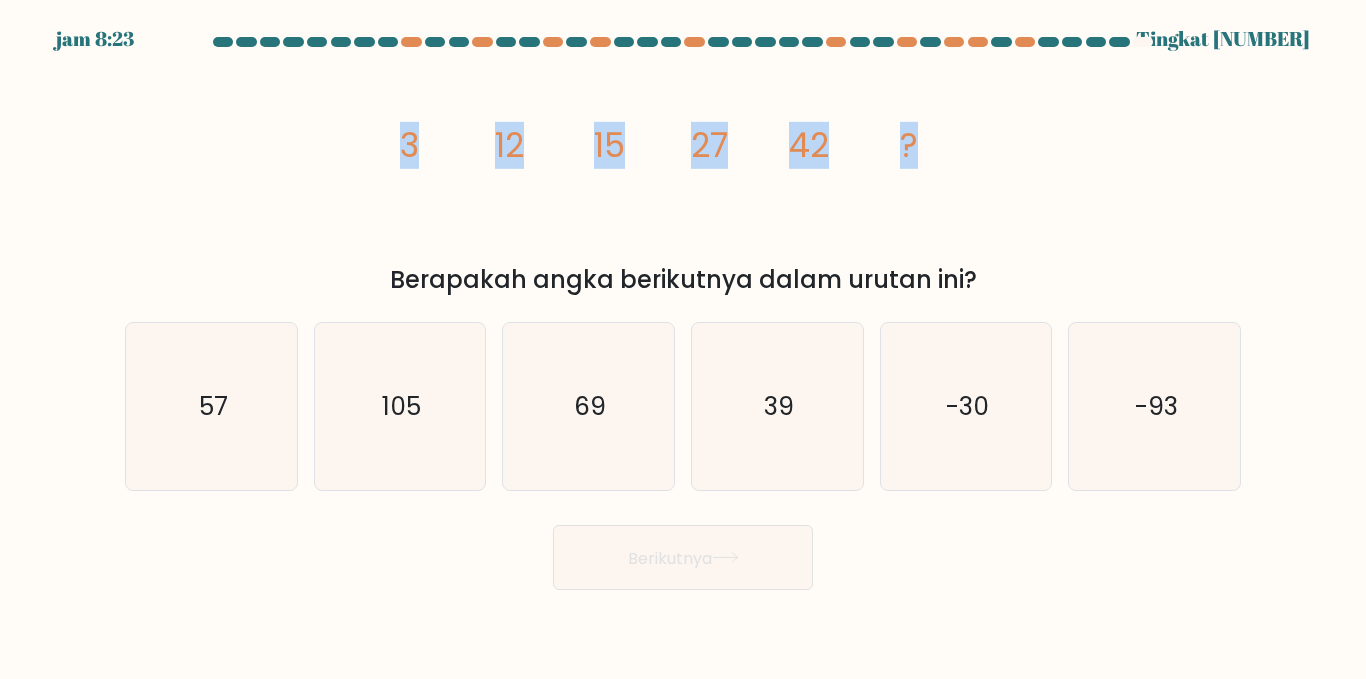 copy on "[NUMBER]
[NUMBER]
[NUMBER]
[NUMBER]
[NUMBER]
?" 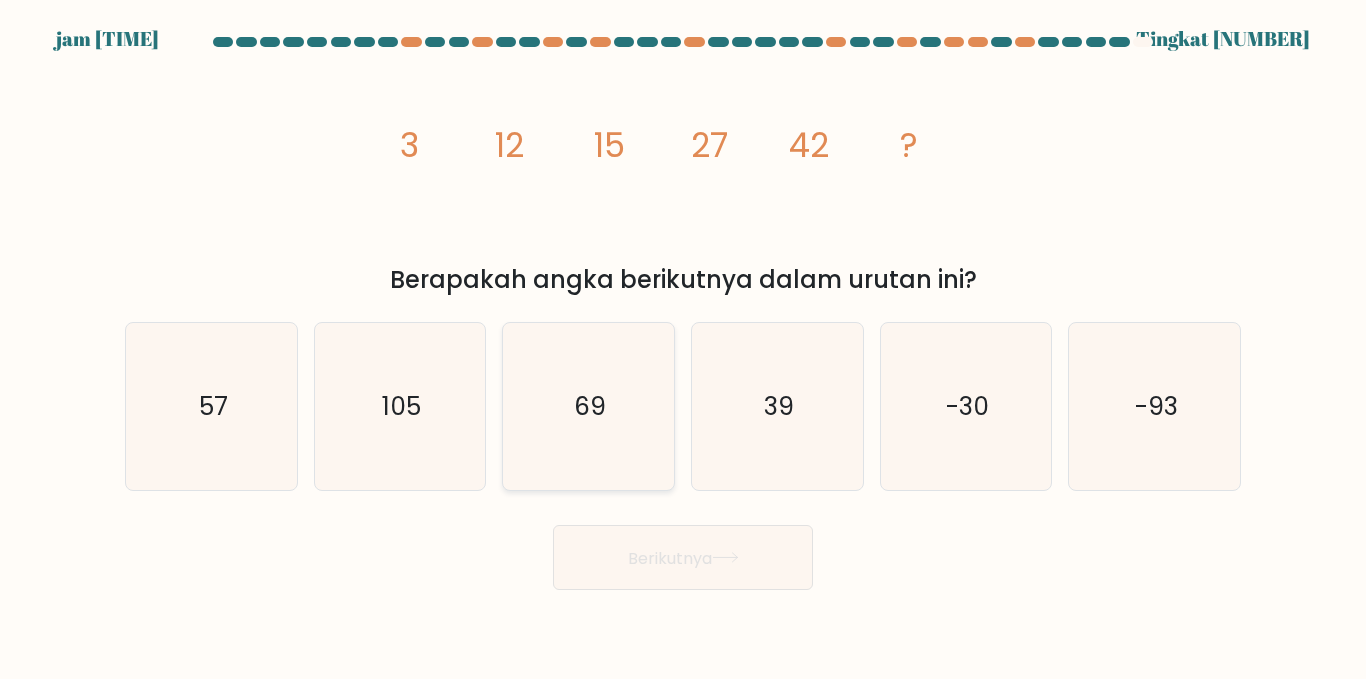 click on "69" 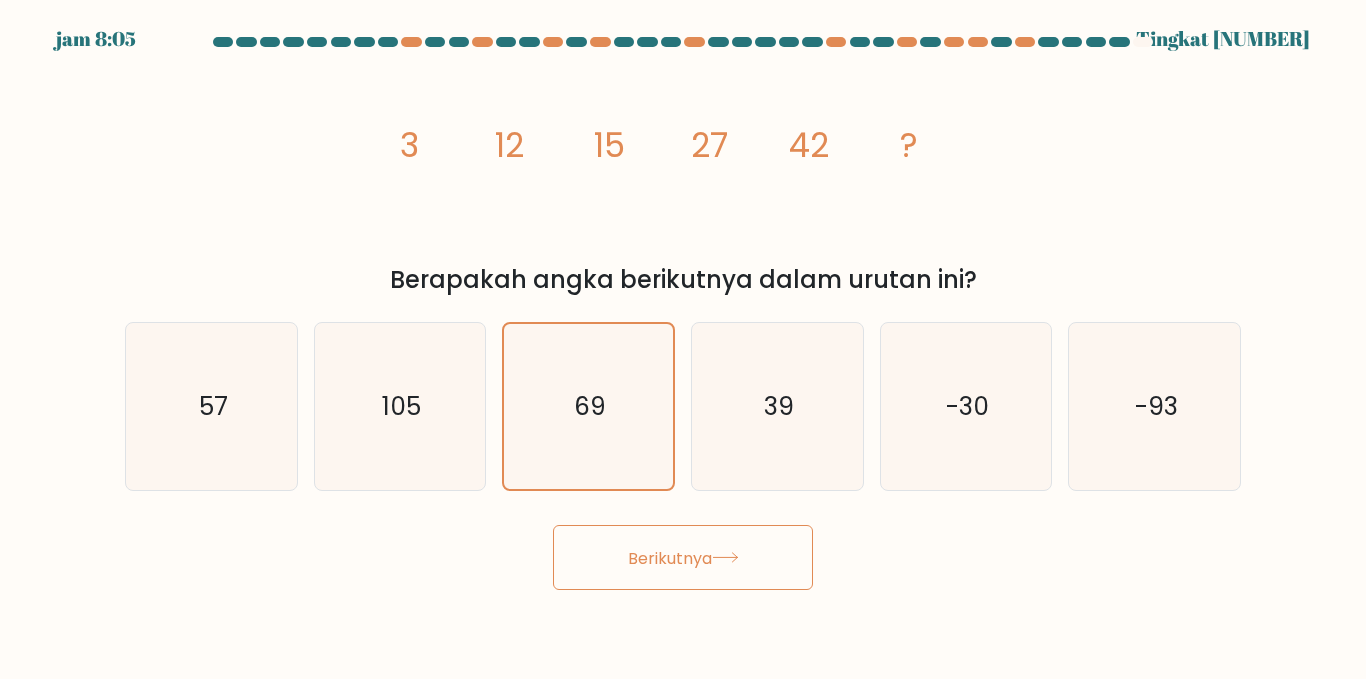 click on "Berikutnya" at bounding box center [683, 557] 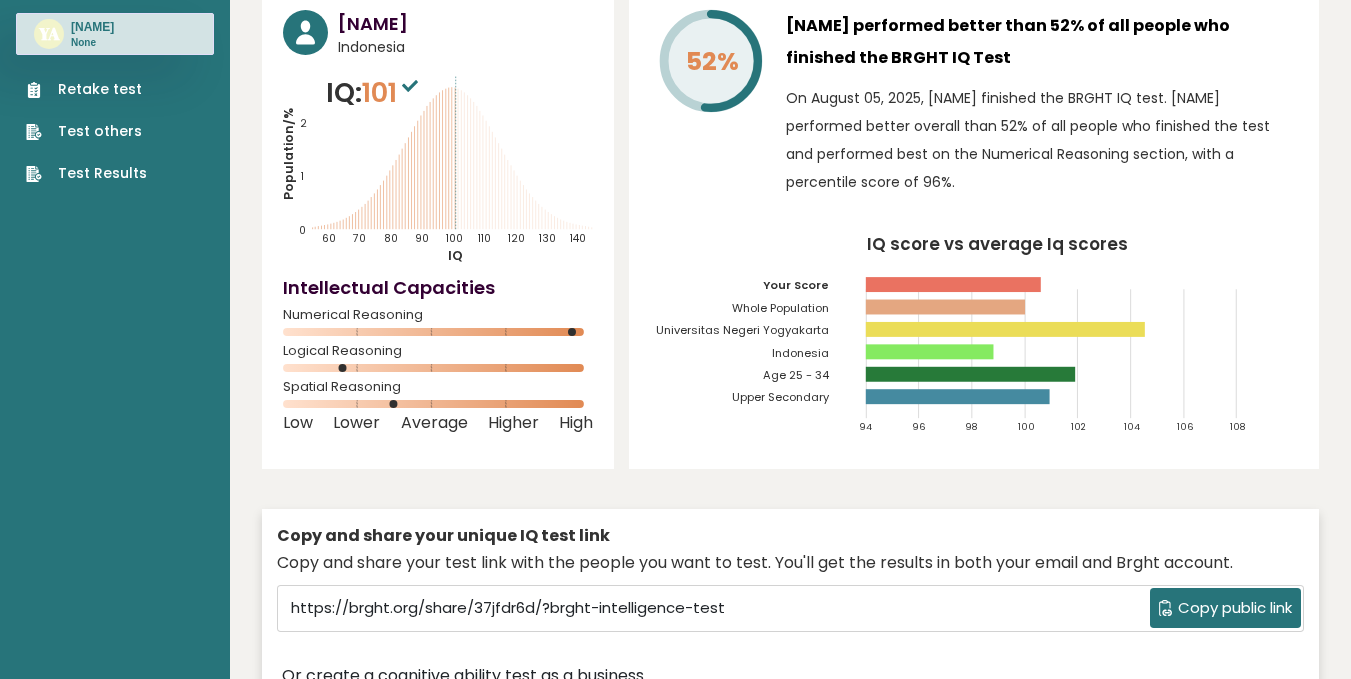 scroll, scrollTop: 0, scrollLeft: 0, axis: both 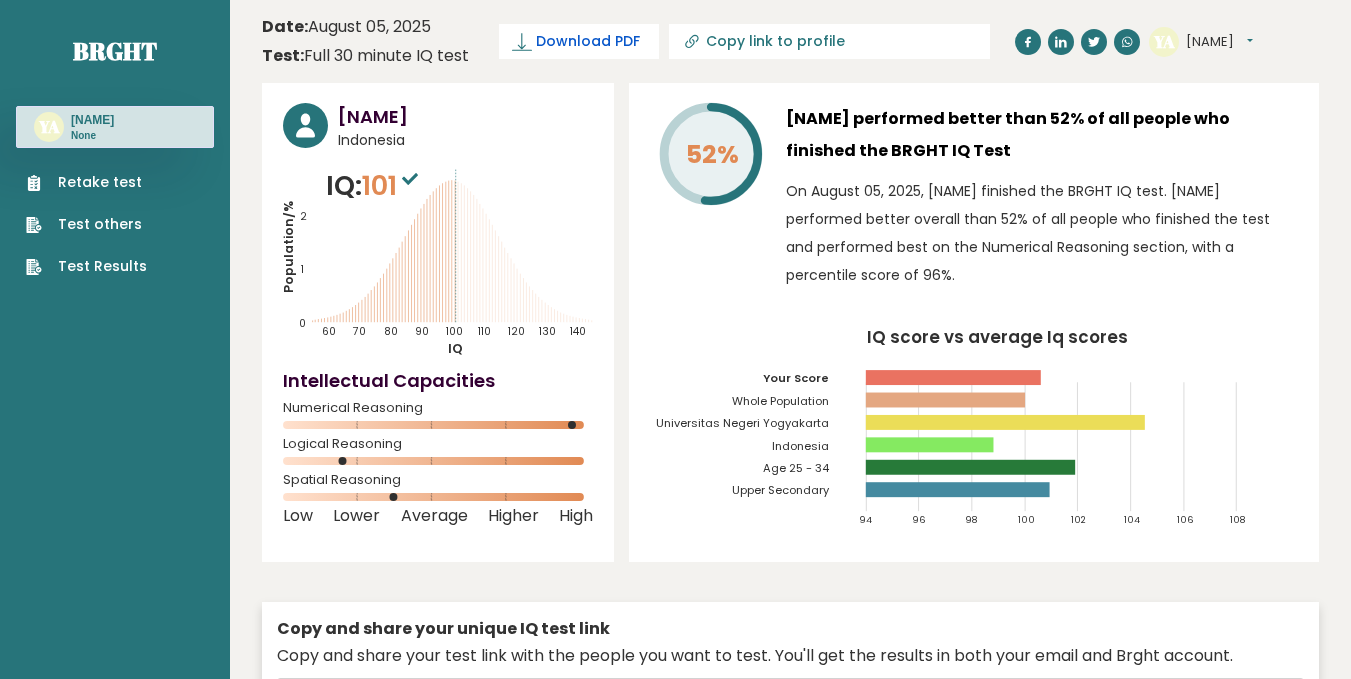 click on "Download PDF" at bounding box center [588, 41] 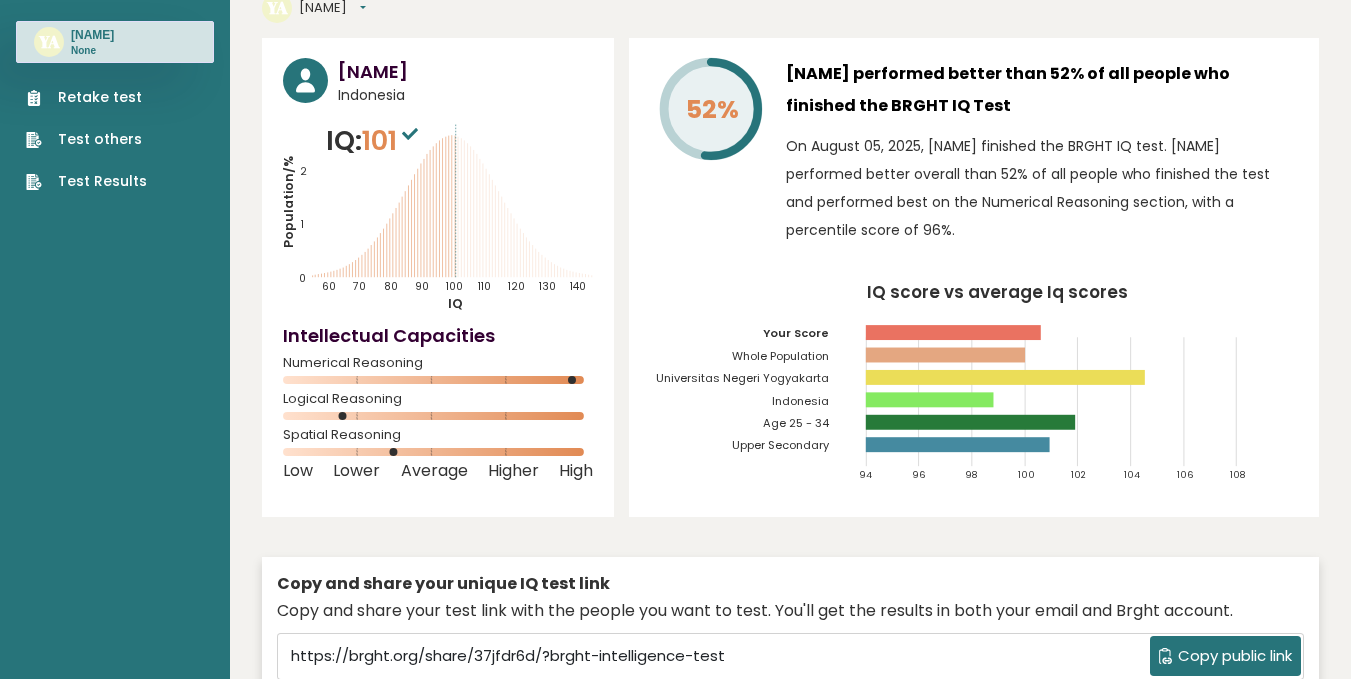 scroll, scrollTop: 0, scrollLeft: 0, axis: both 